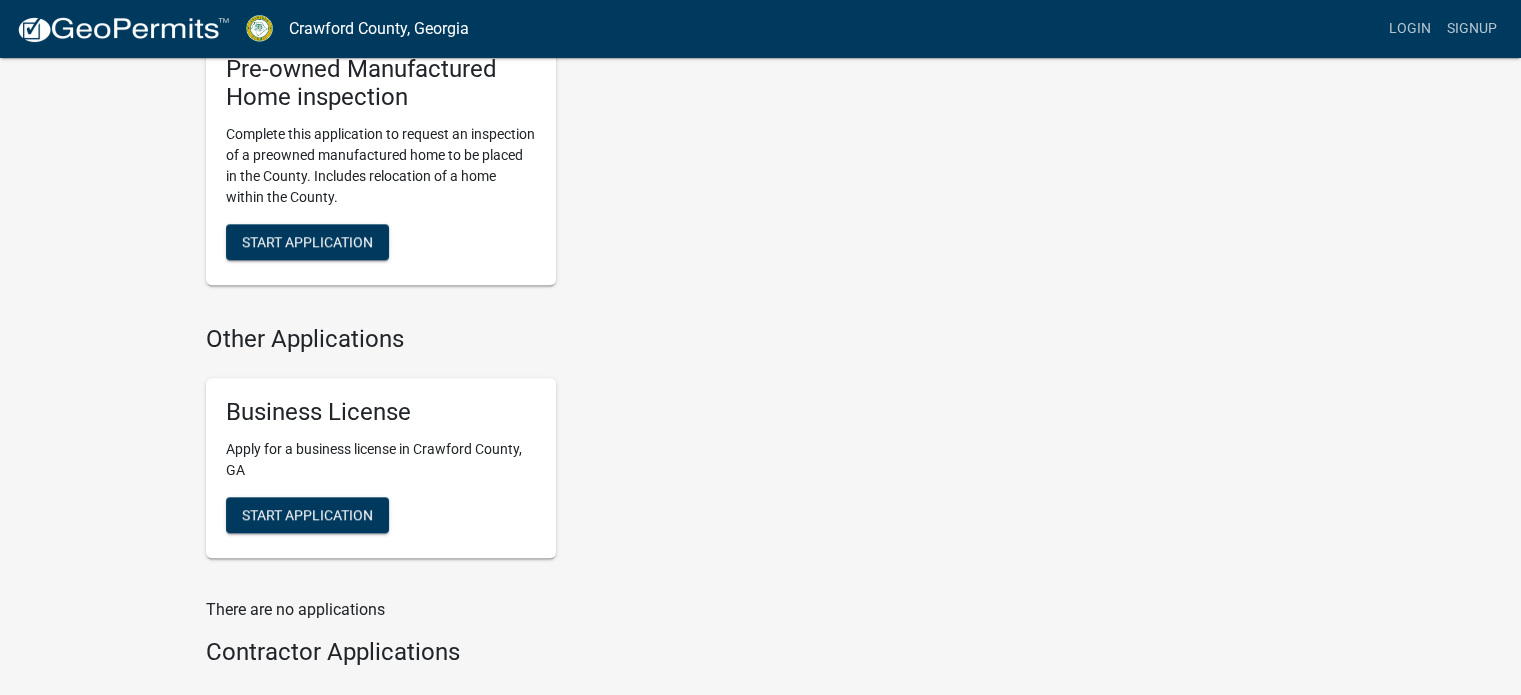 scroll, scrollTop: 1832, scrollLeft: 0, axis: vertical 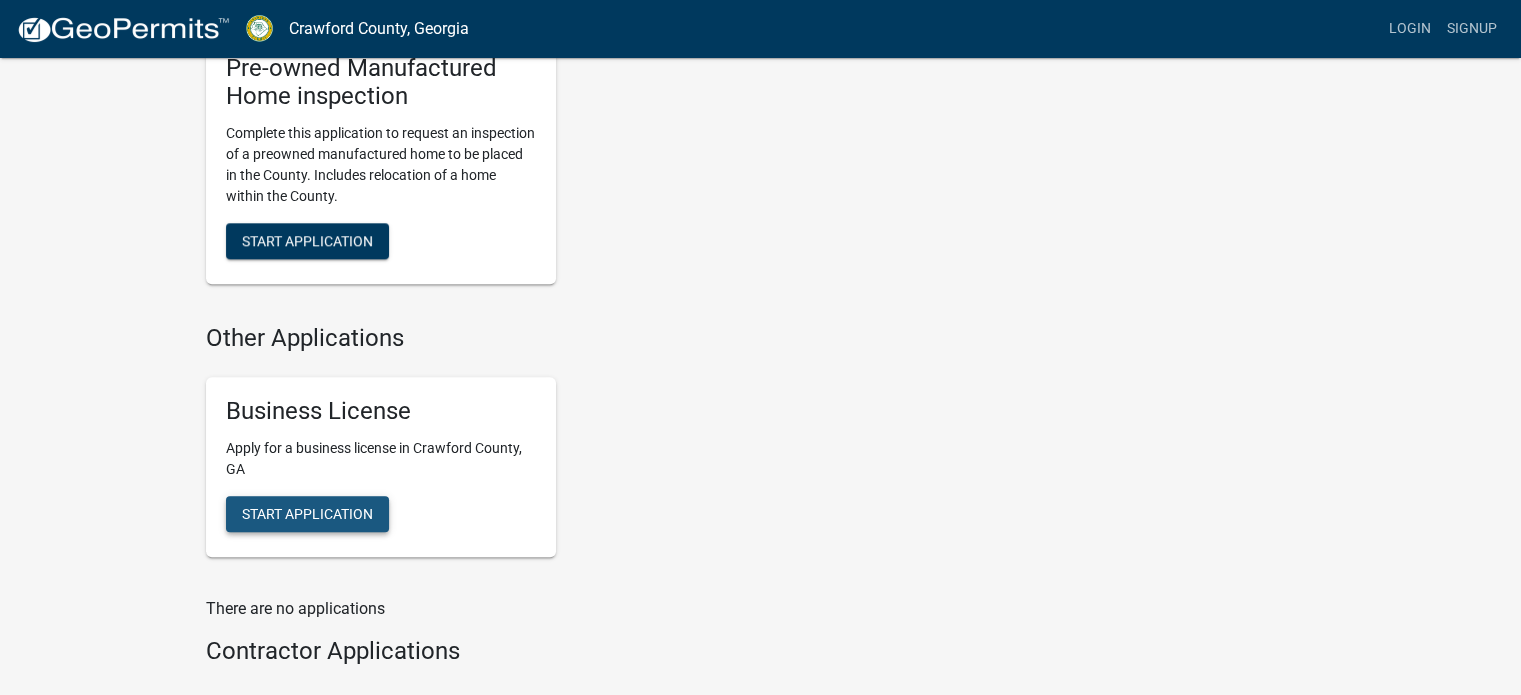 click on "Start Application" 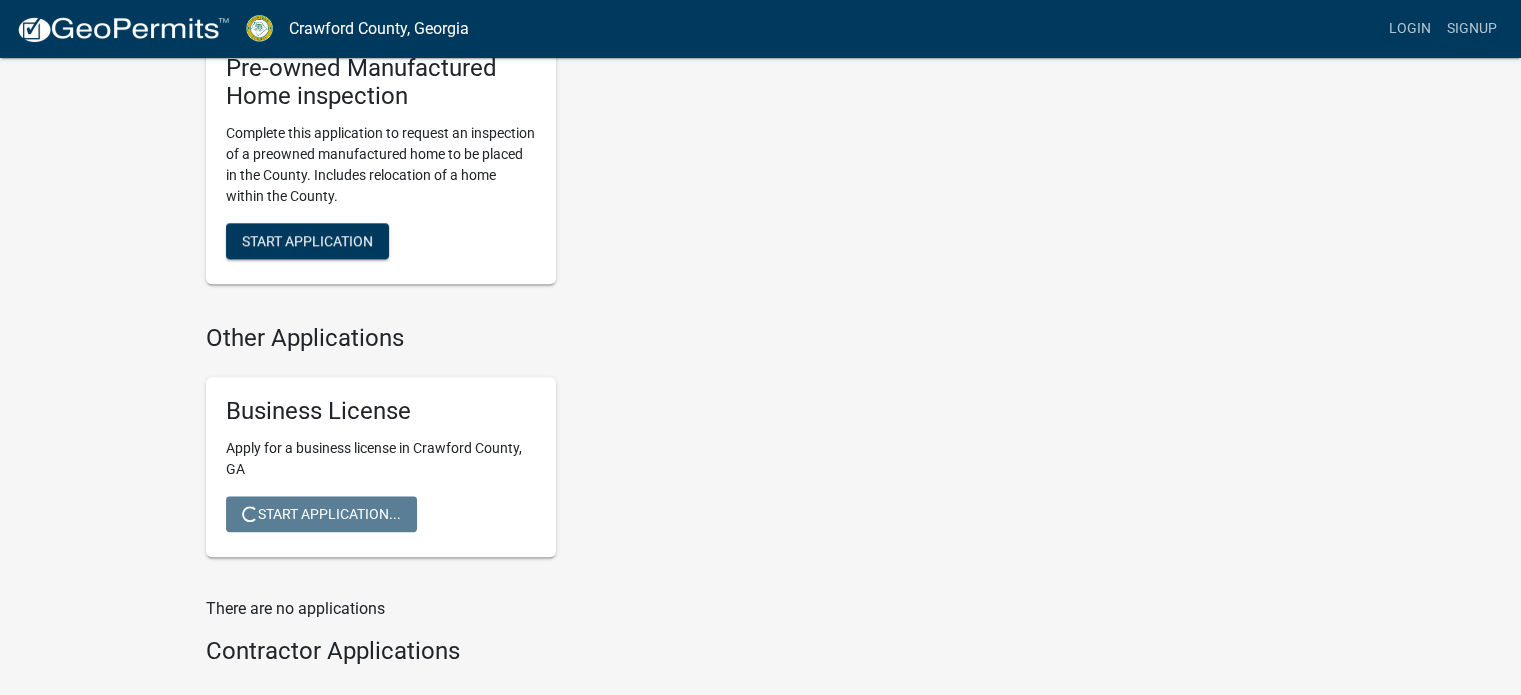 scroll, scrollTop: 0, scrollLeft: 0, axis: both 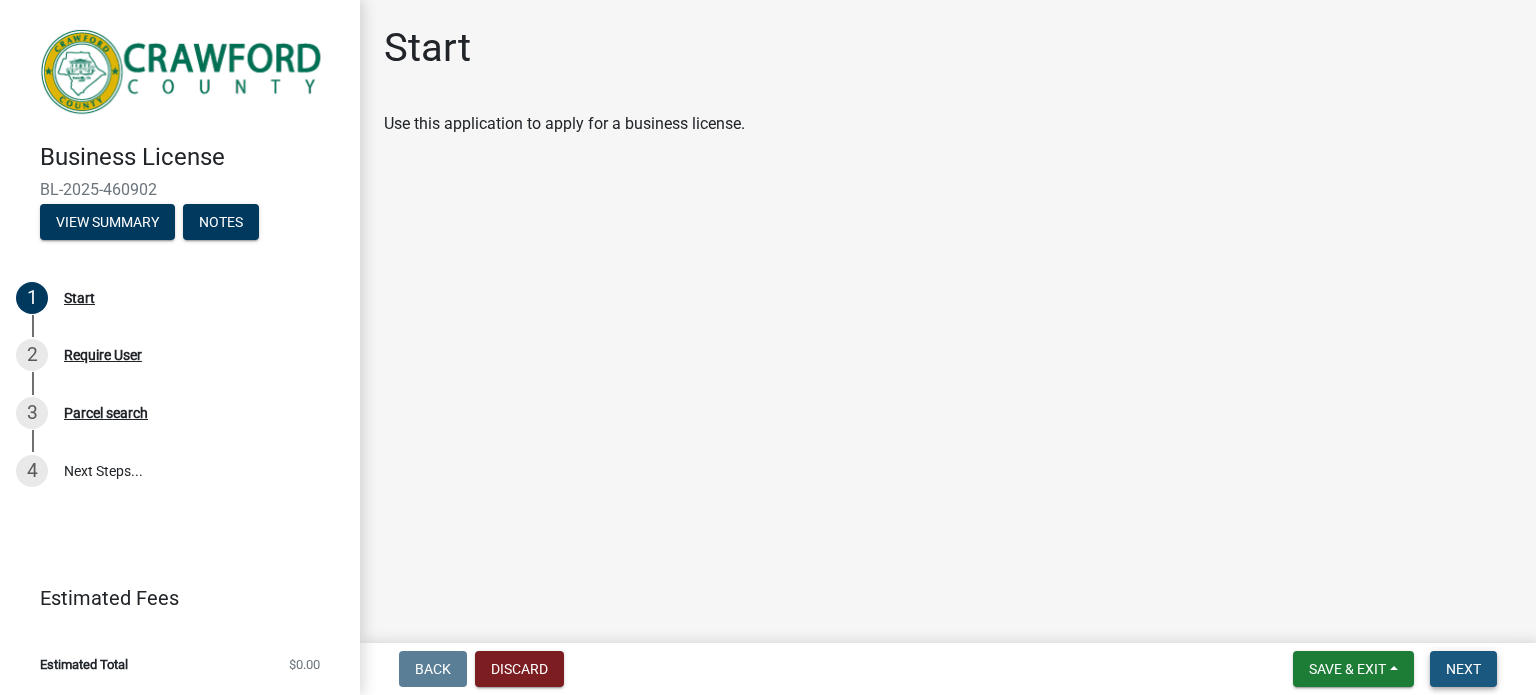 click on "Next" at bounding box center (1463, 669) 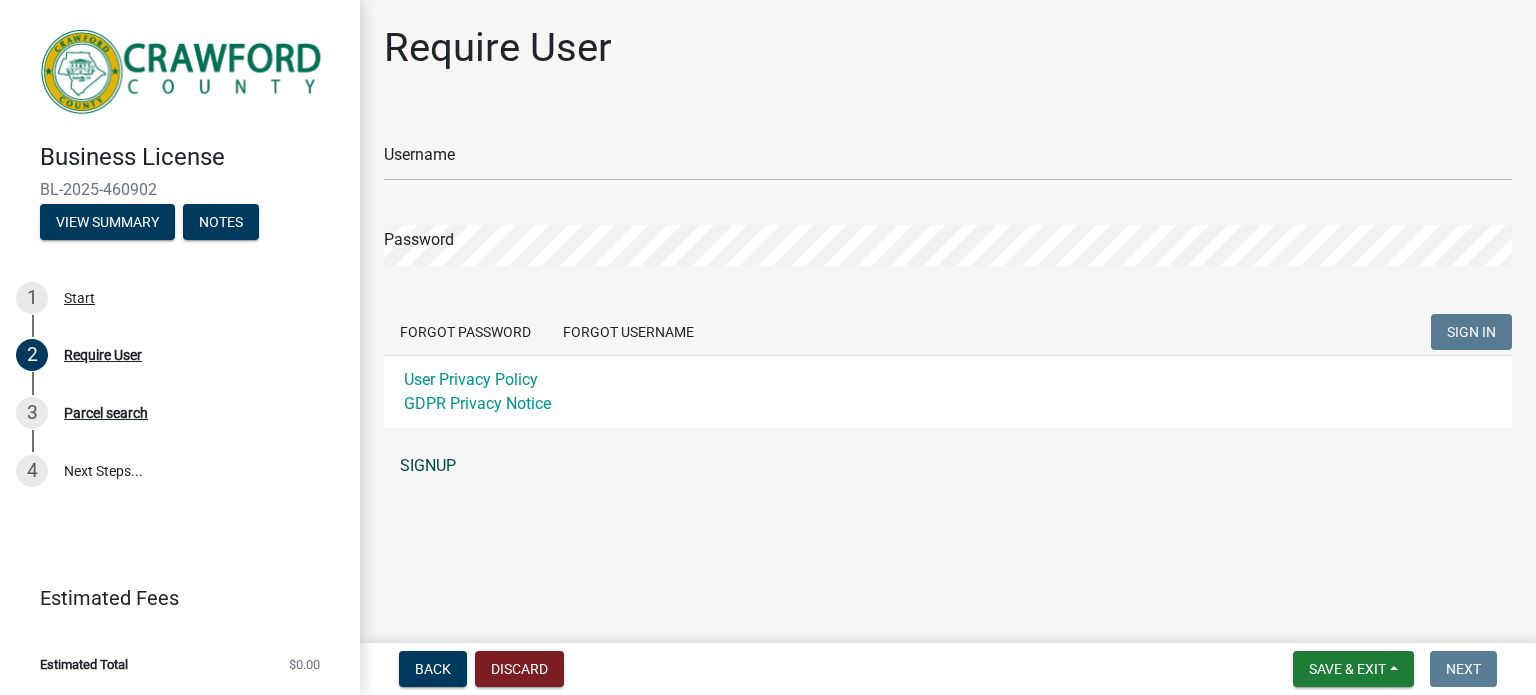 click on "SIGNUP" 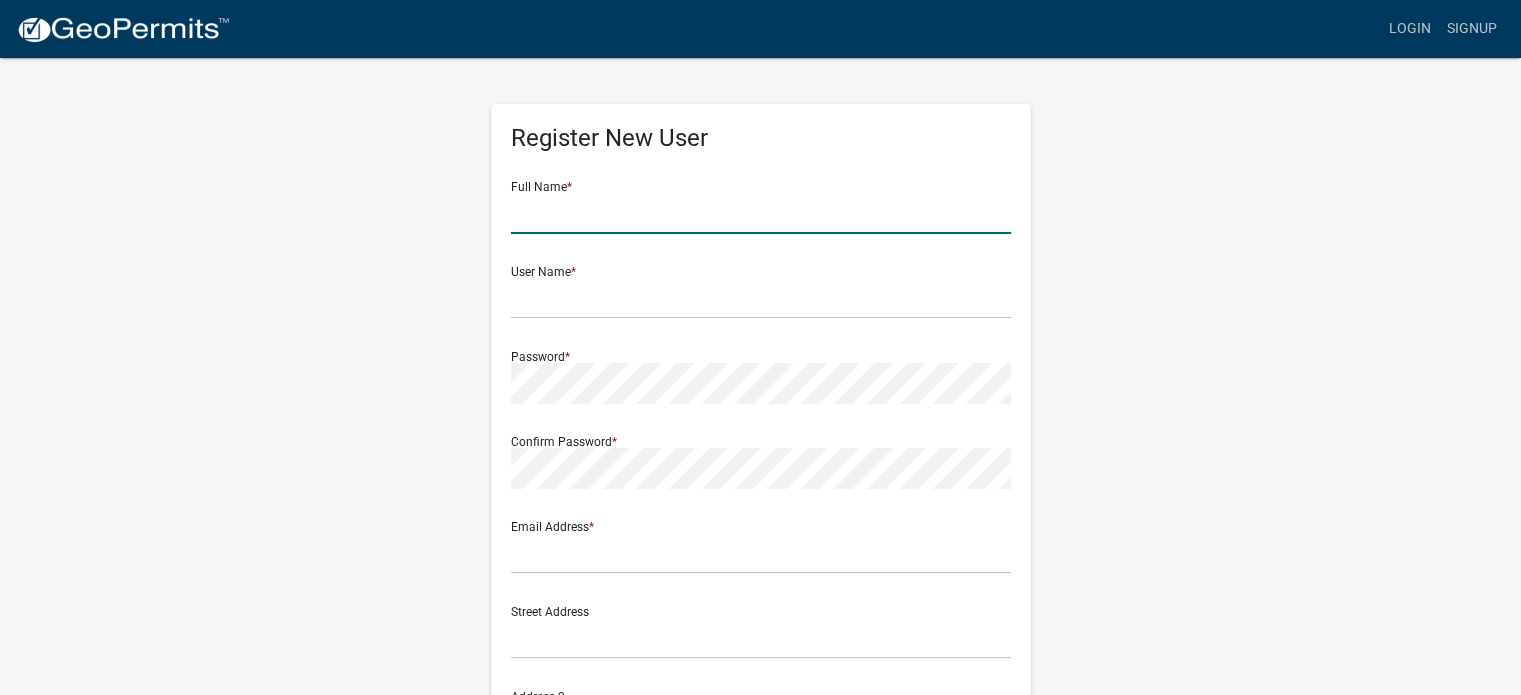 click 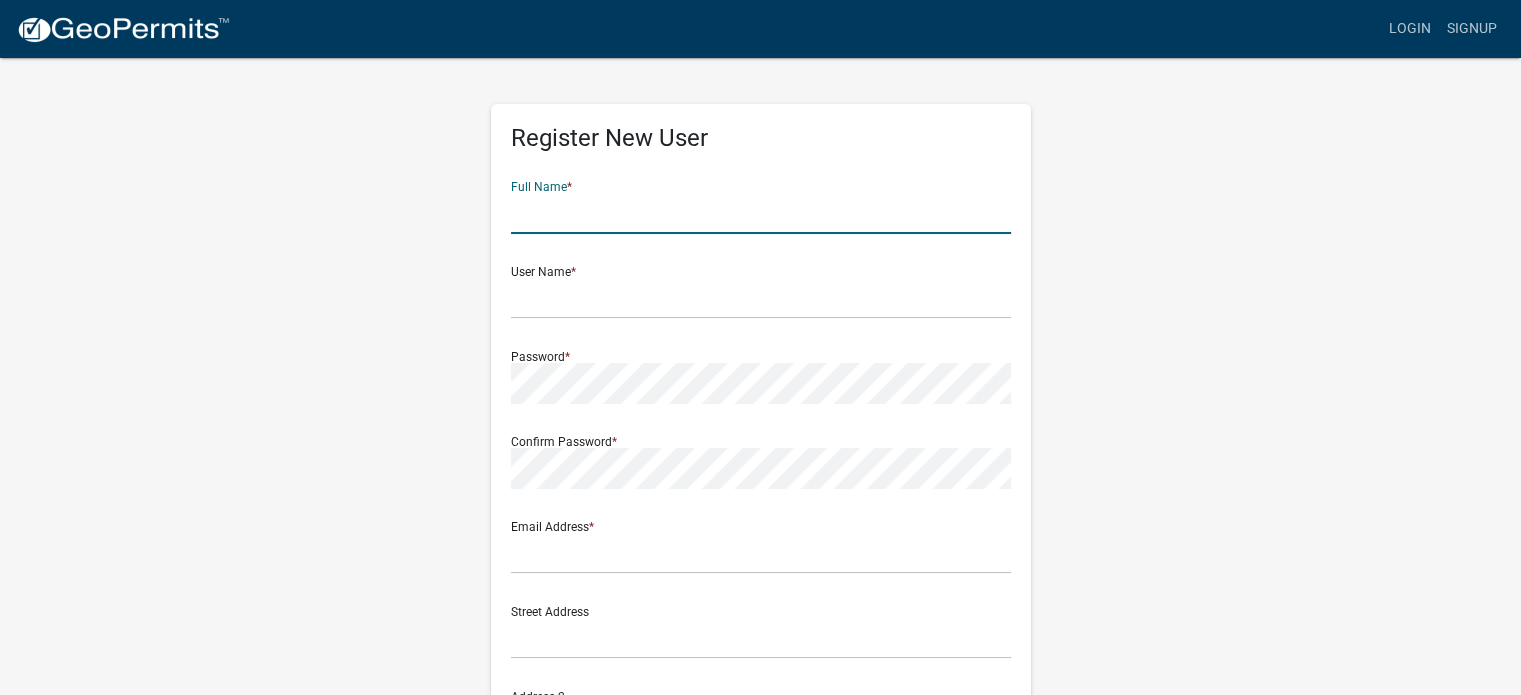 type on "[FIRST] [LAST]" 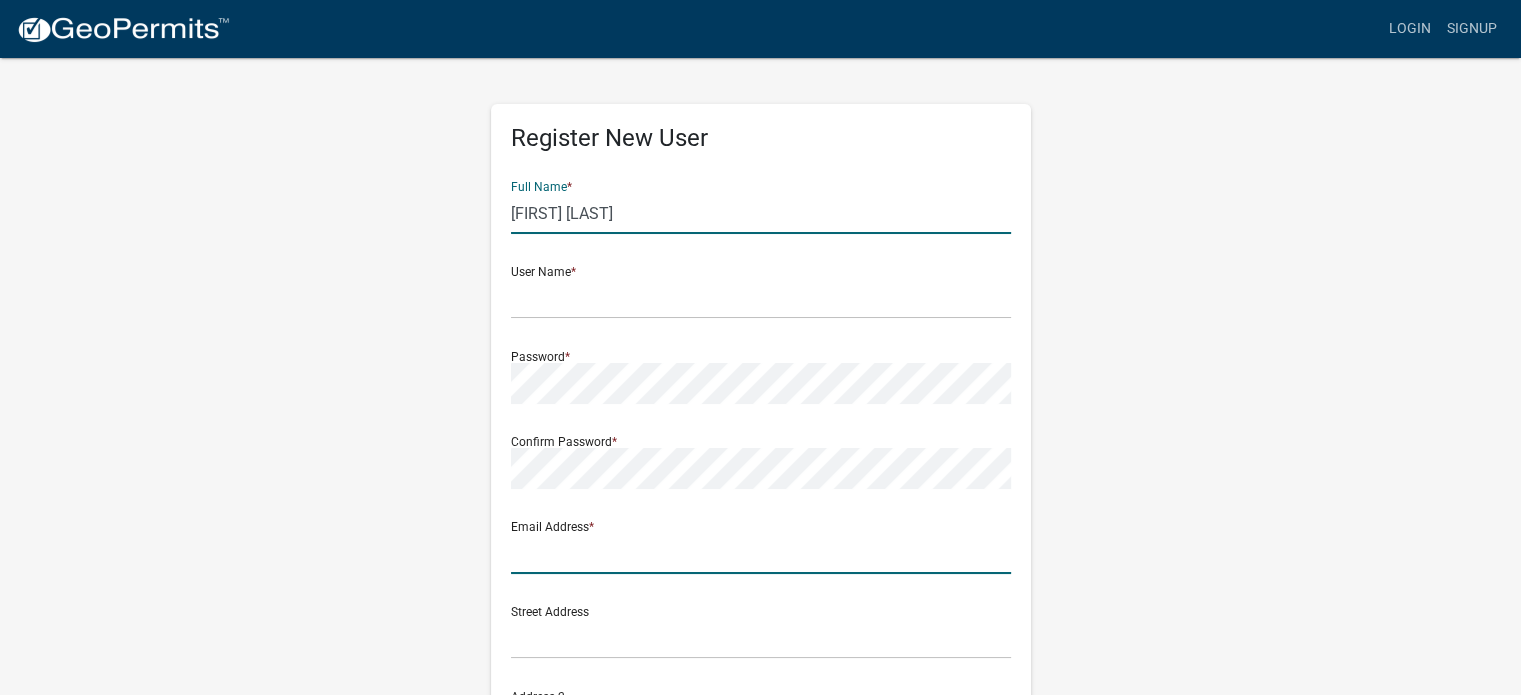 type on "[EMAIL]" 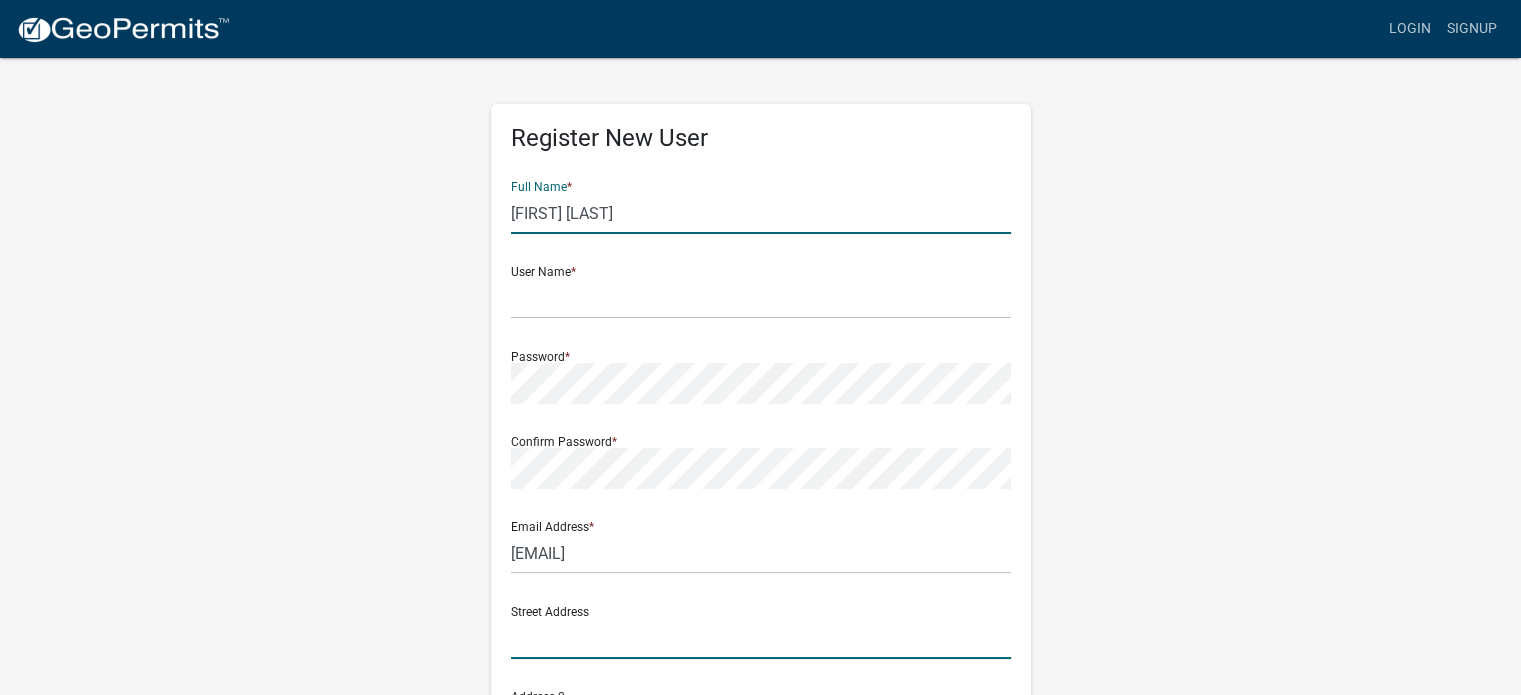 type on "[NUMBER] [STREET]" 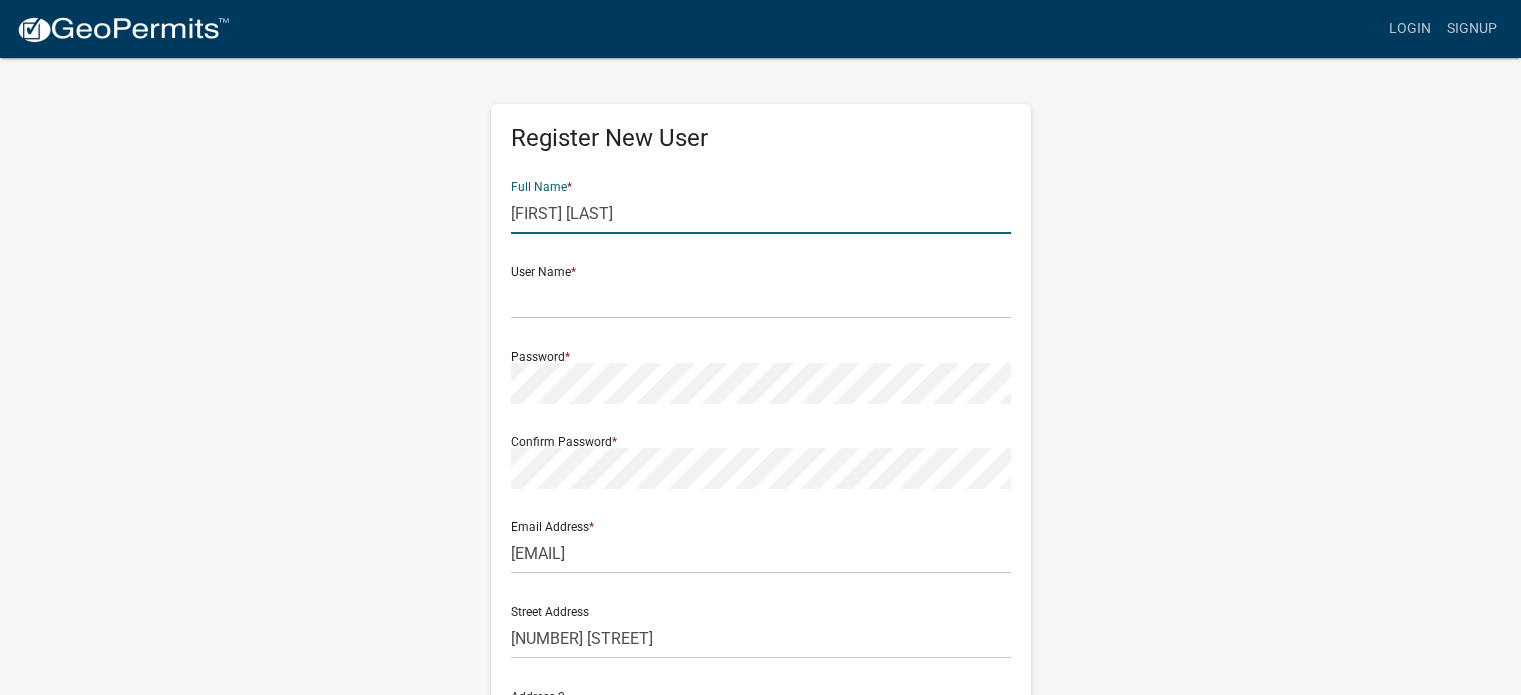 type on "Byron" 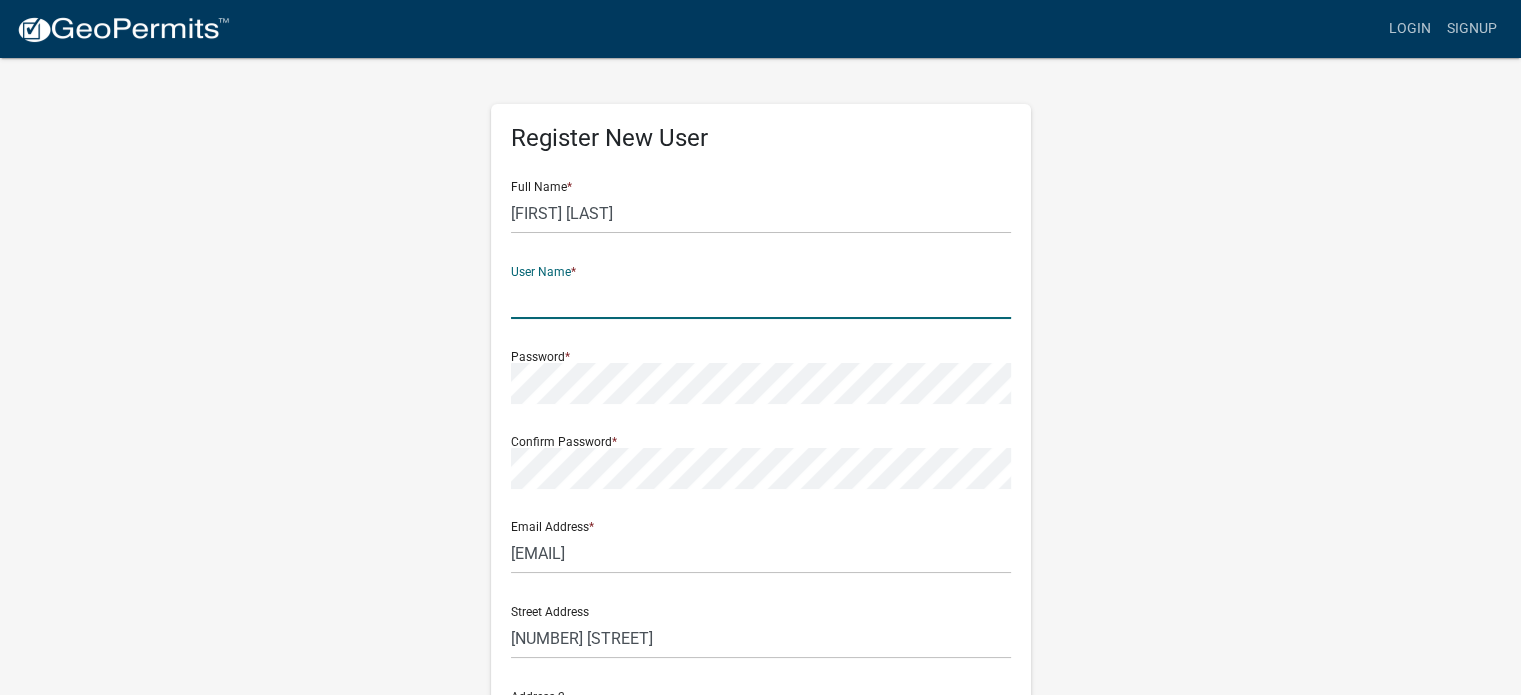 click 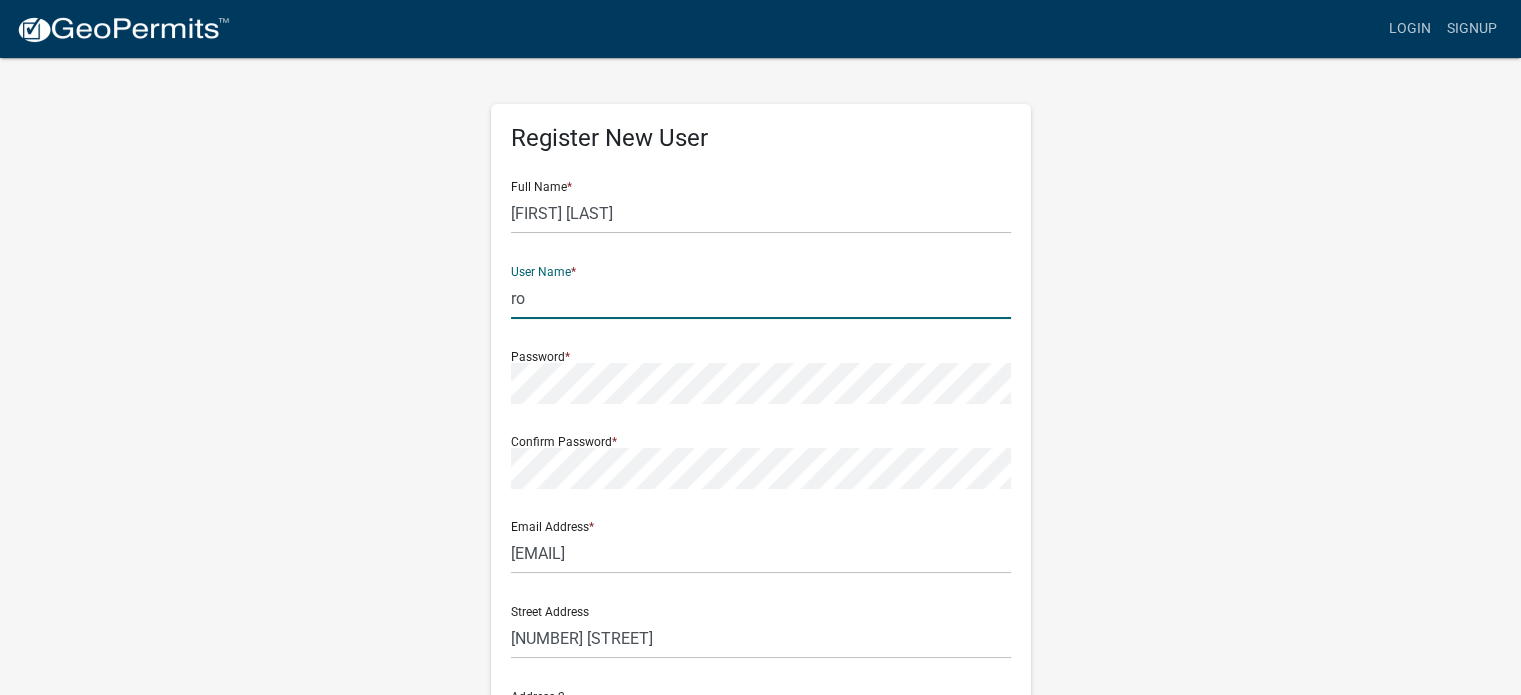type on "r" 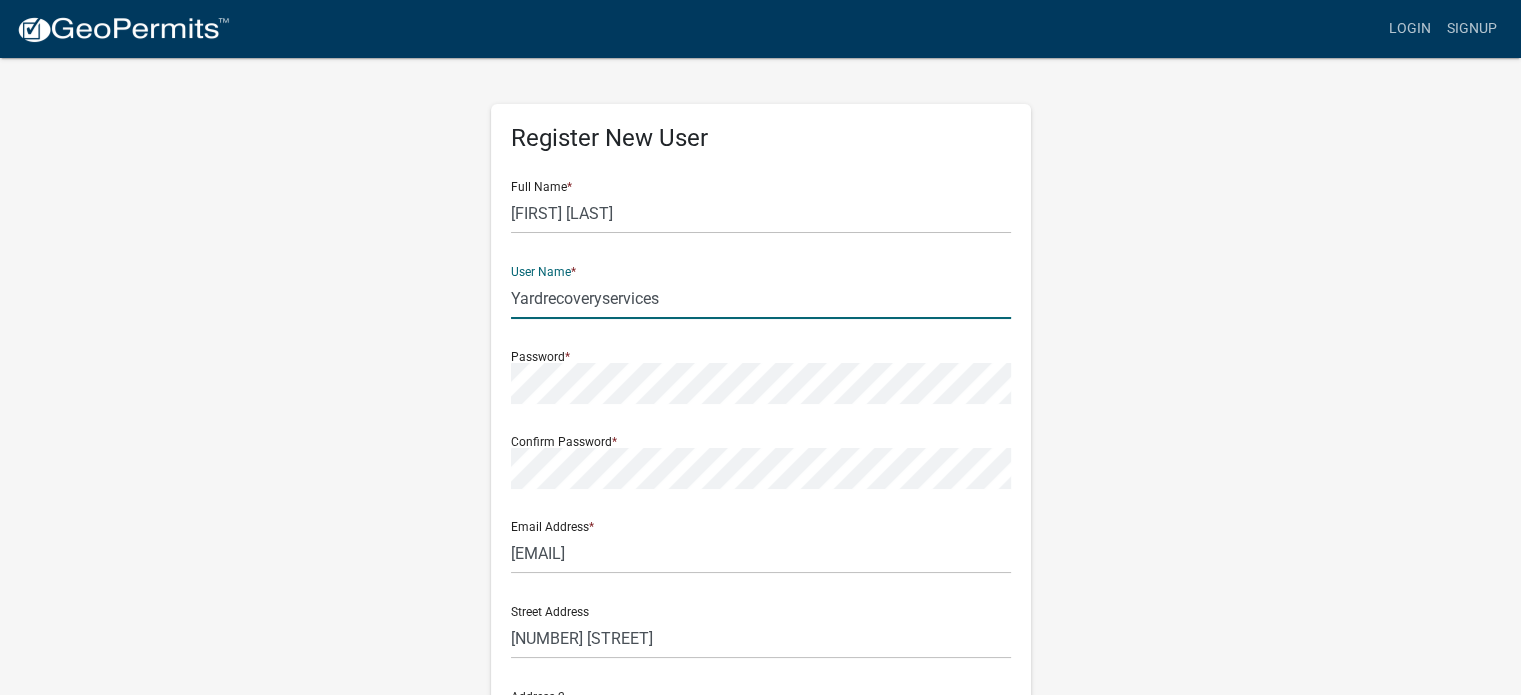 type on "Yardrecoveryservices" 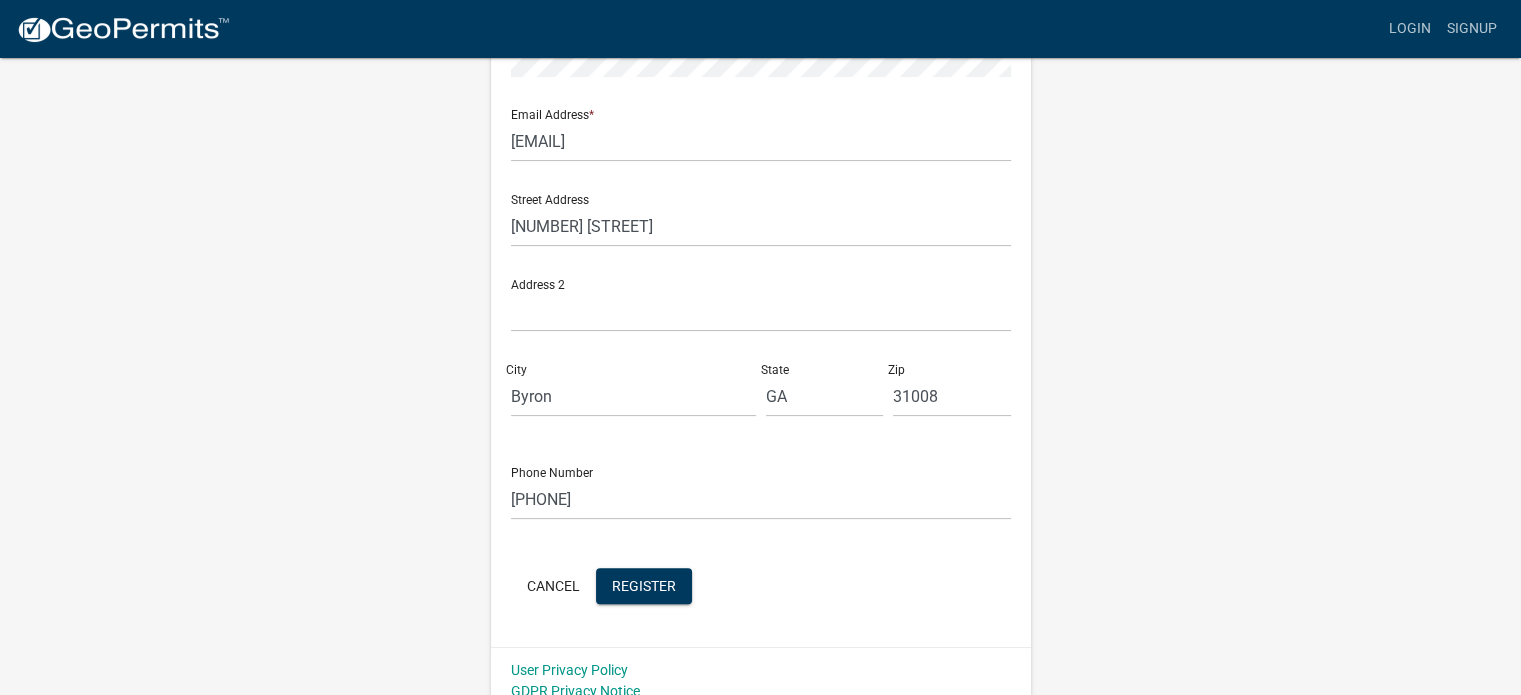scroll, scrollTop: 430, scrollLeft: 0, axis: vertical 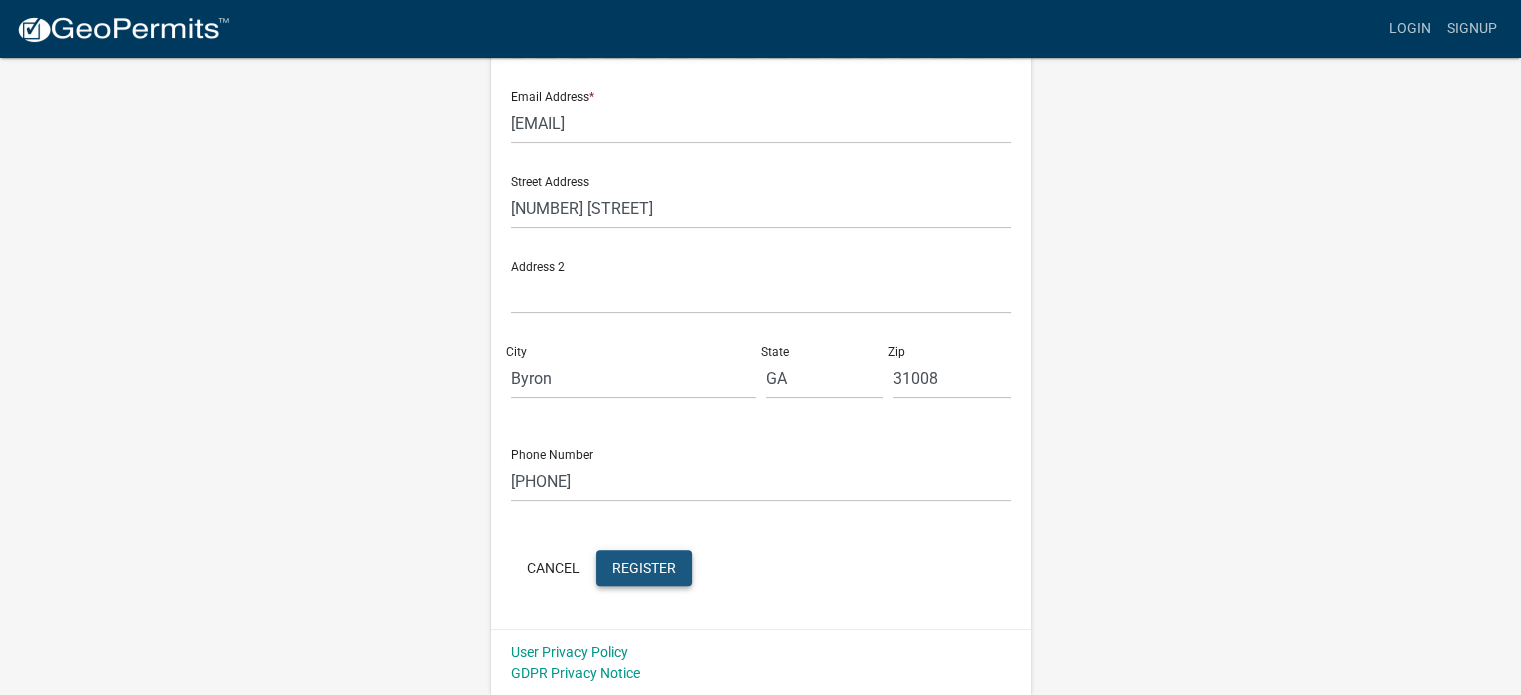 click on "Register" 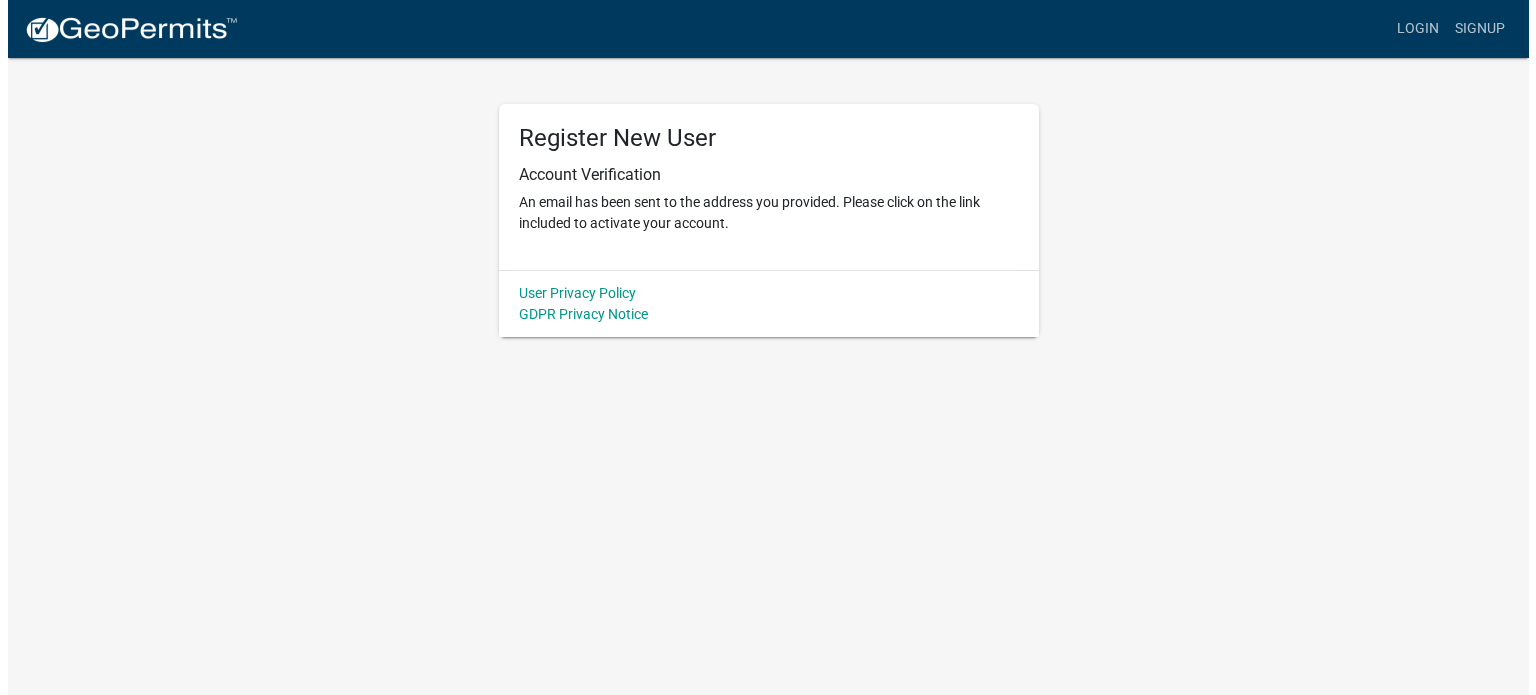 scroll, scrollTop: 0, scrollLeft: 0, axis: both 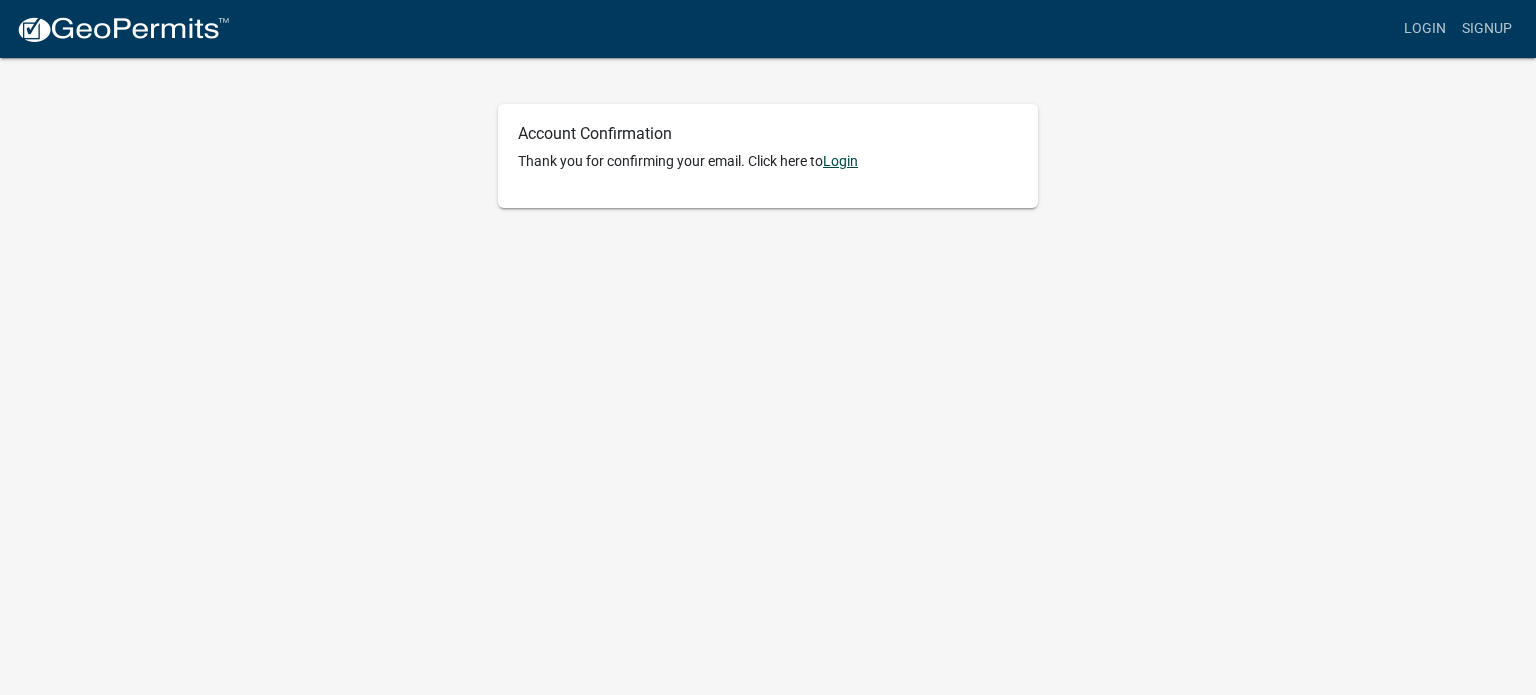 click on "Login" 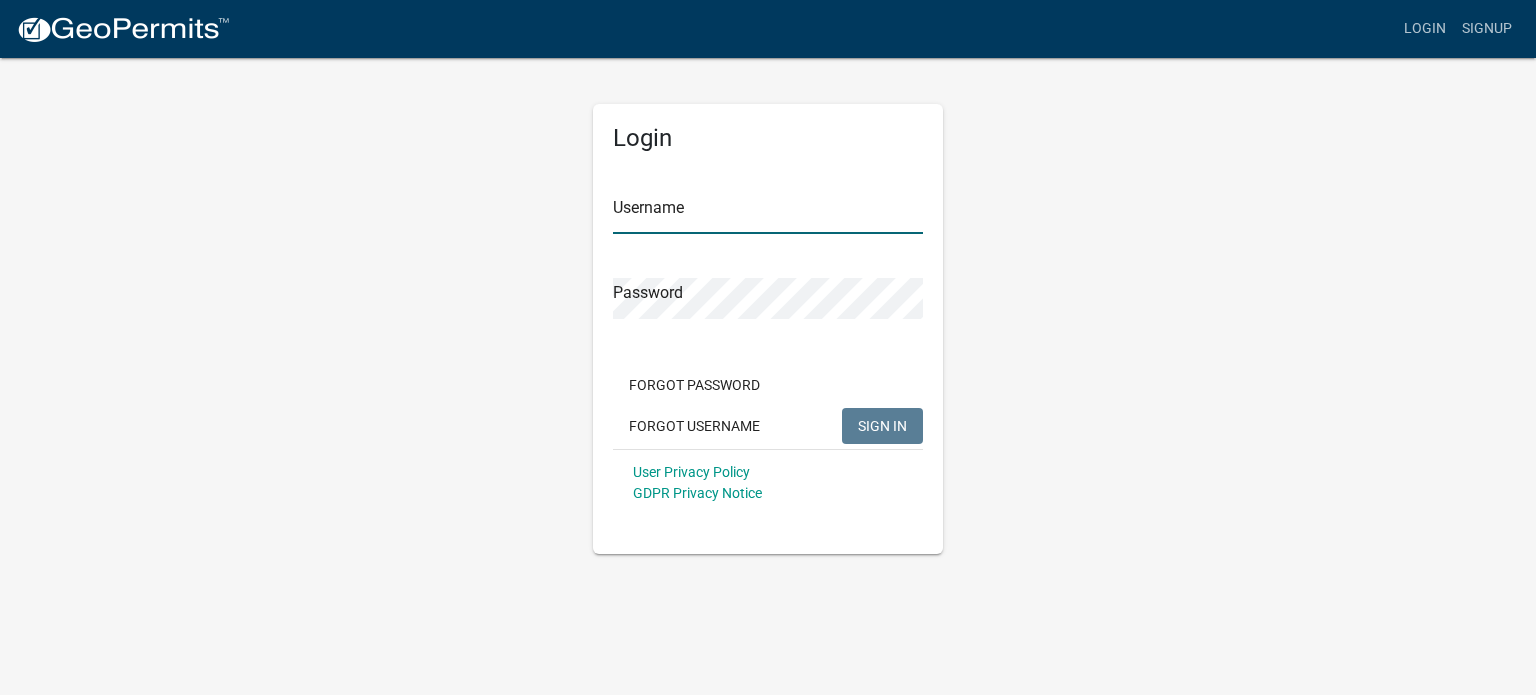 type on "Yardrecoveryservices" 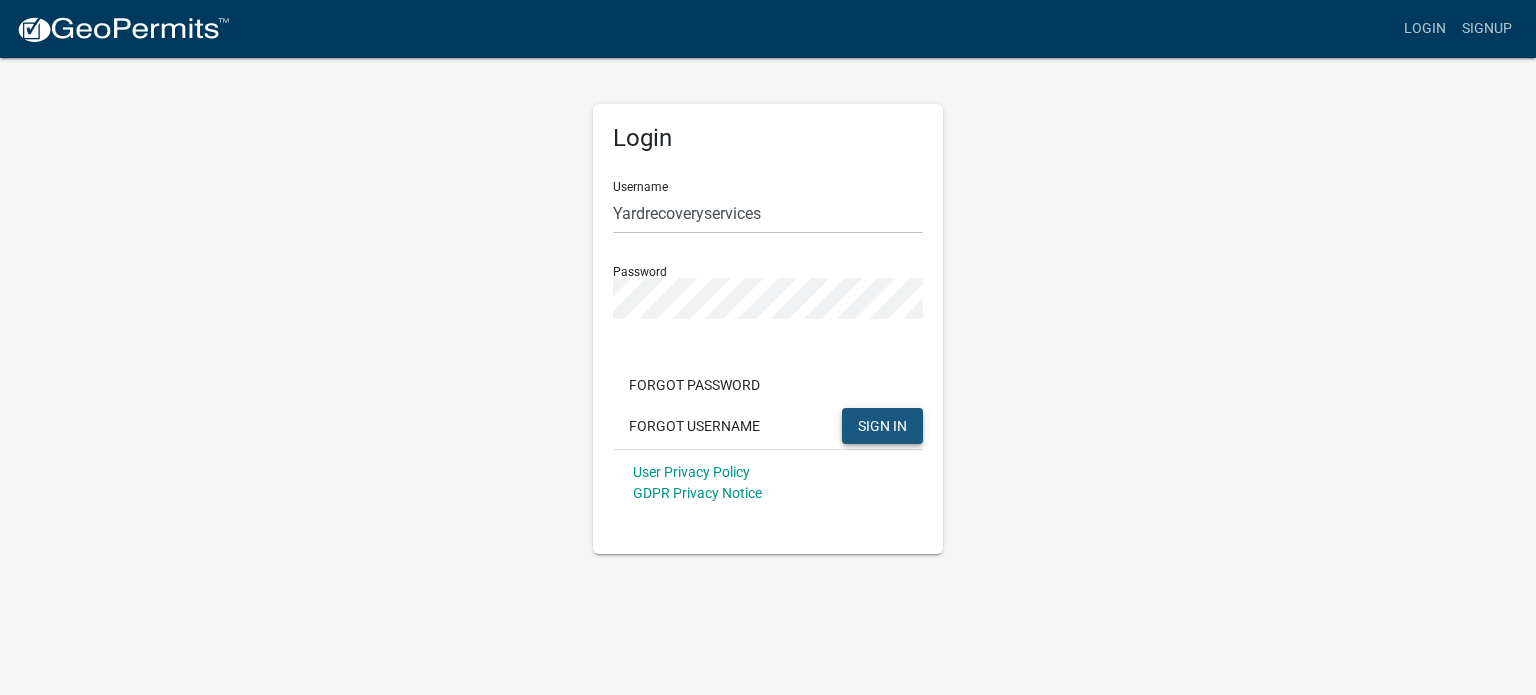 click on "SIGN IN" 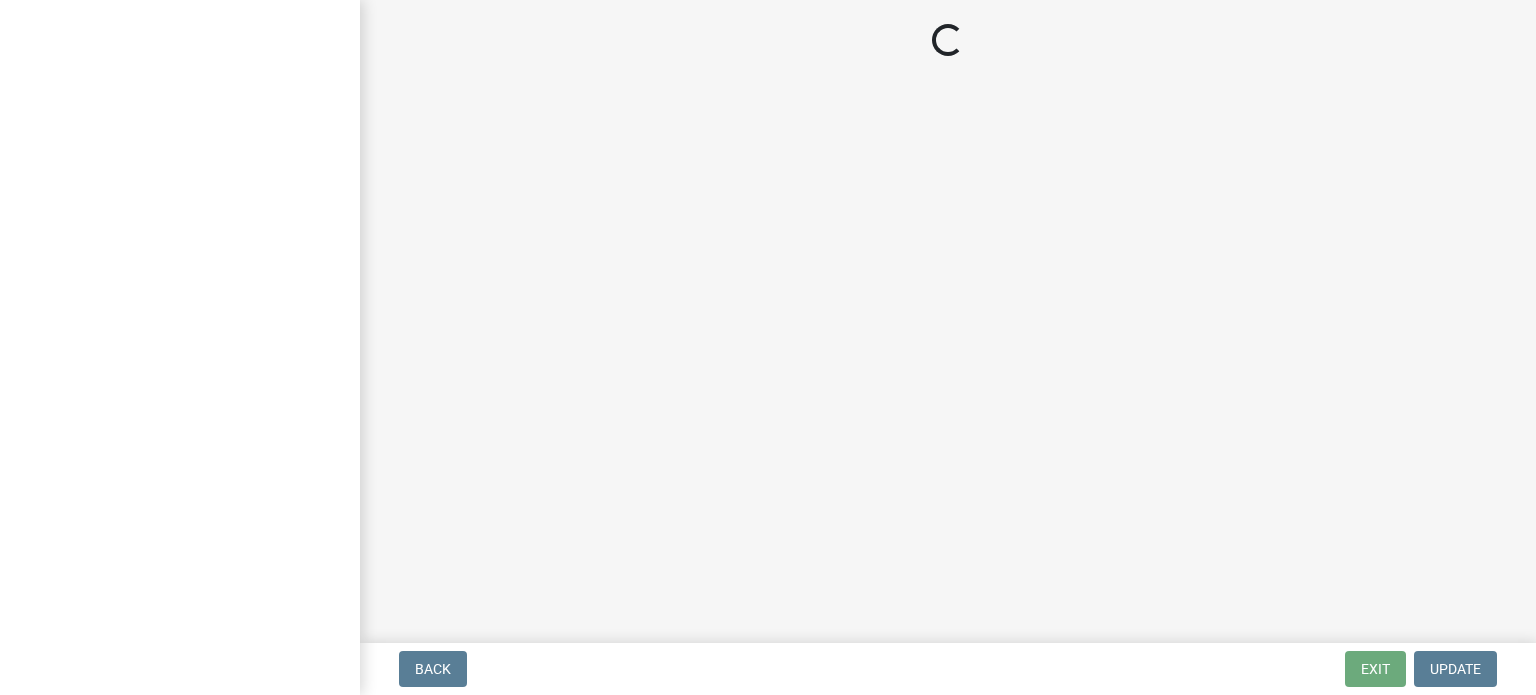 scroll, scrollTop: 0, scrollLeft: 0, axis: both 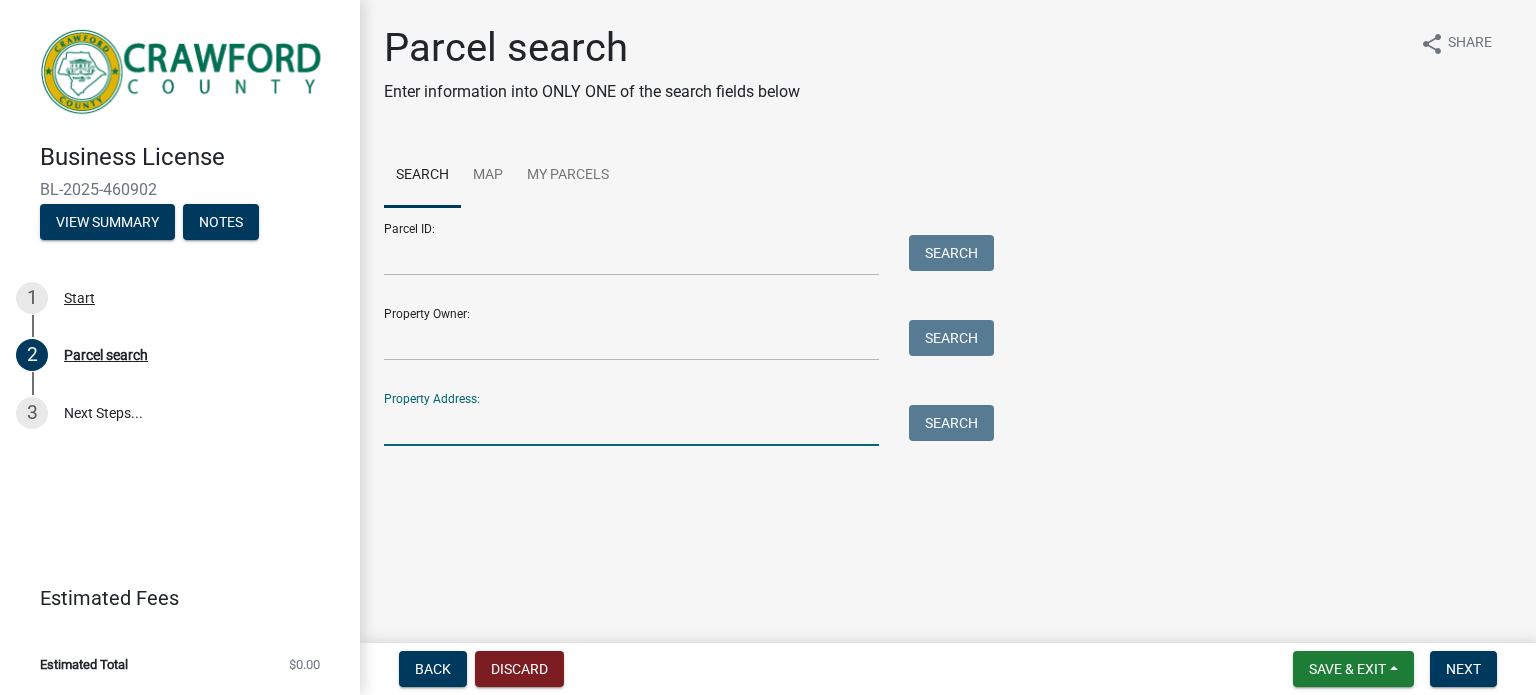 click on "Property Address:" at bounding box center (631, 425) 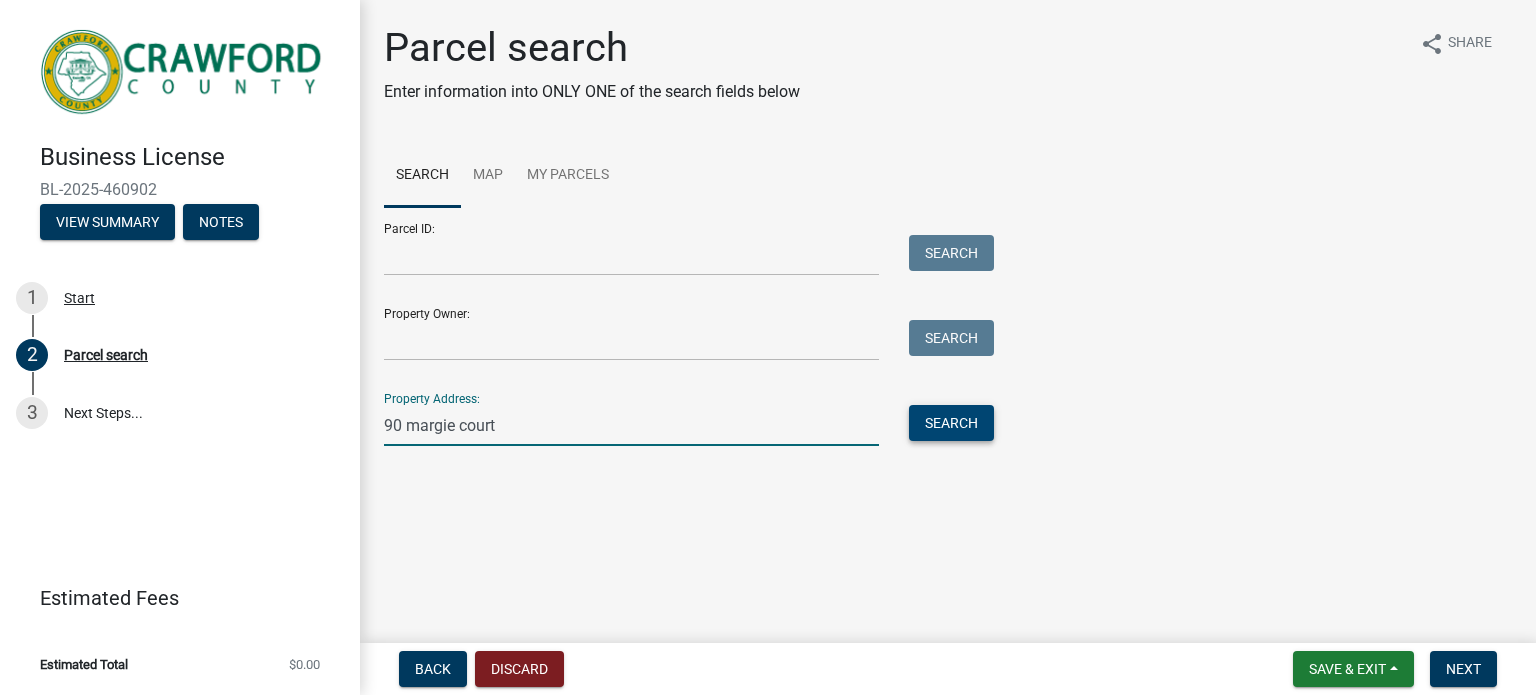 type on "90 margie court" 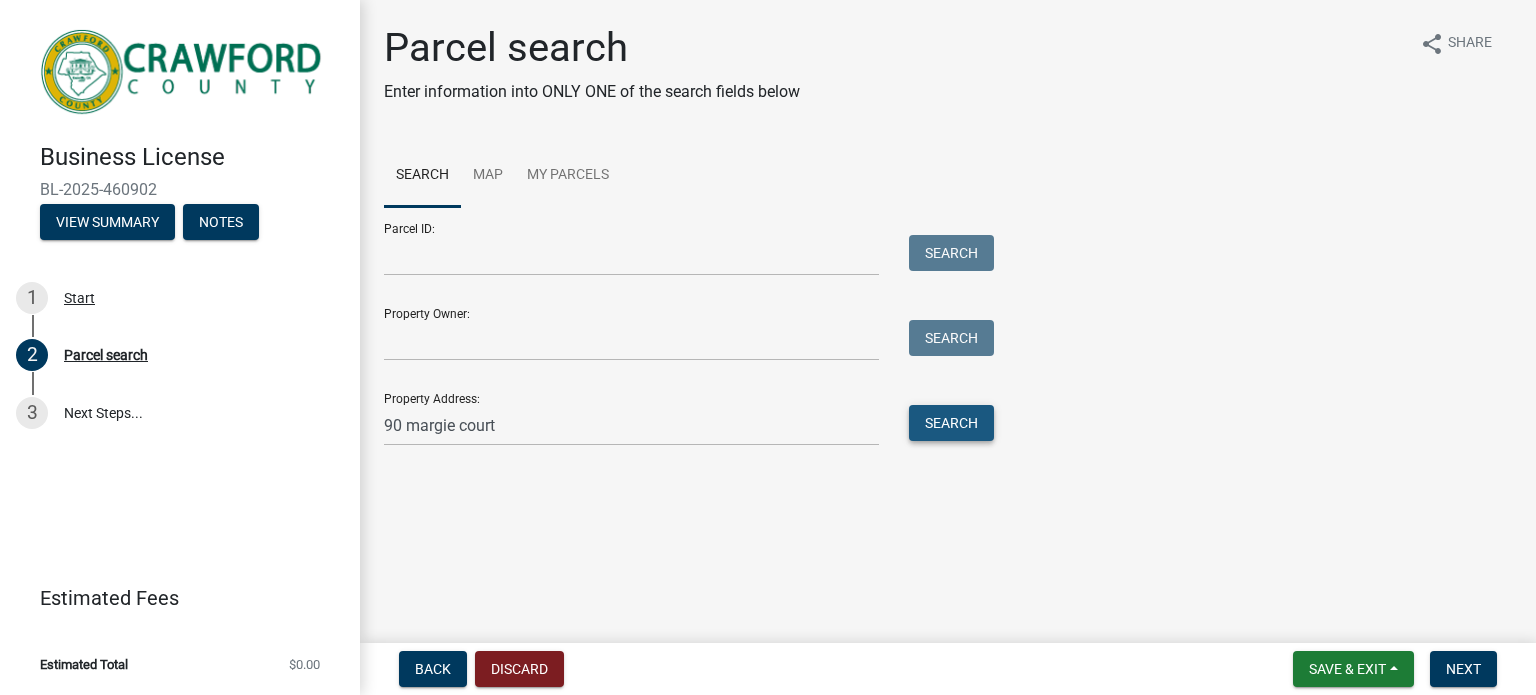 click on "Search" at bounding box center (951, 423) 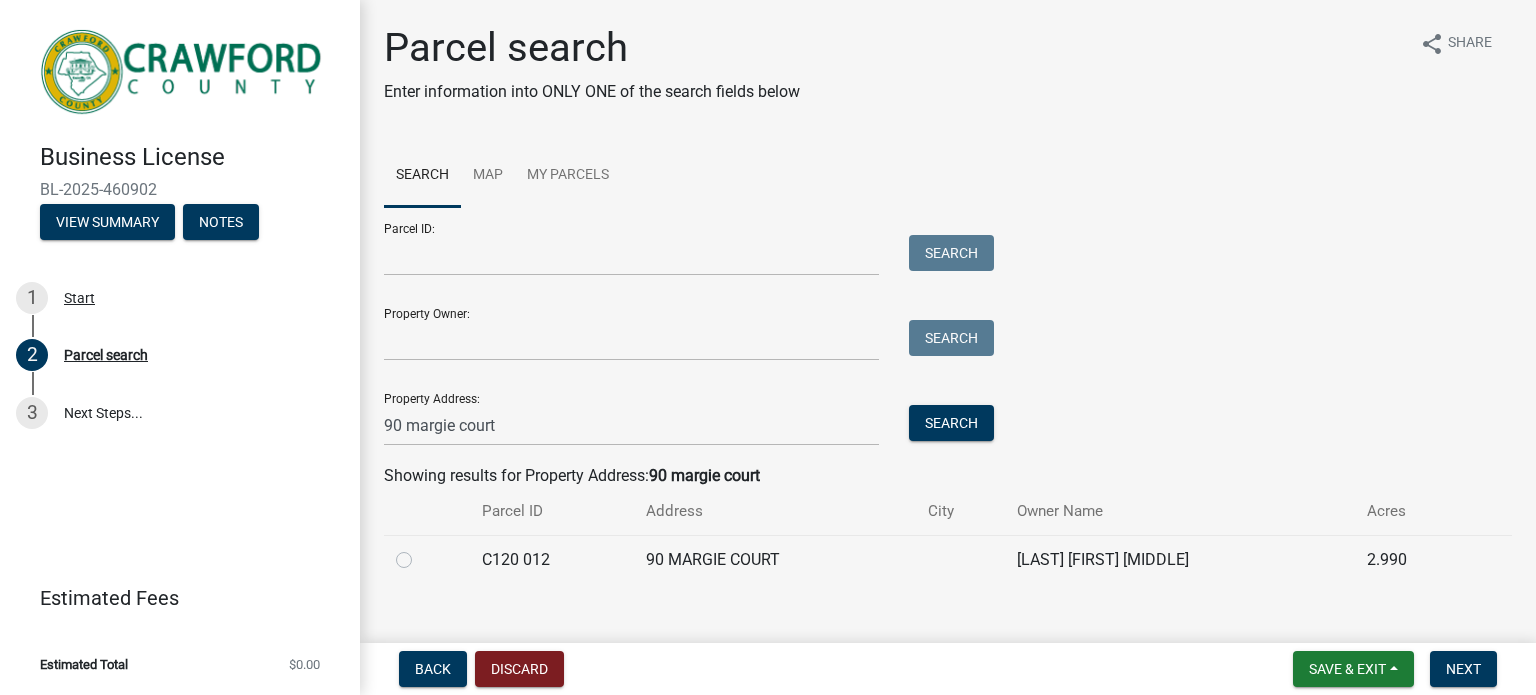click 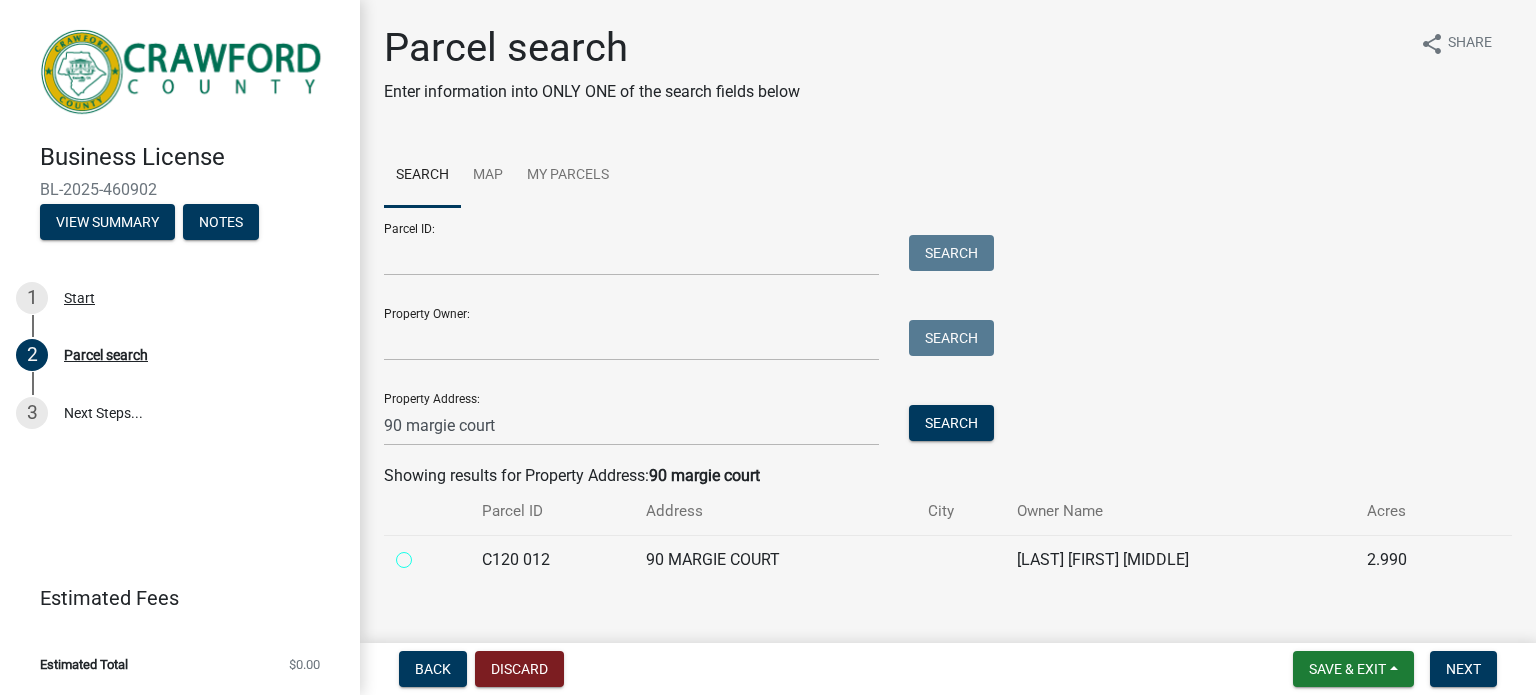 click at bounding box center (426, 554) 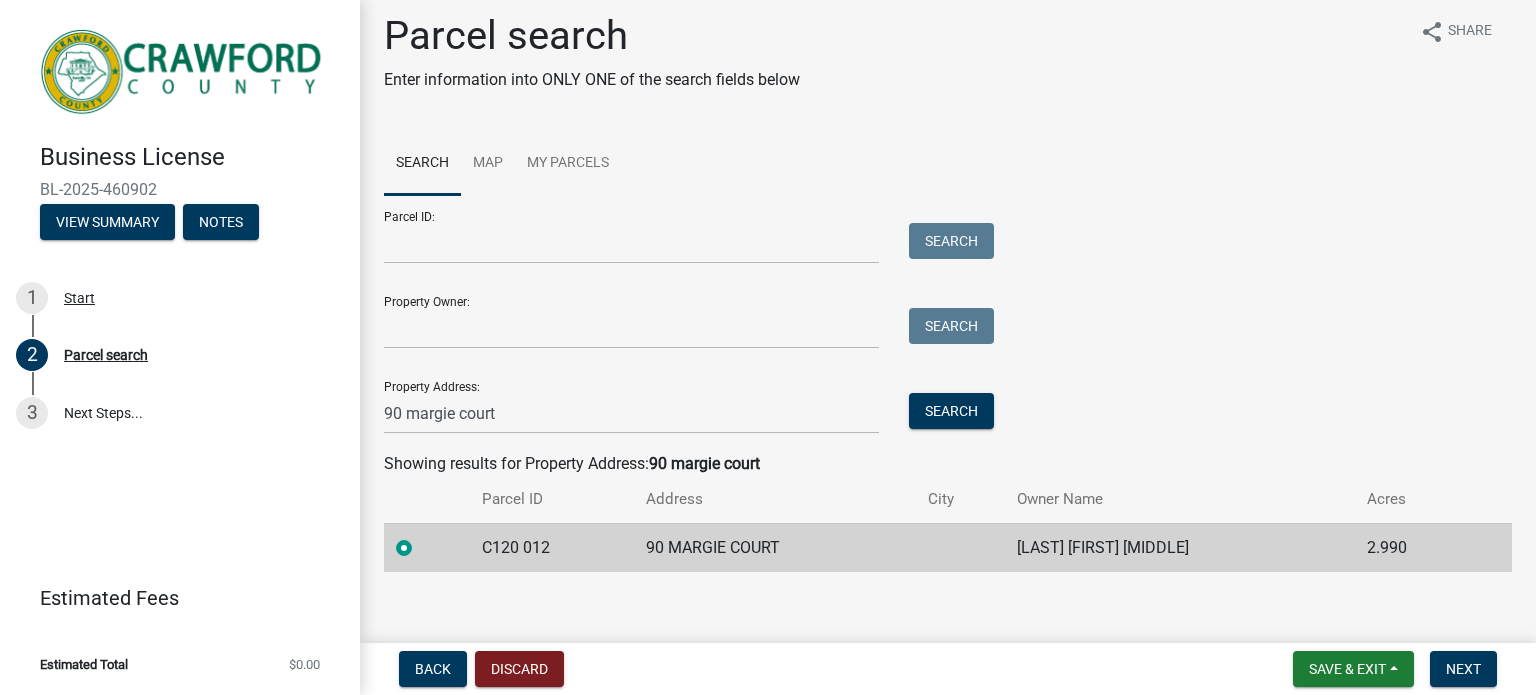 scroll, scrollTop: 26, scrollLeft: 0, axis: vertical 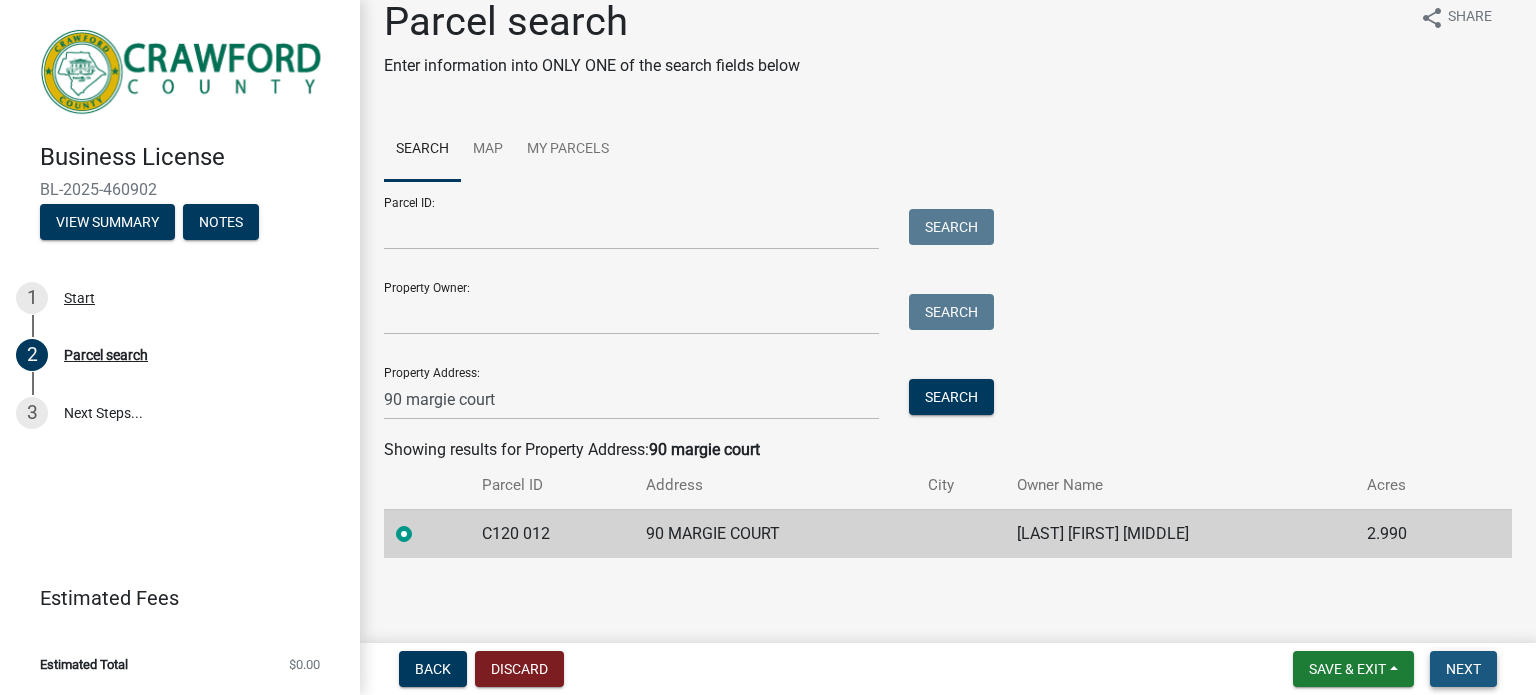 click on "Next" at bounding box center (1463, 669) 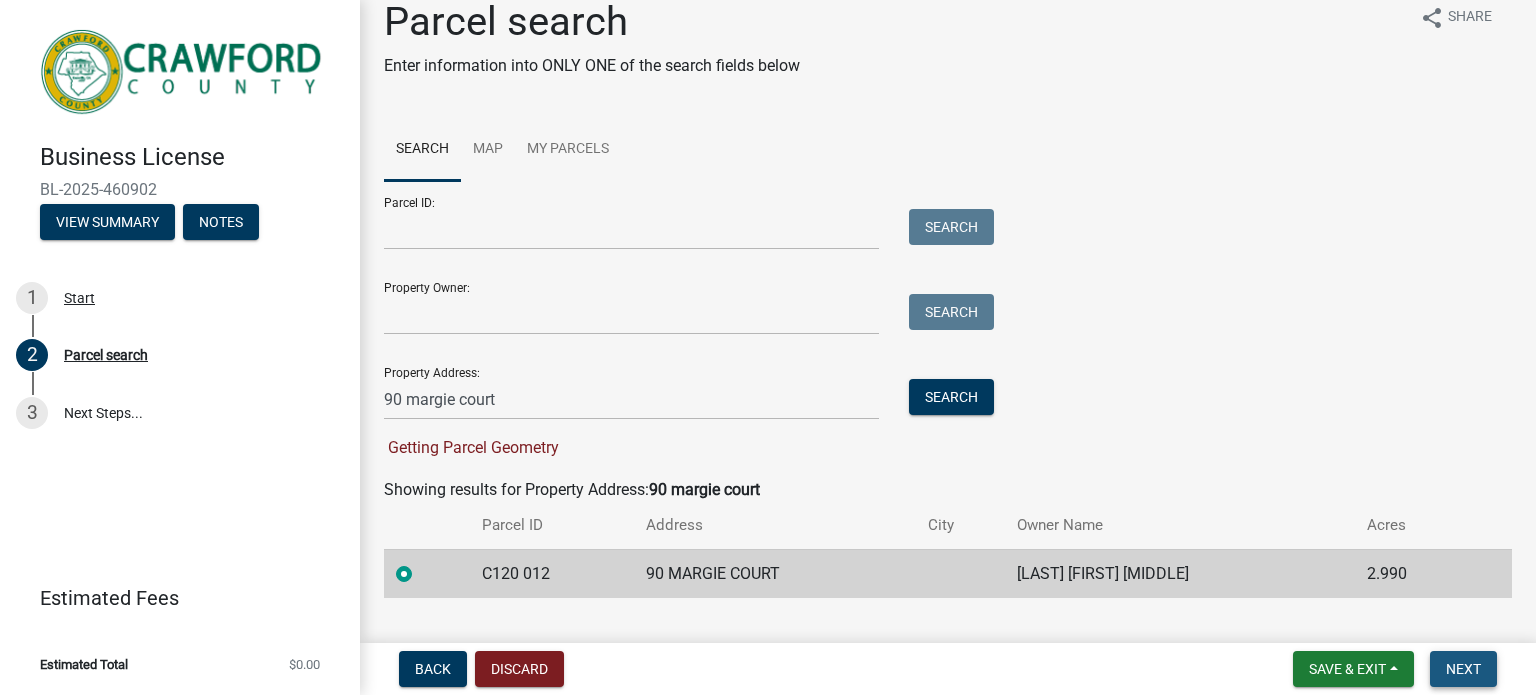 click on "Next" at bounding box center [1463, 669] 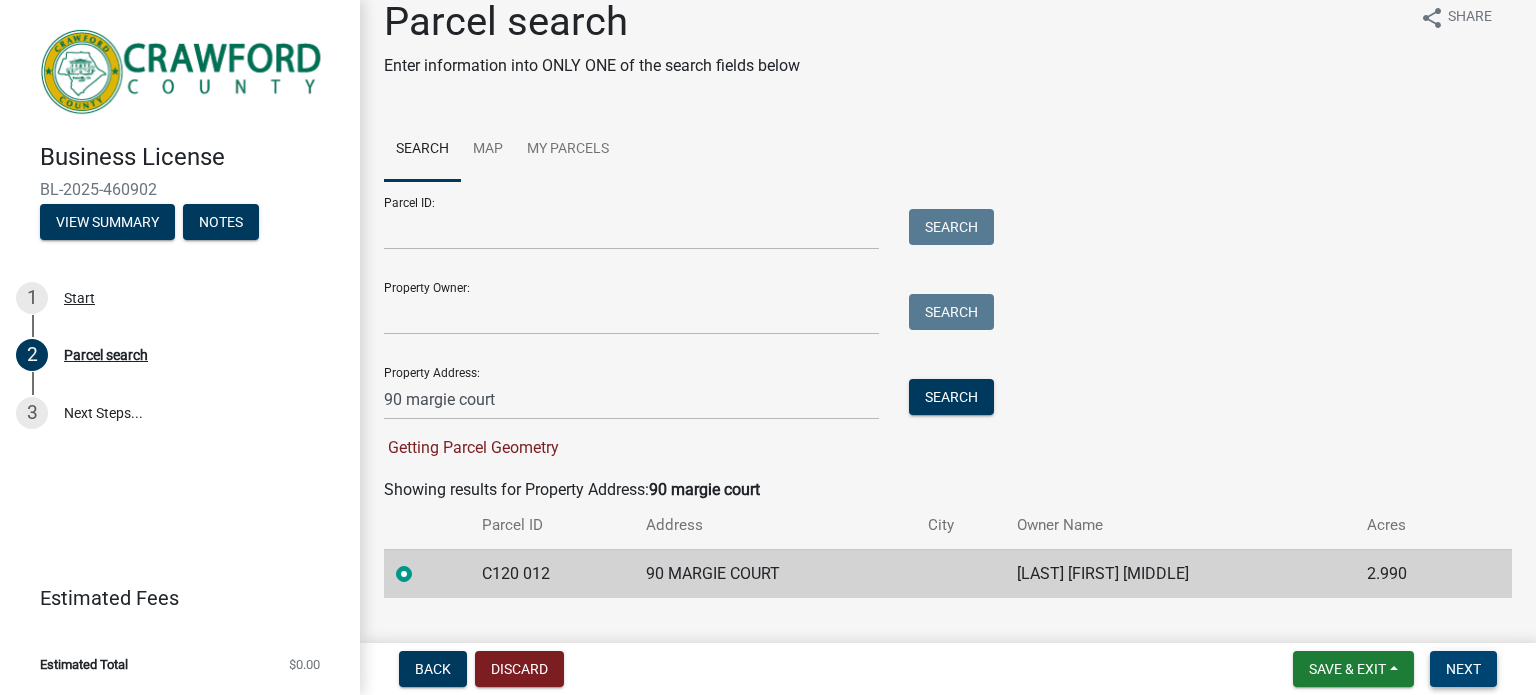 scroll, scrollTop: 66, scrollLeft: 0, axis: vertical 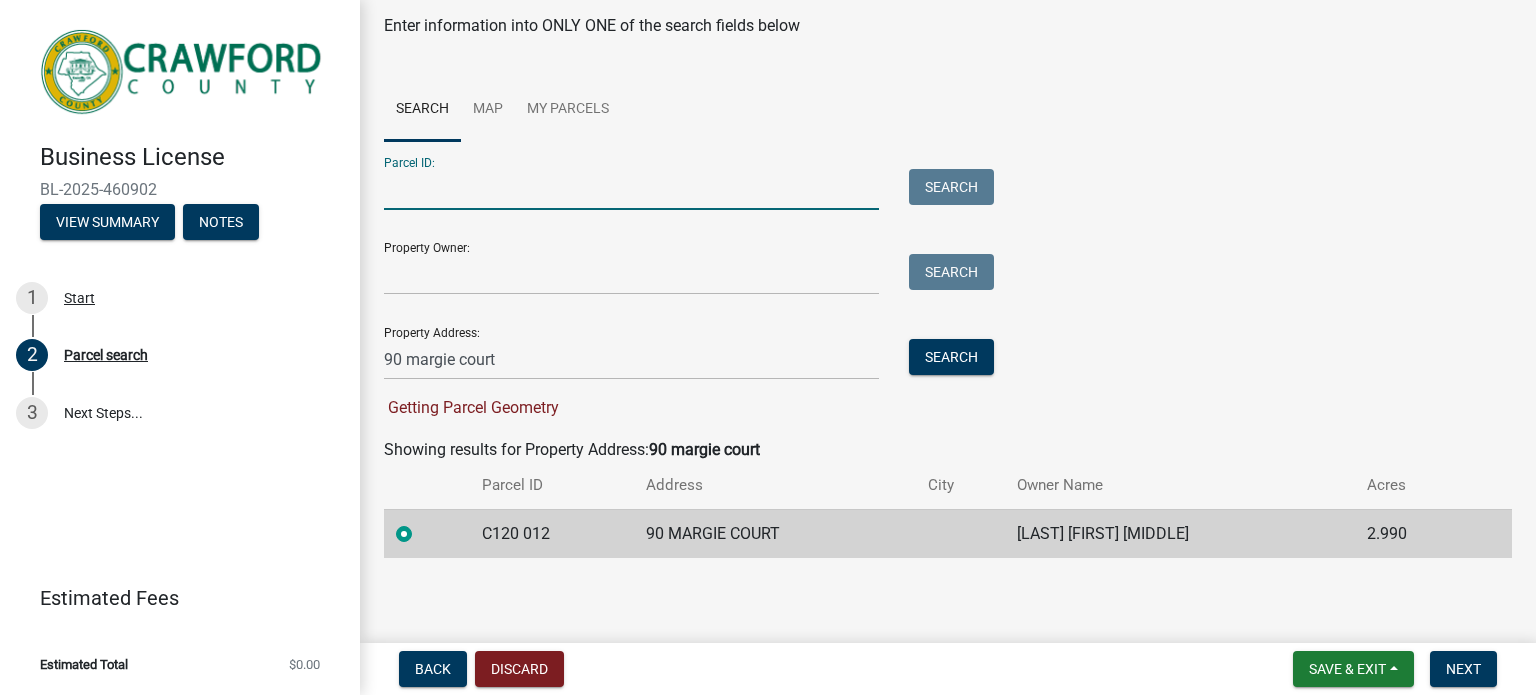 click on "Parcel ID:" at bounding box center [631, 189] 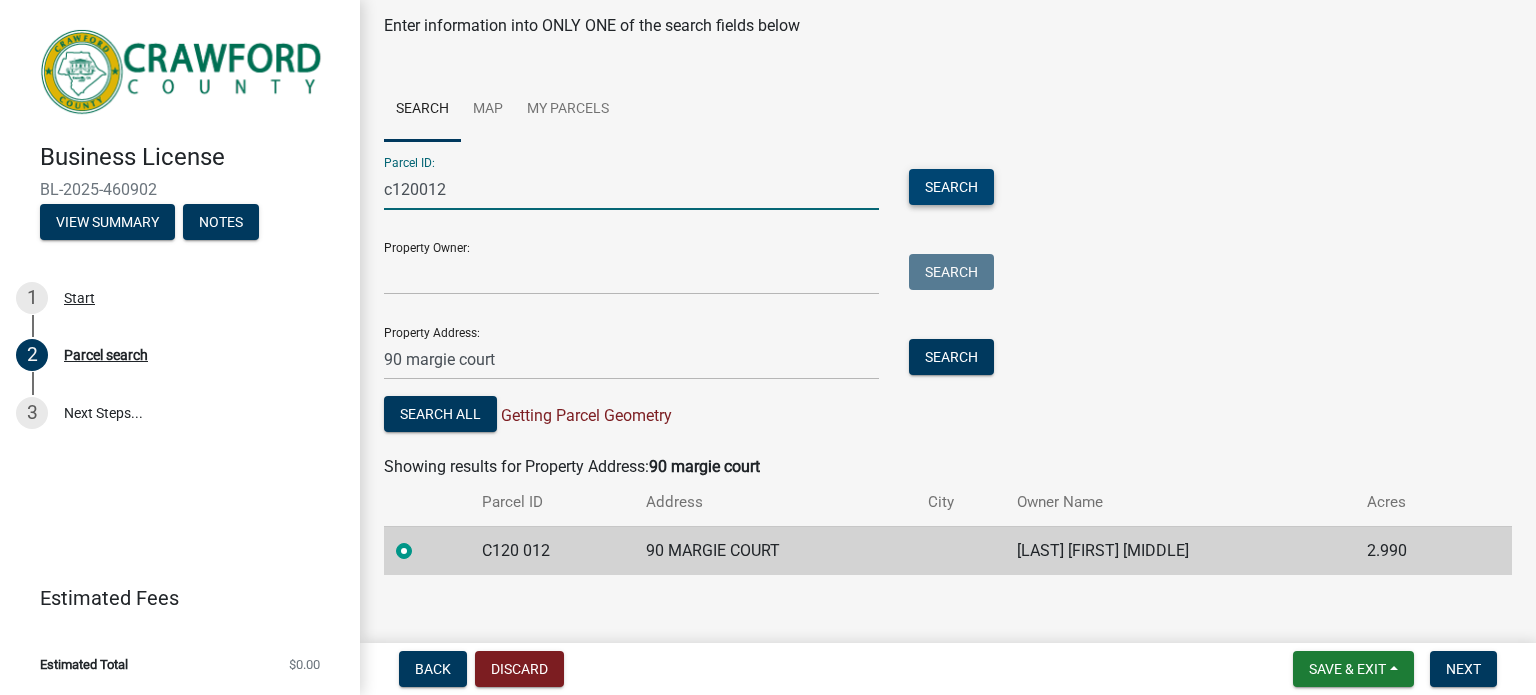 type on "c120012" 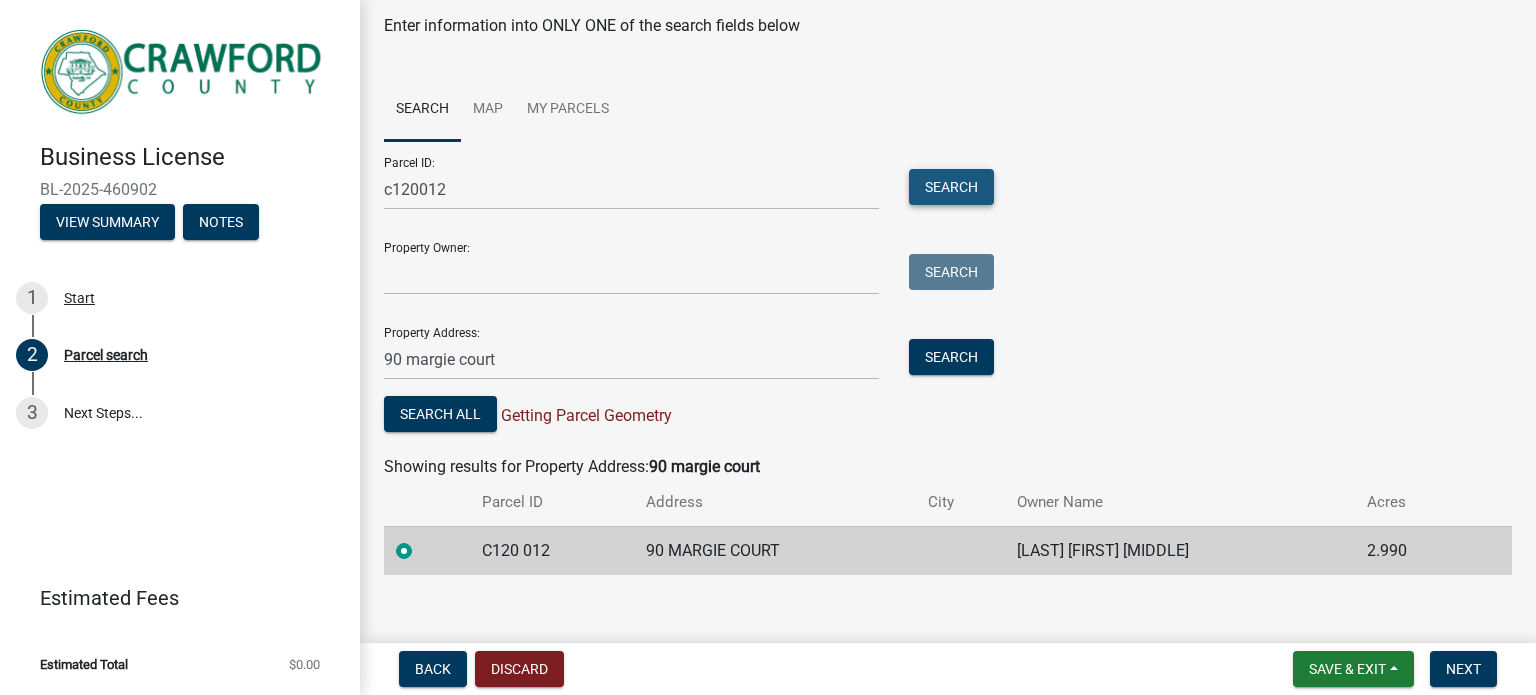 click on "Search" at bounding box center [951, 187] 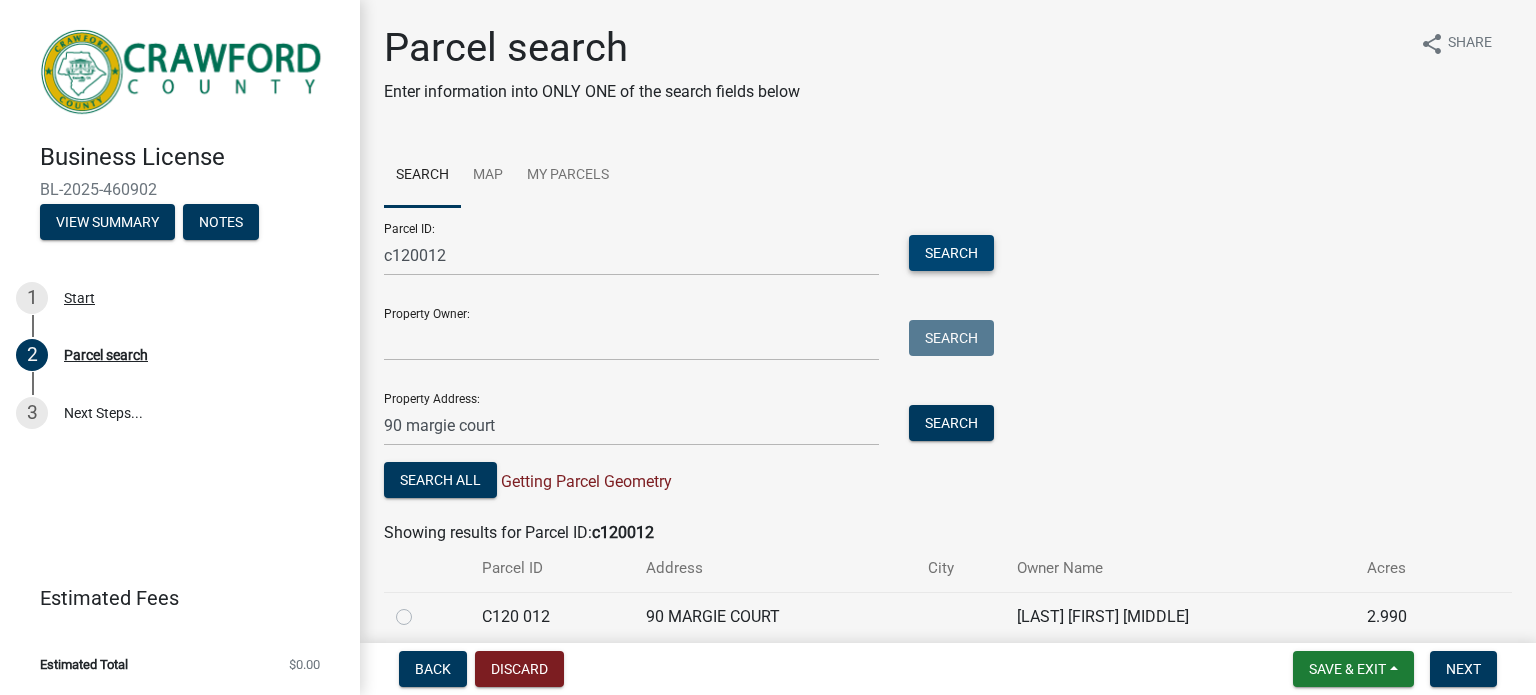 scroll, scrollTop: 84, scrollLeft: 0, axis: vertical 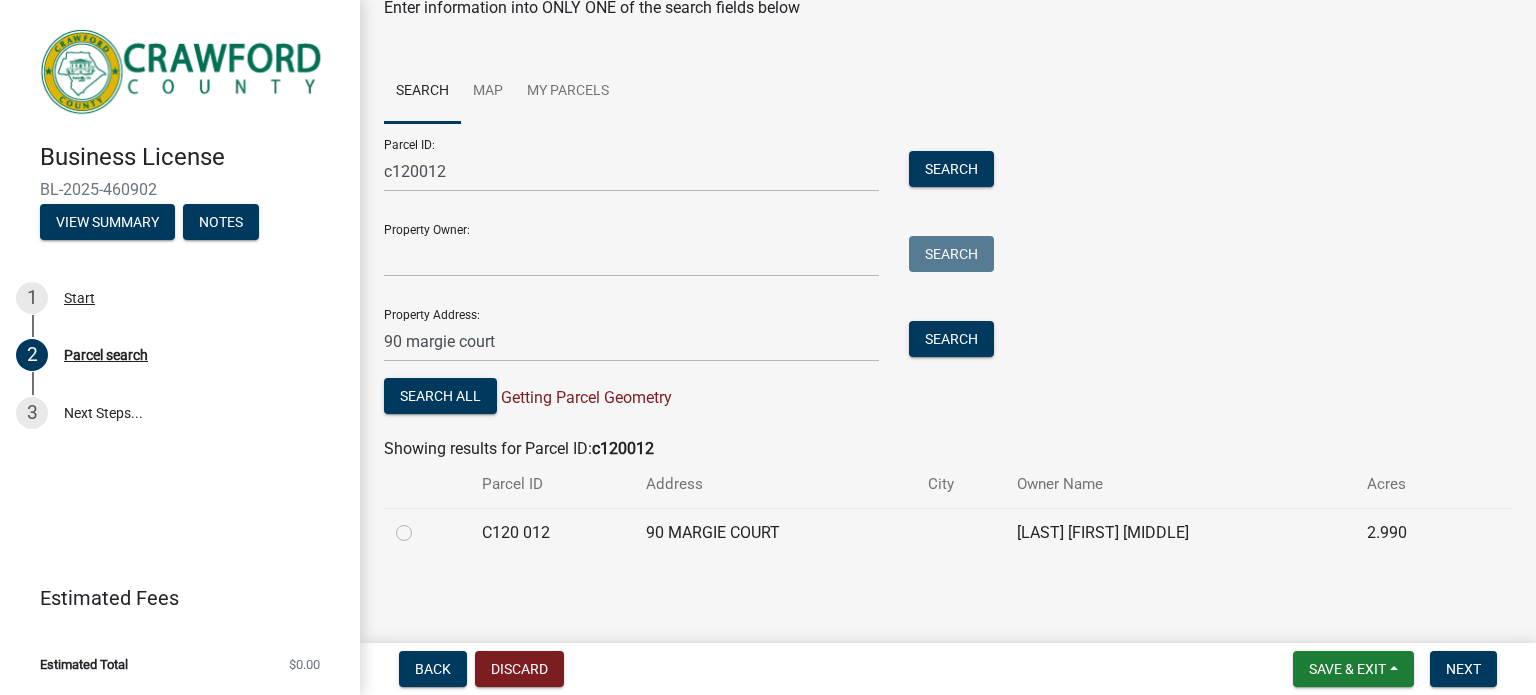 click 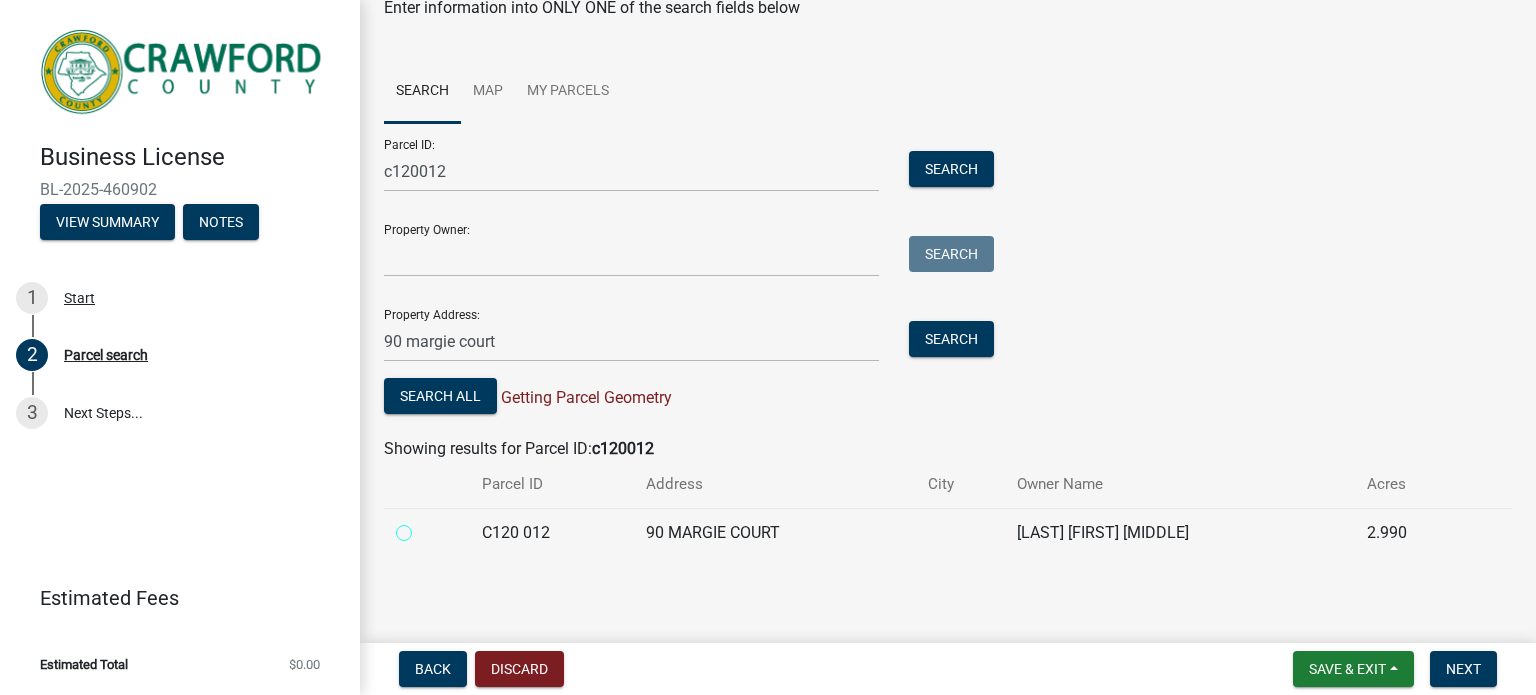 click at bounding box center [426, 527] 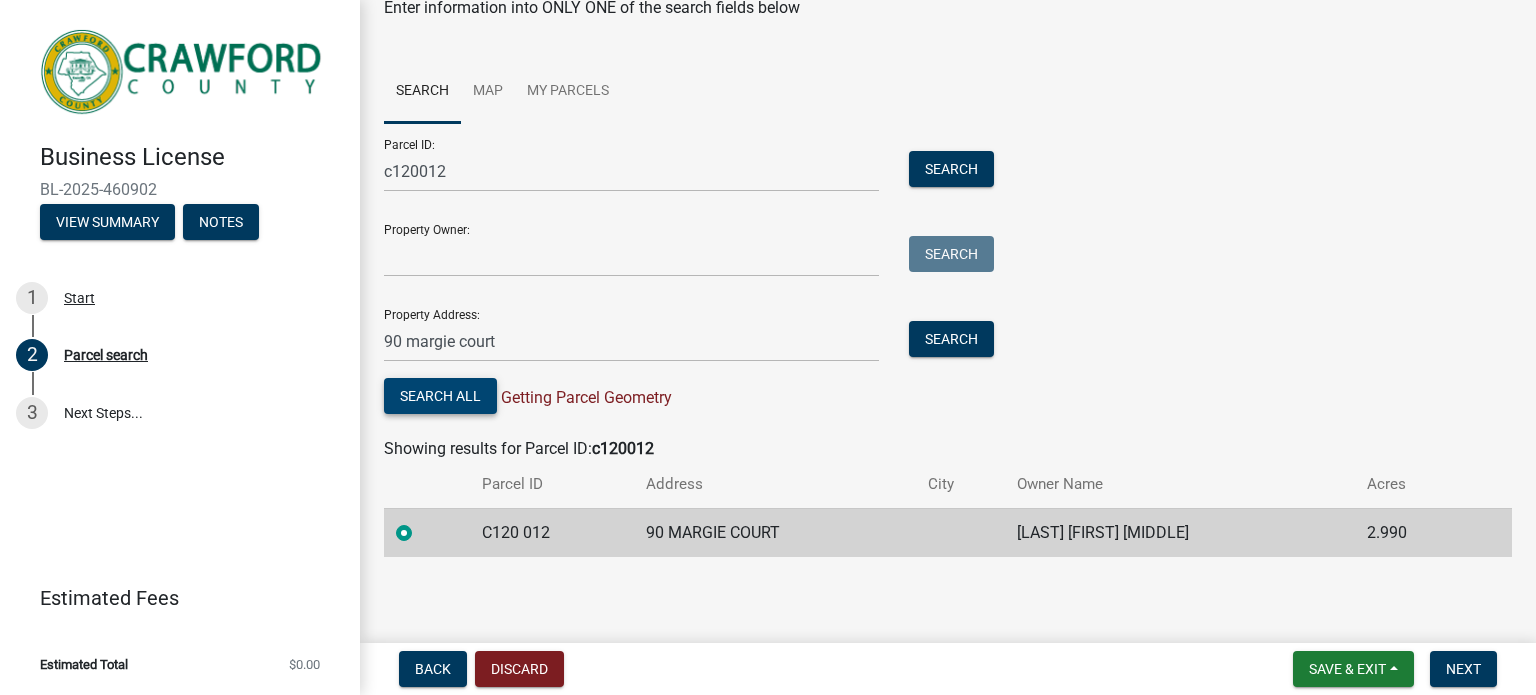 click on "Search All" at bounding box center [440, 396] 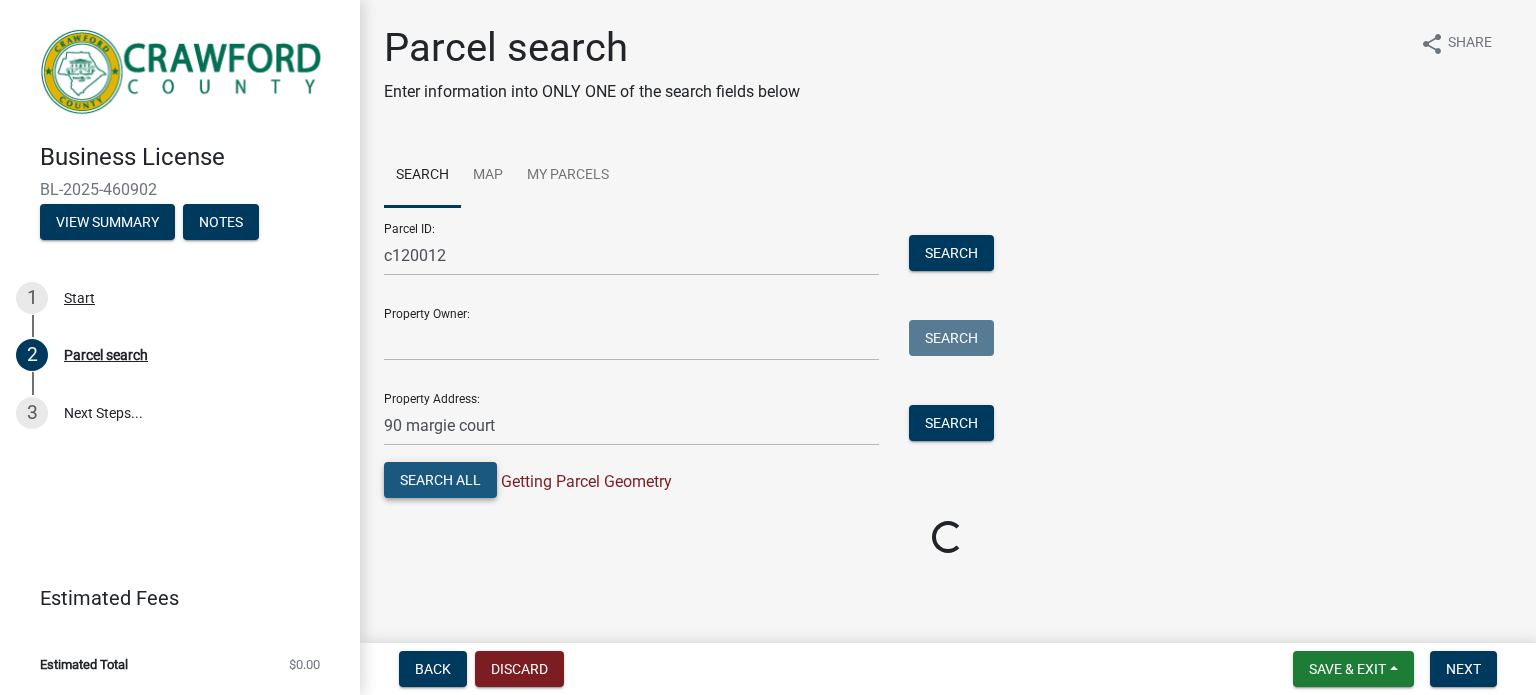 scroll, scrollTop: 0, scrollLeft: 0, axis: both 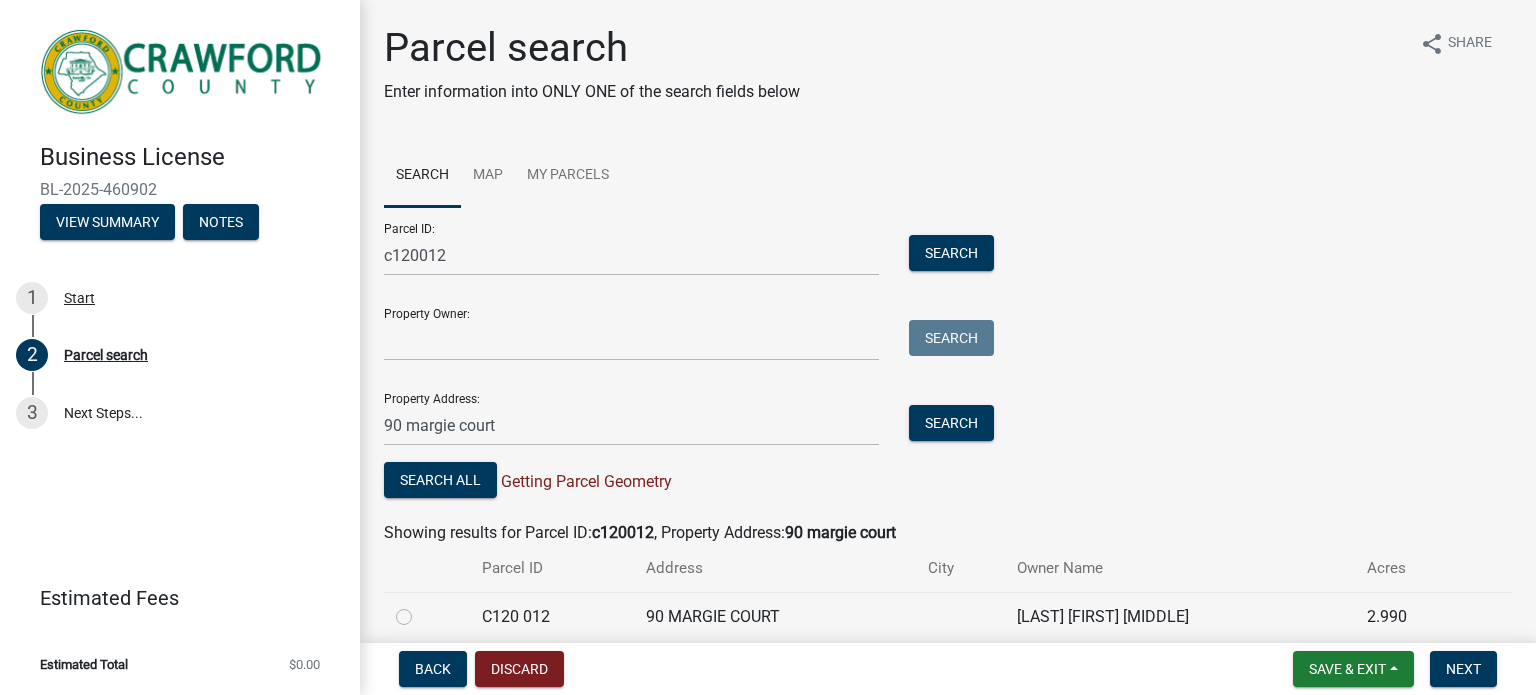 click 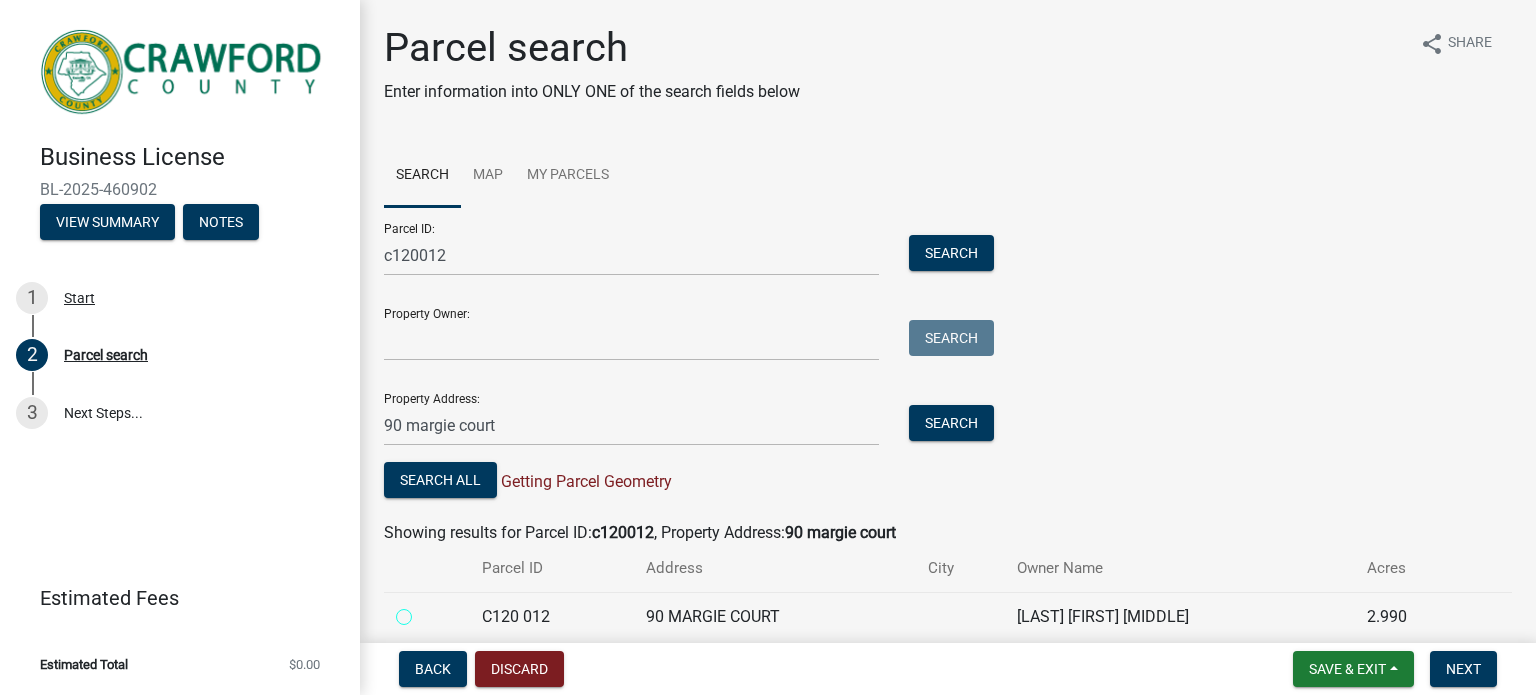 click at bounding box center (426, 611) 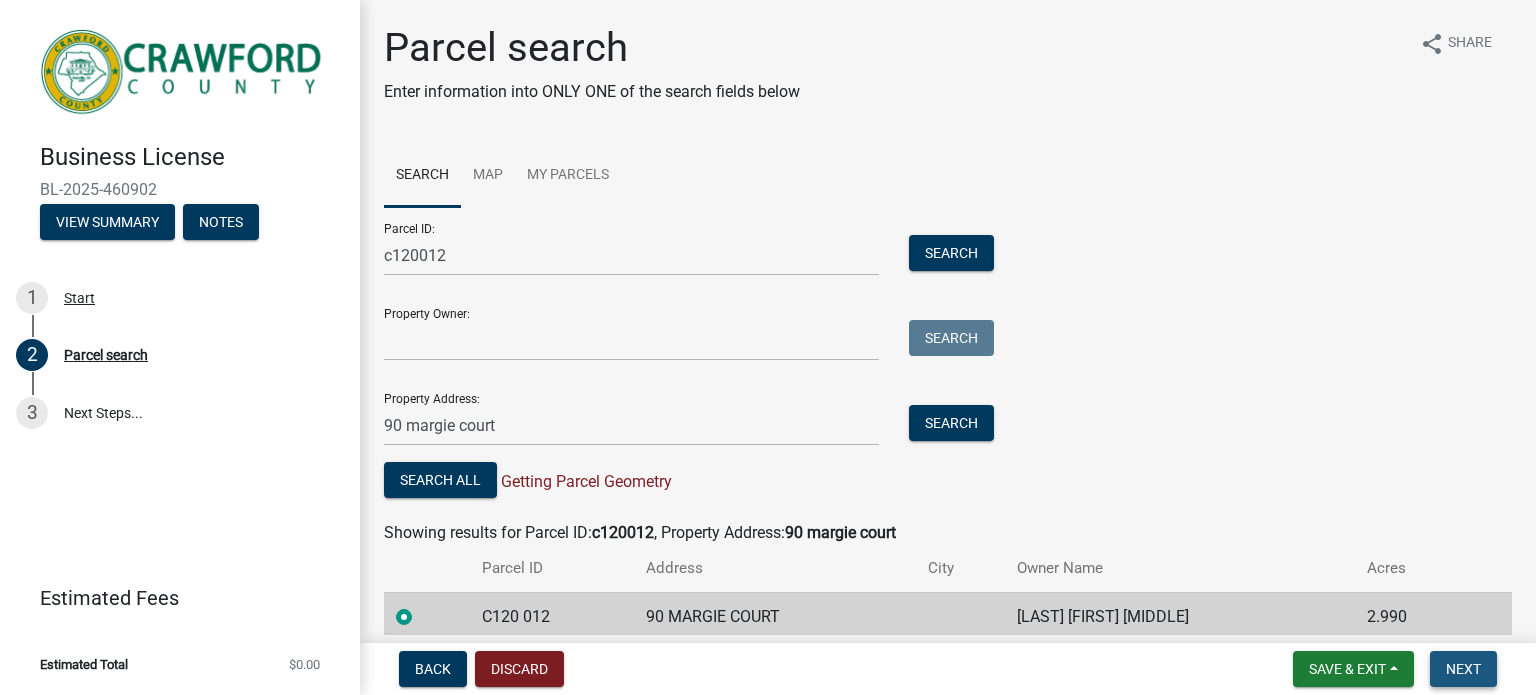 click on "Next" at bounding box center [1463, 669] 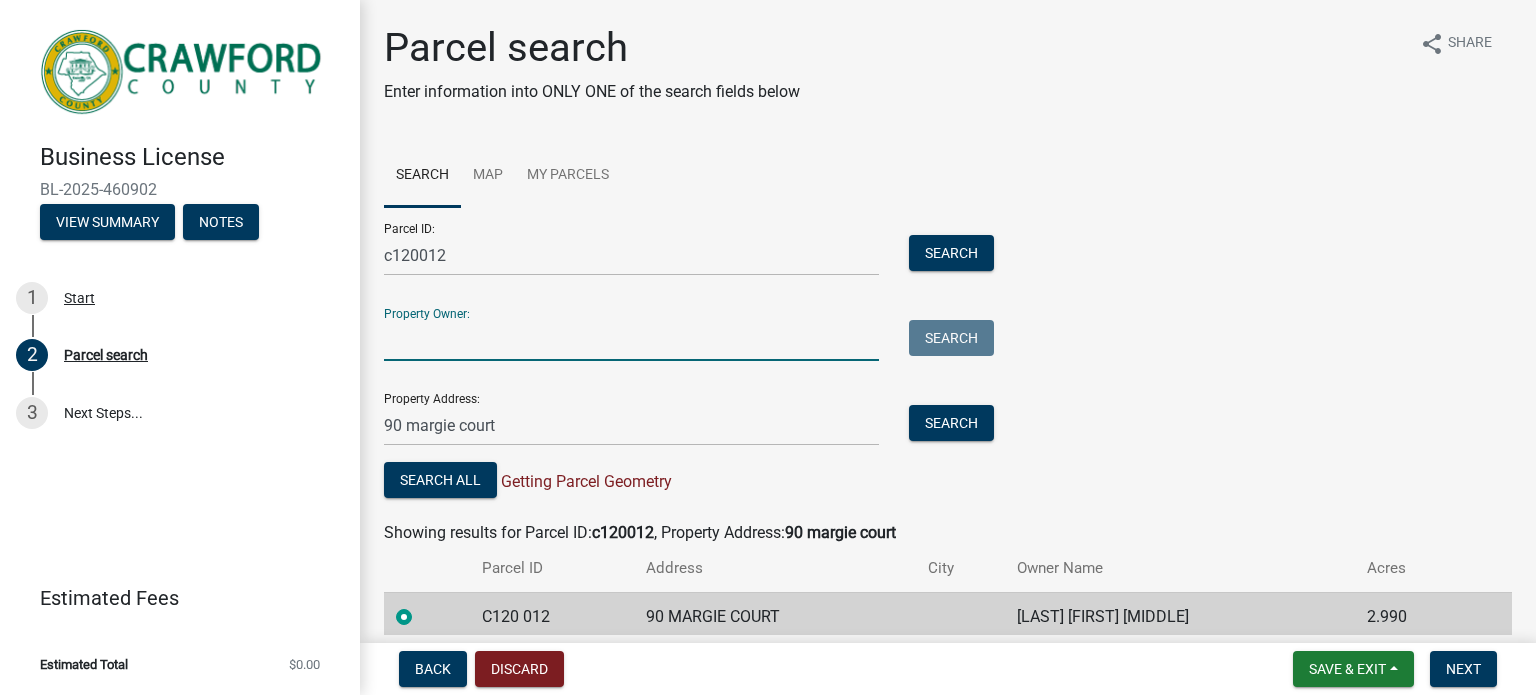 click on "Property Owner:" at bounding box center [631, 340] 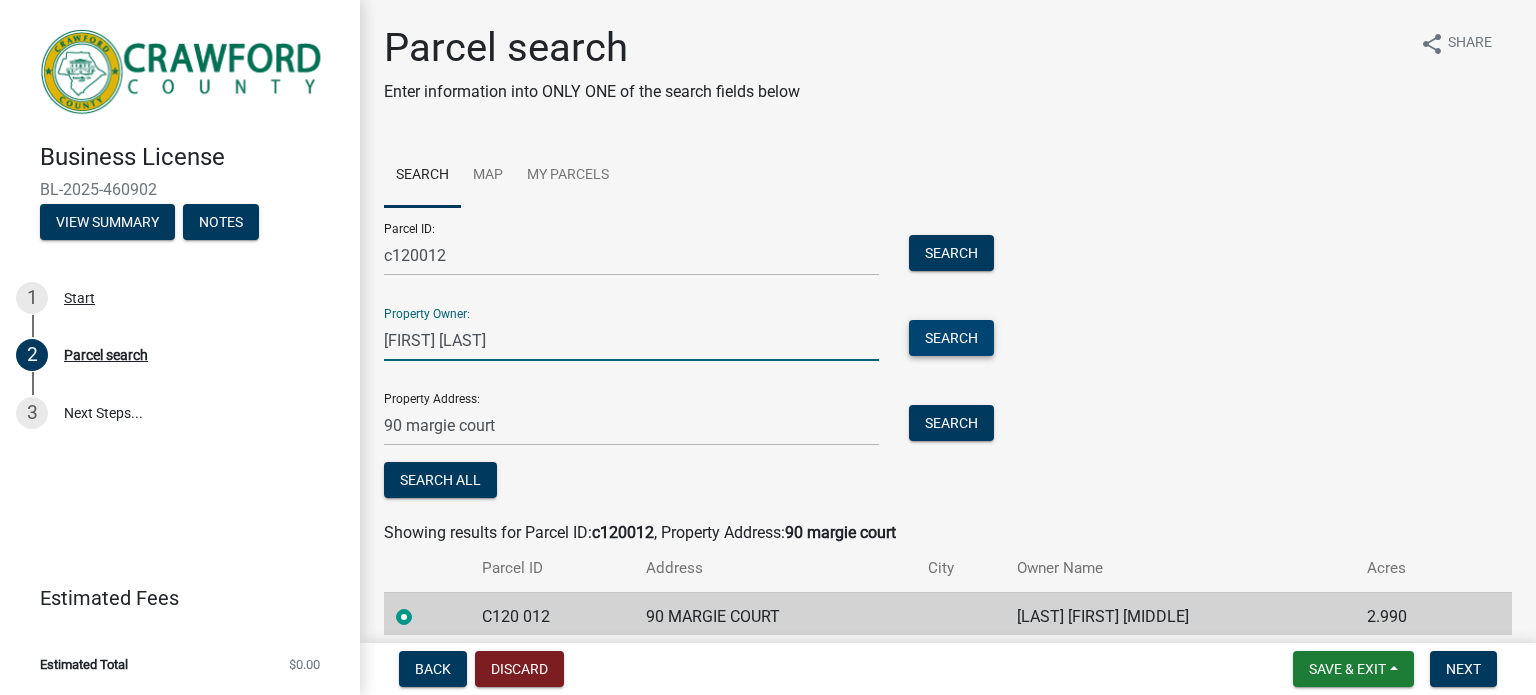 type on "[FIRST] [LAST]" 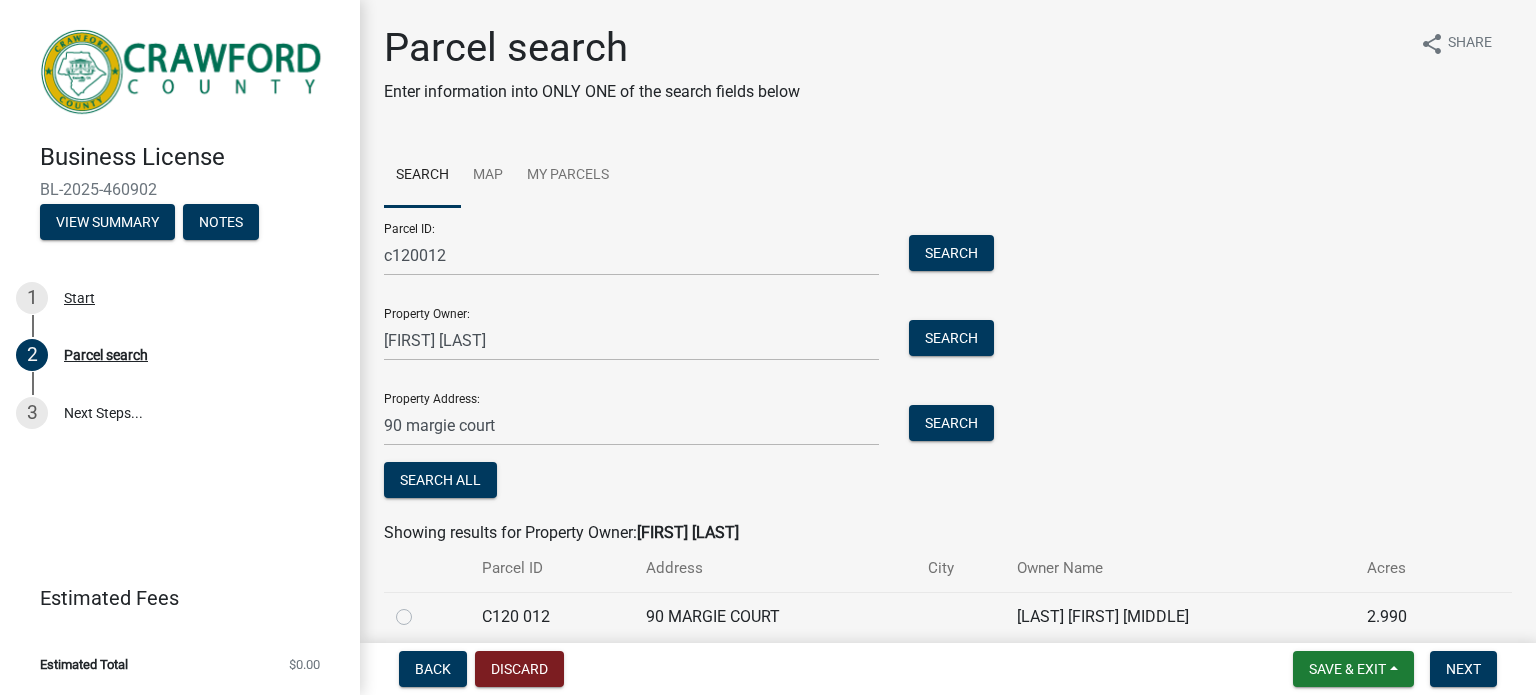 click 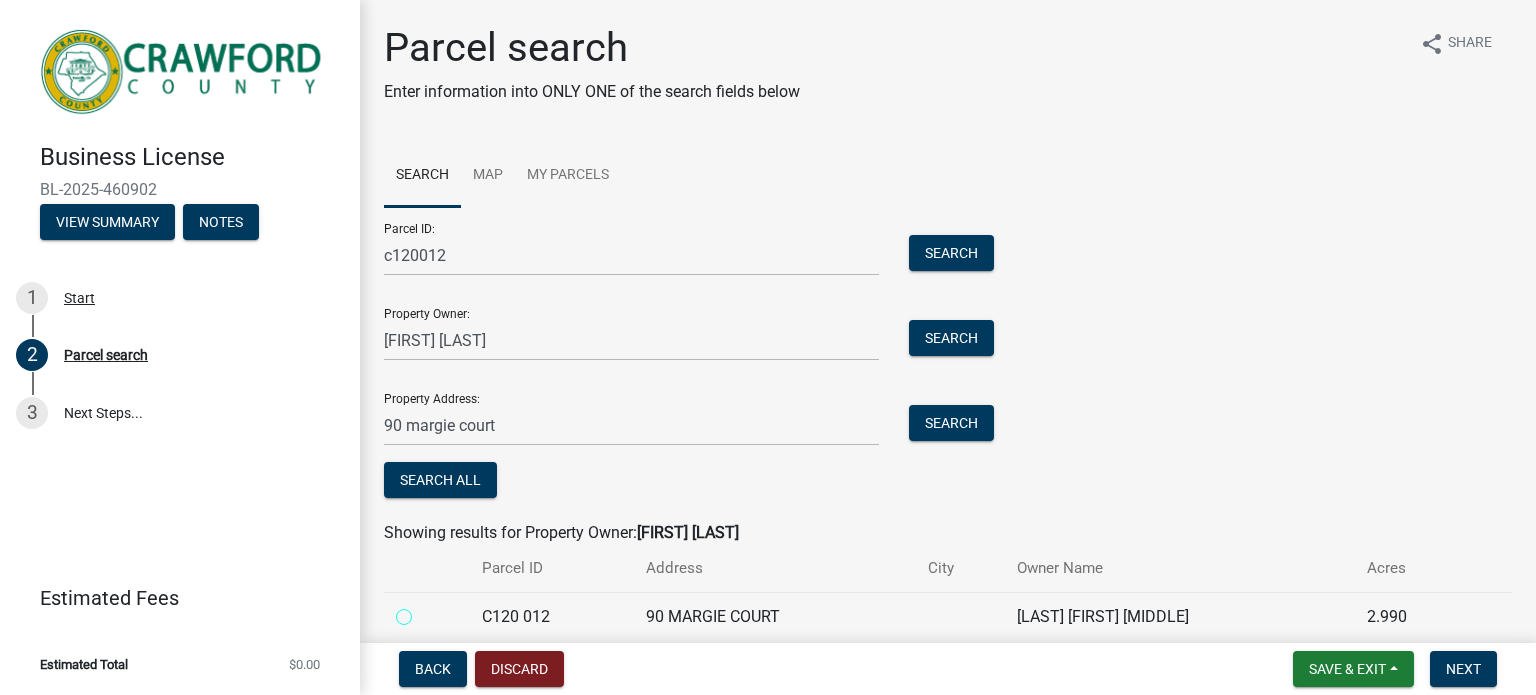 click at bounding box center (426, 611) 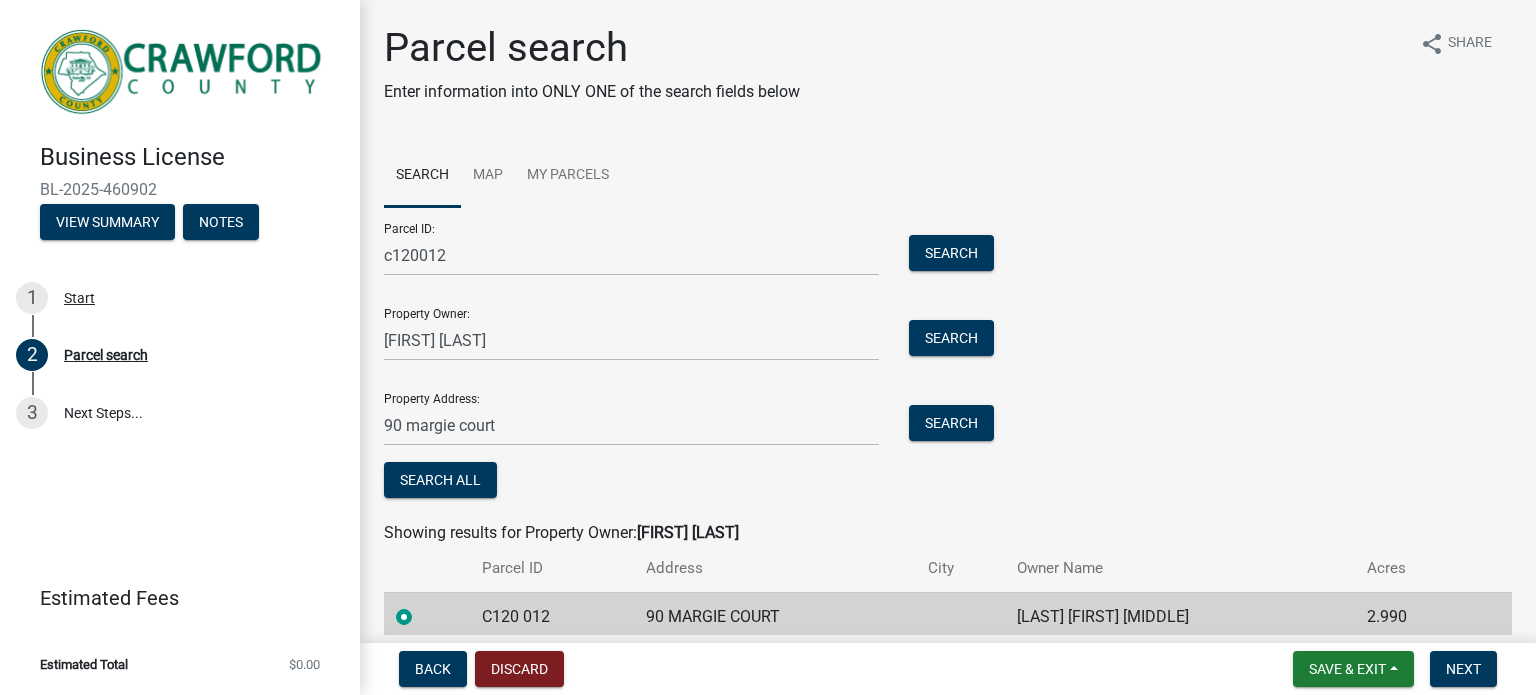 scroll, scrollTop: 84, scrollLeft: 0, axis: vertical 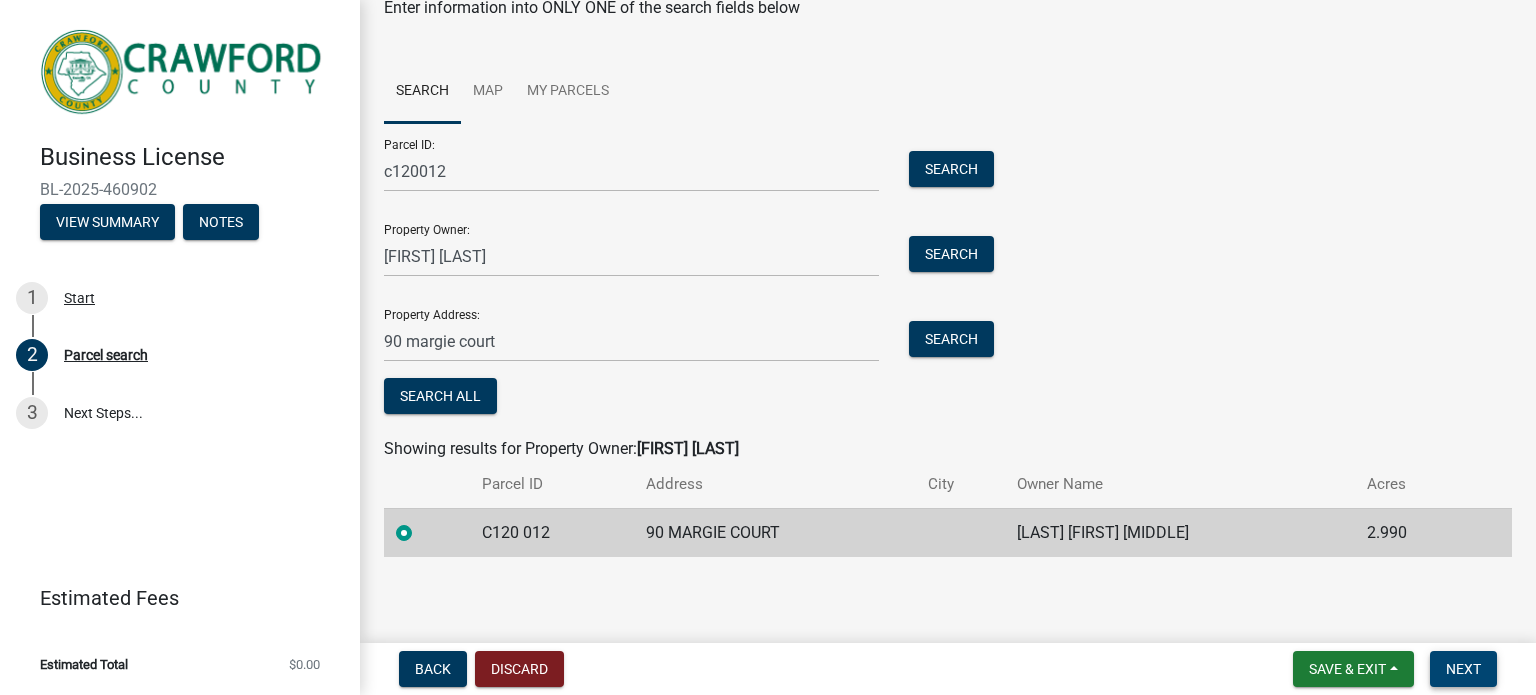 click on "Next" at bounding box center [1463, 669] 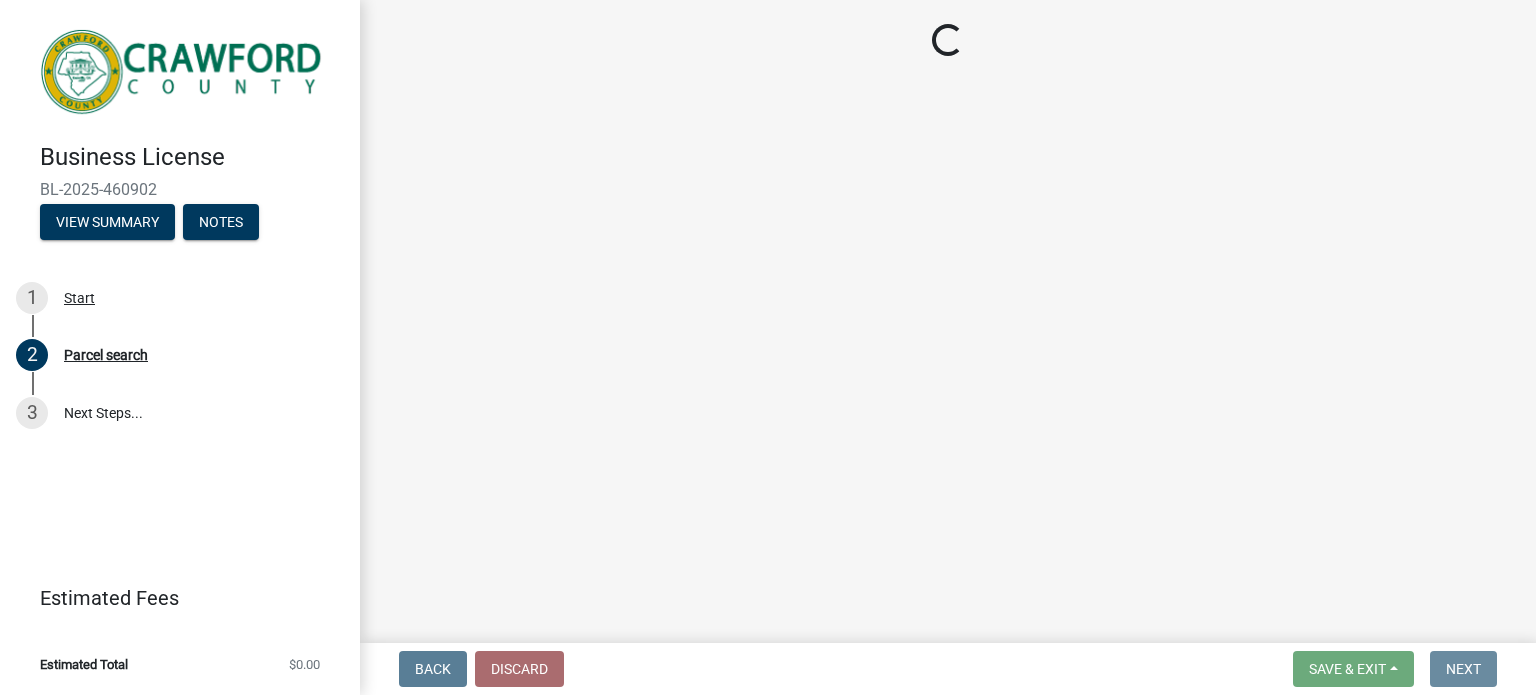 scroll, scrollTop: 0, scrollLeft: 0, axis: both 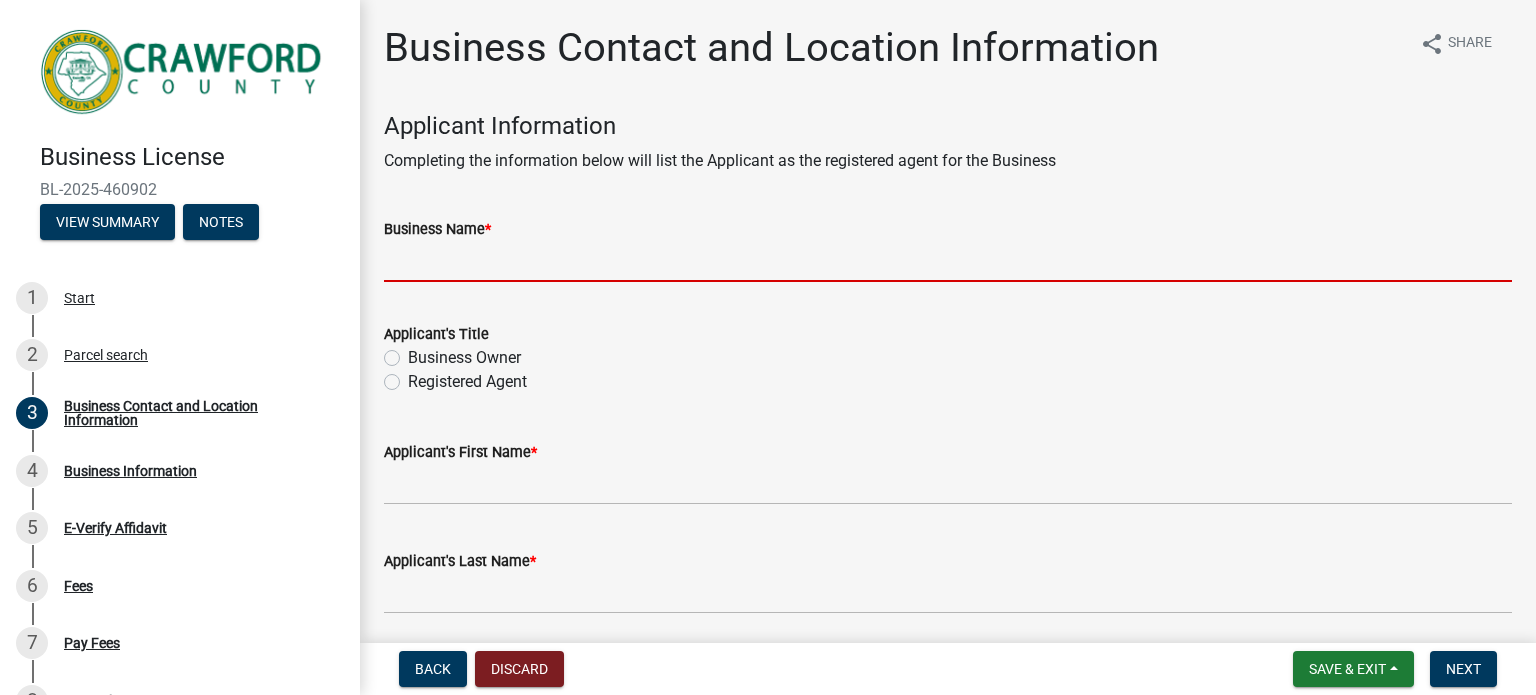 click on "Business Name  *" at bounding box center (948, 261) 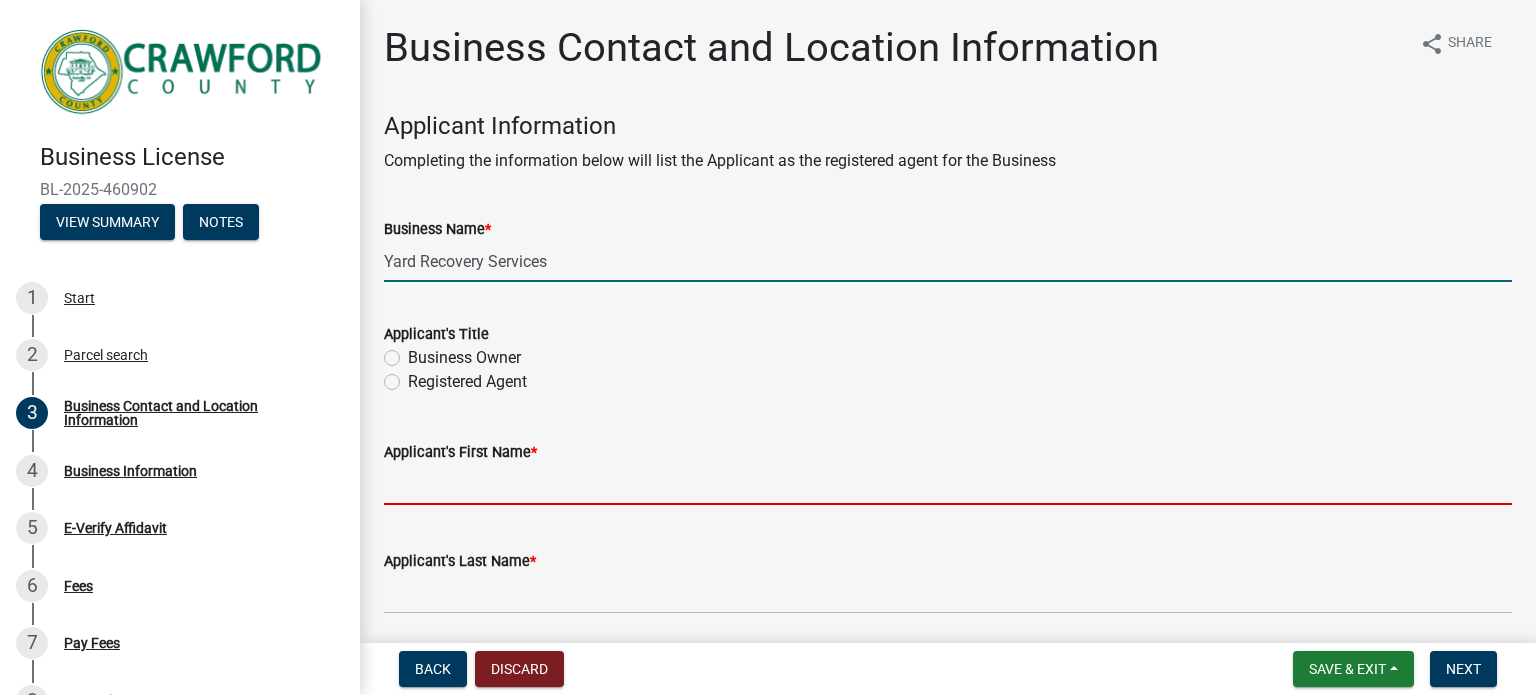 type on "Robert" 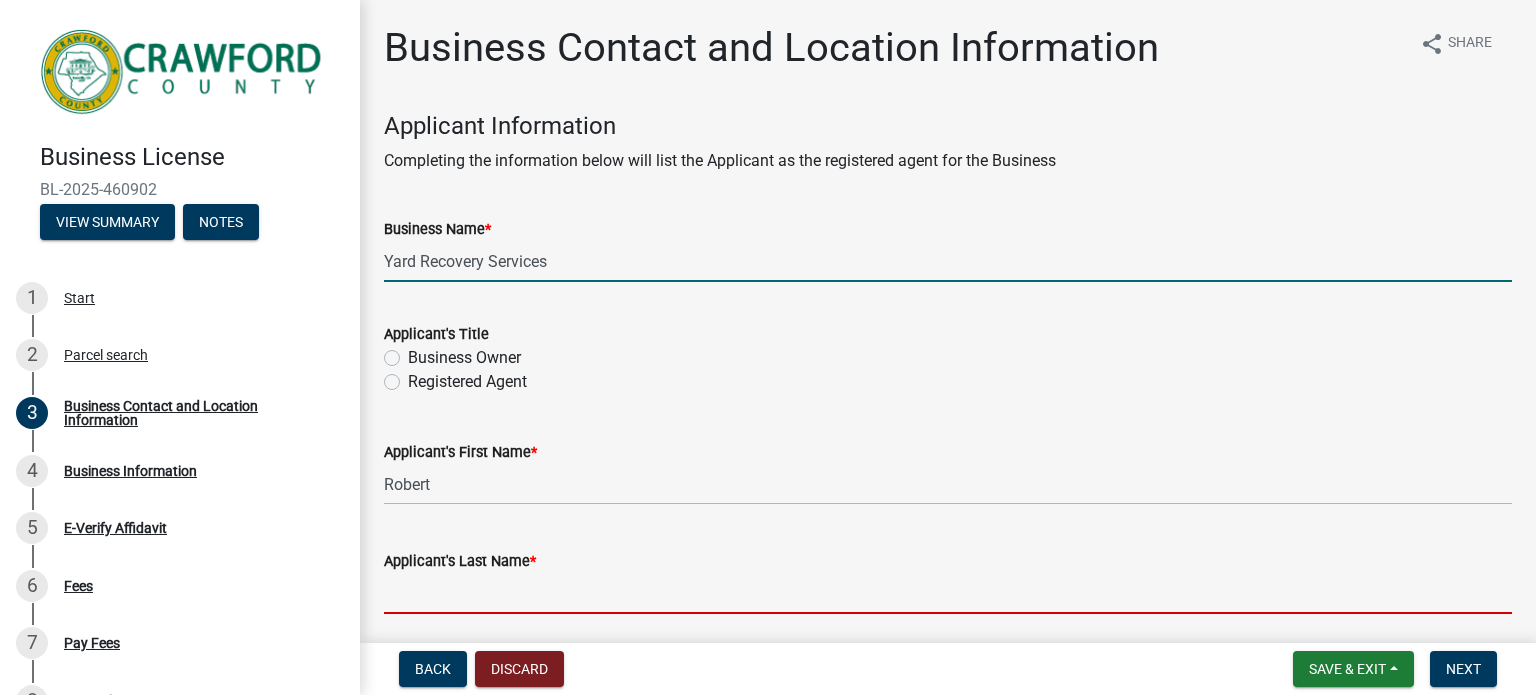 type on "younger" 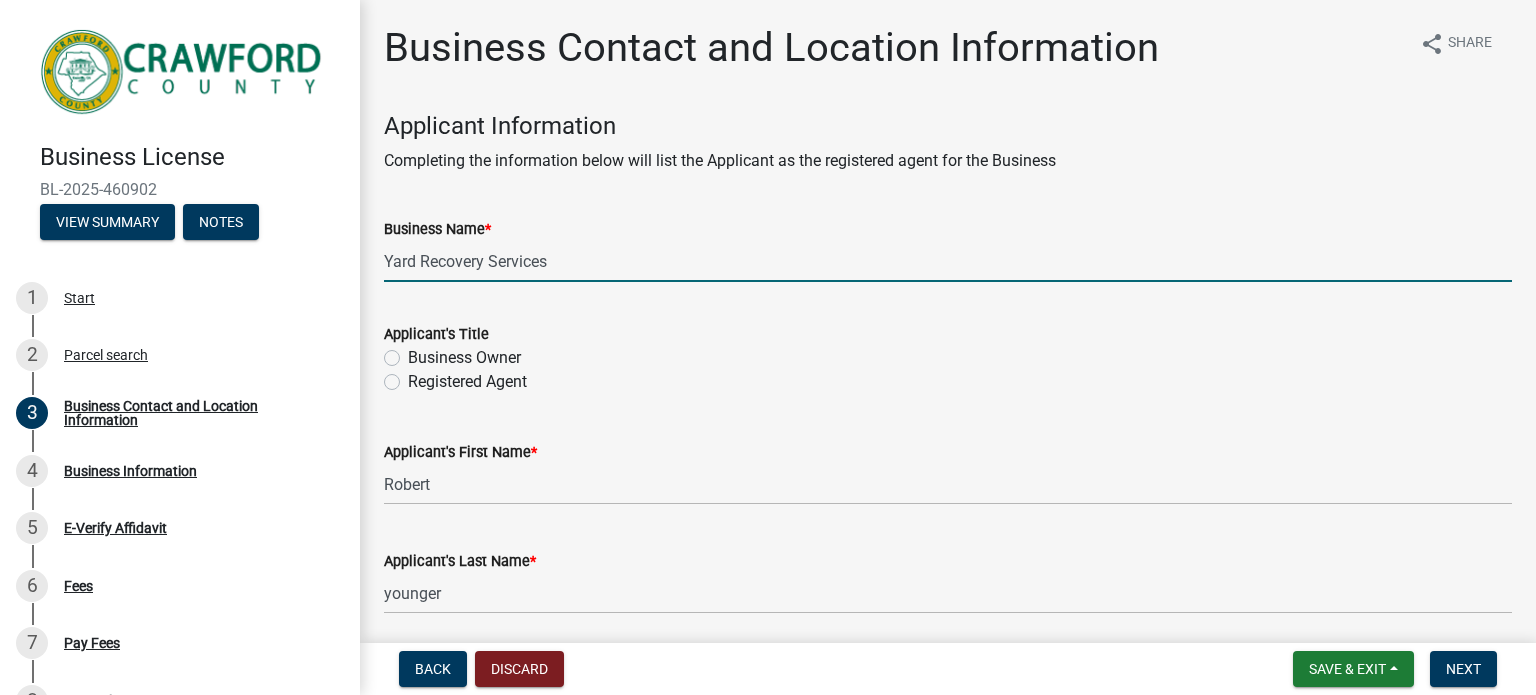 type on "90 margie court" 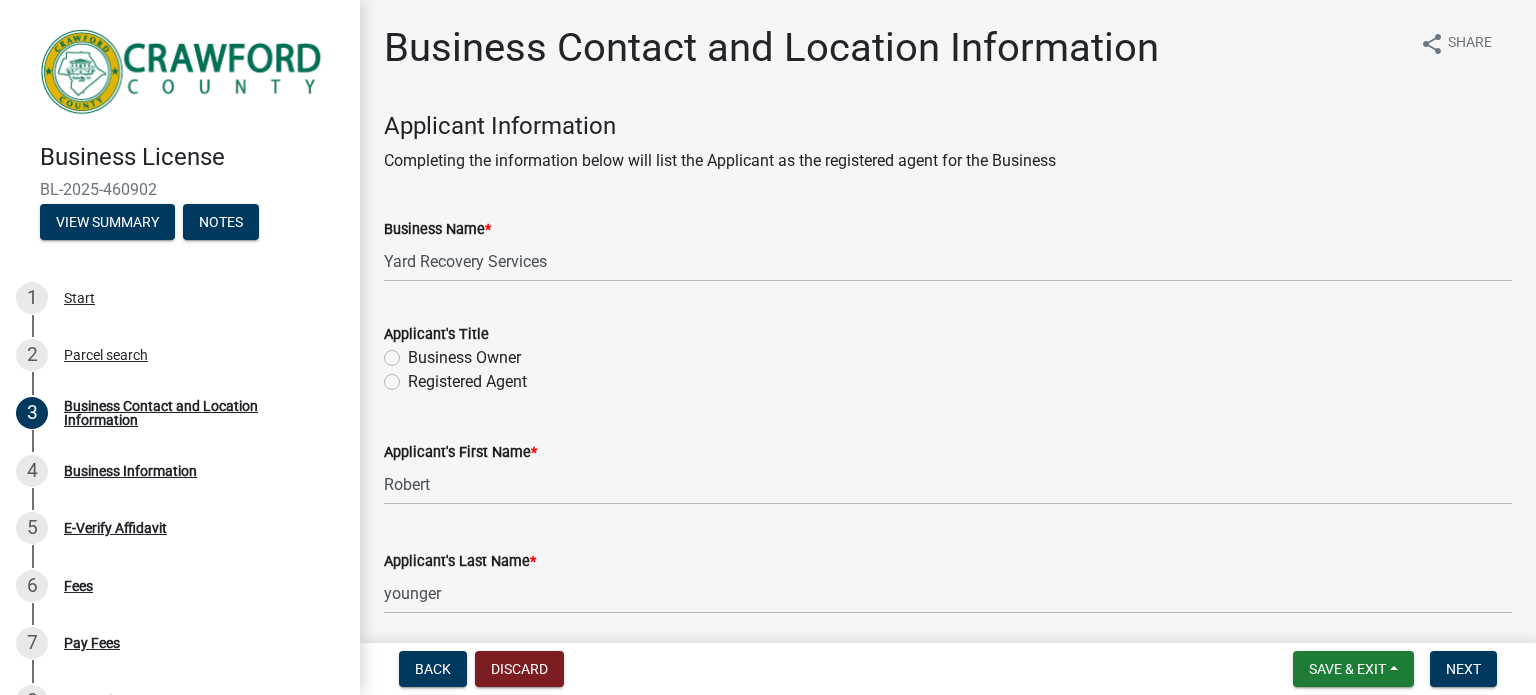 click on "Business Owner" 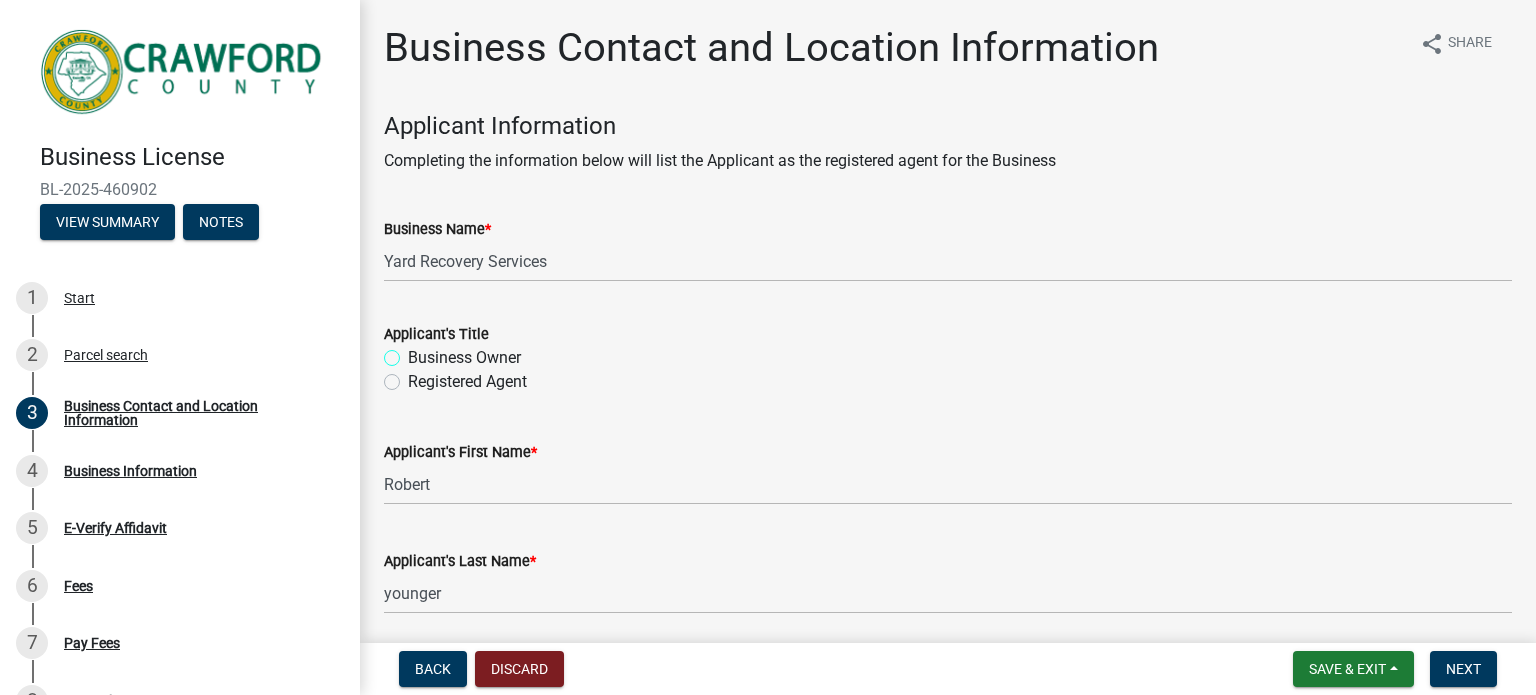 click on "Business Owner" at bounding box center [414, 352] 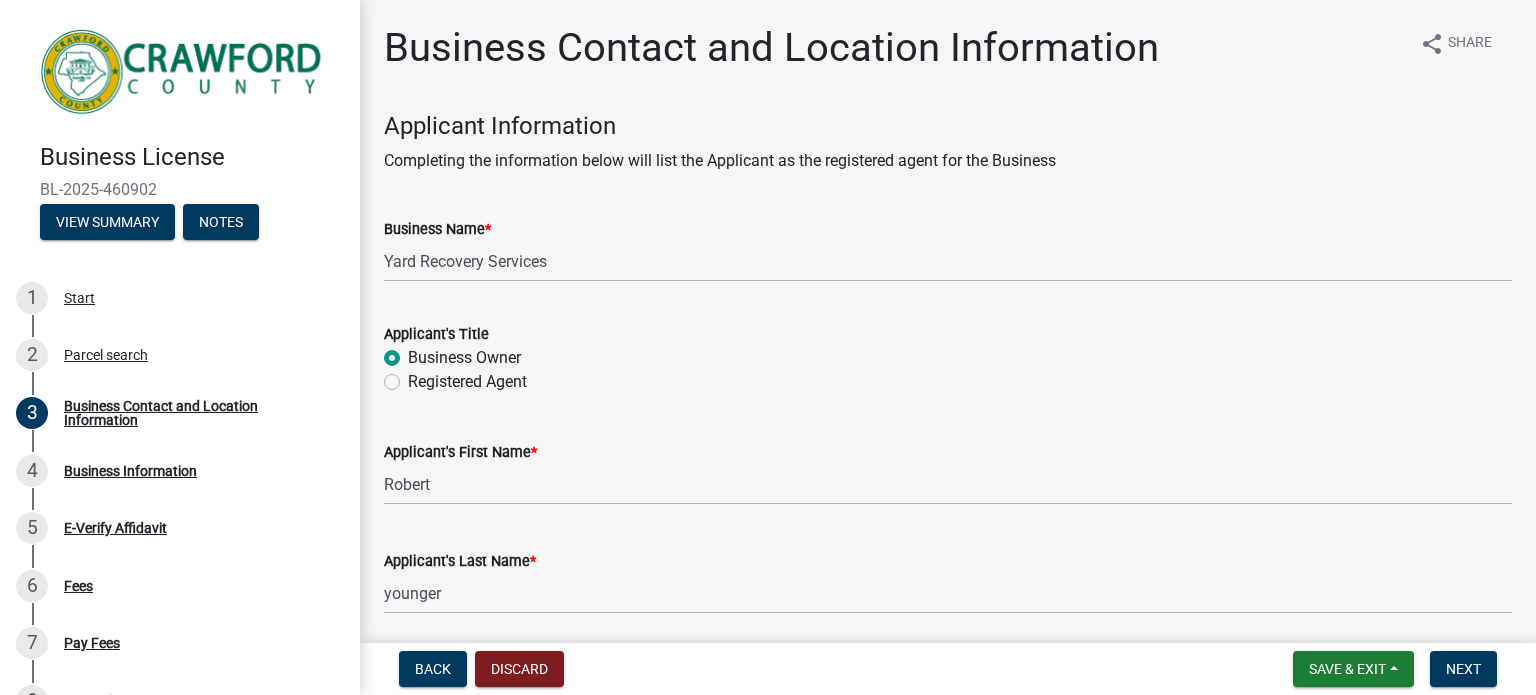 radio on "true" 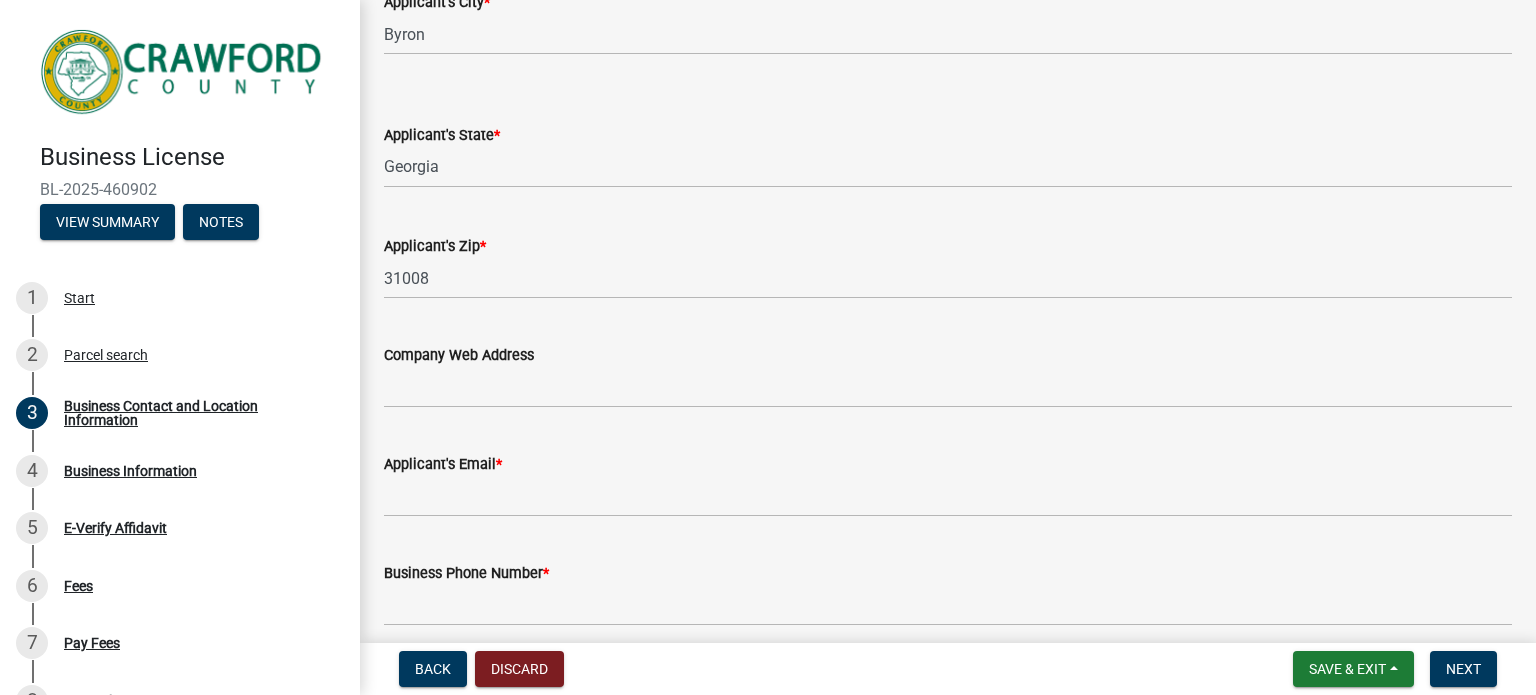 scroll, scrollTop: 892, scrollLeft: 0, axis: vertical 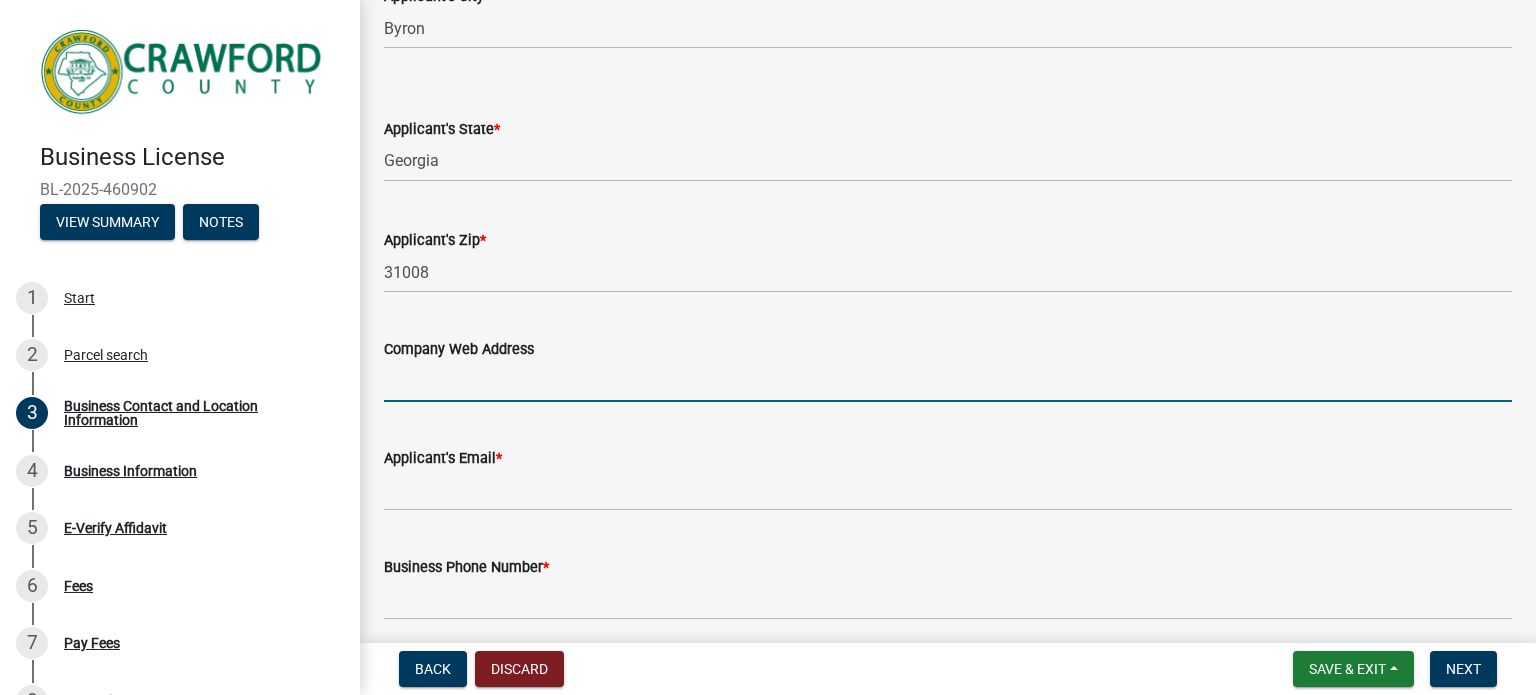 click on "Company Web Address" at bounding box center [948, 381] 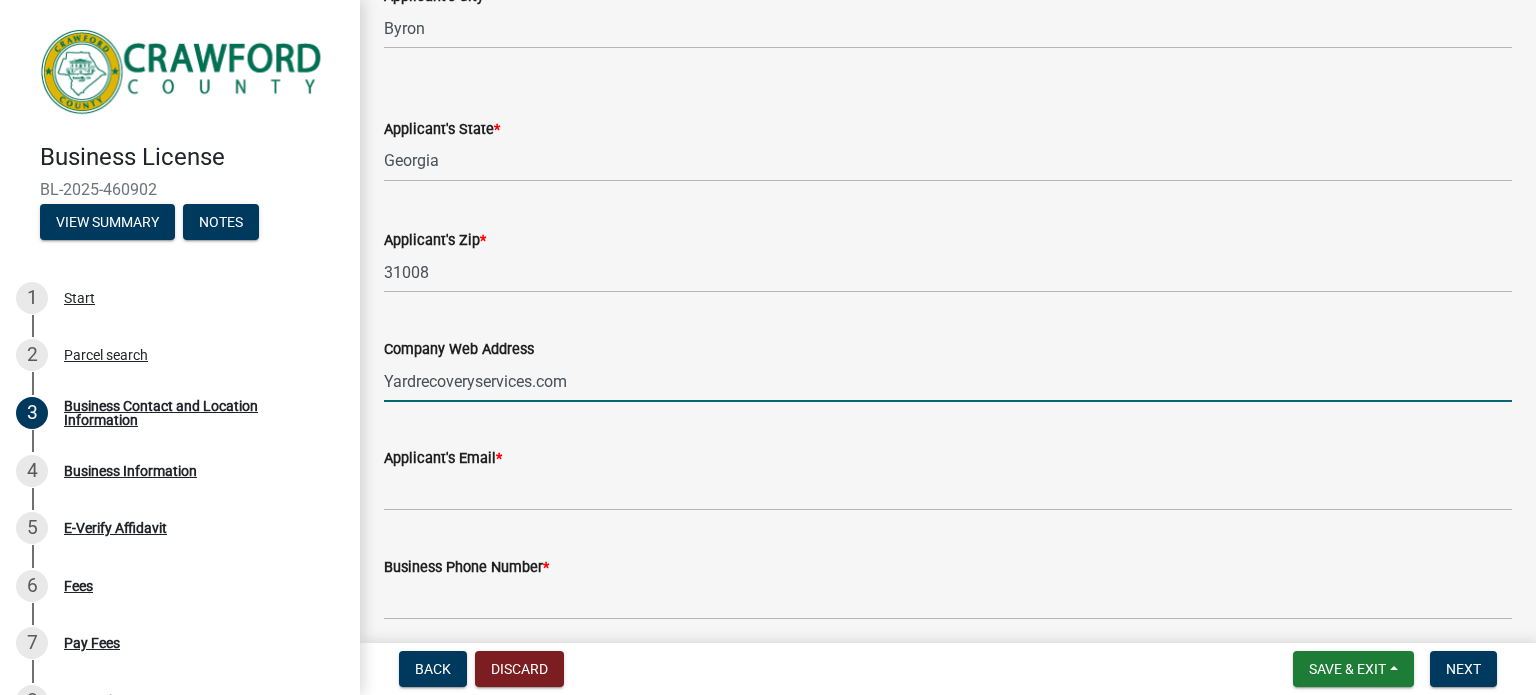 type on "Yardrecoveryservices.com" 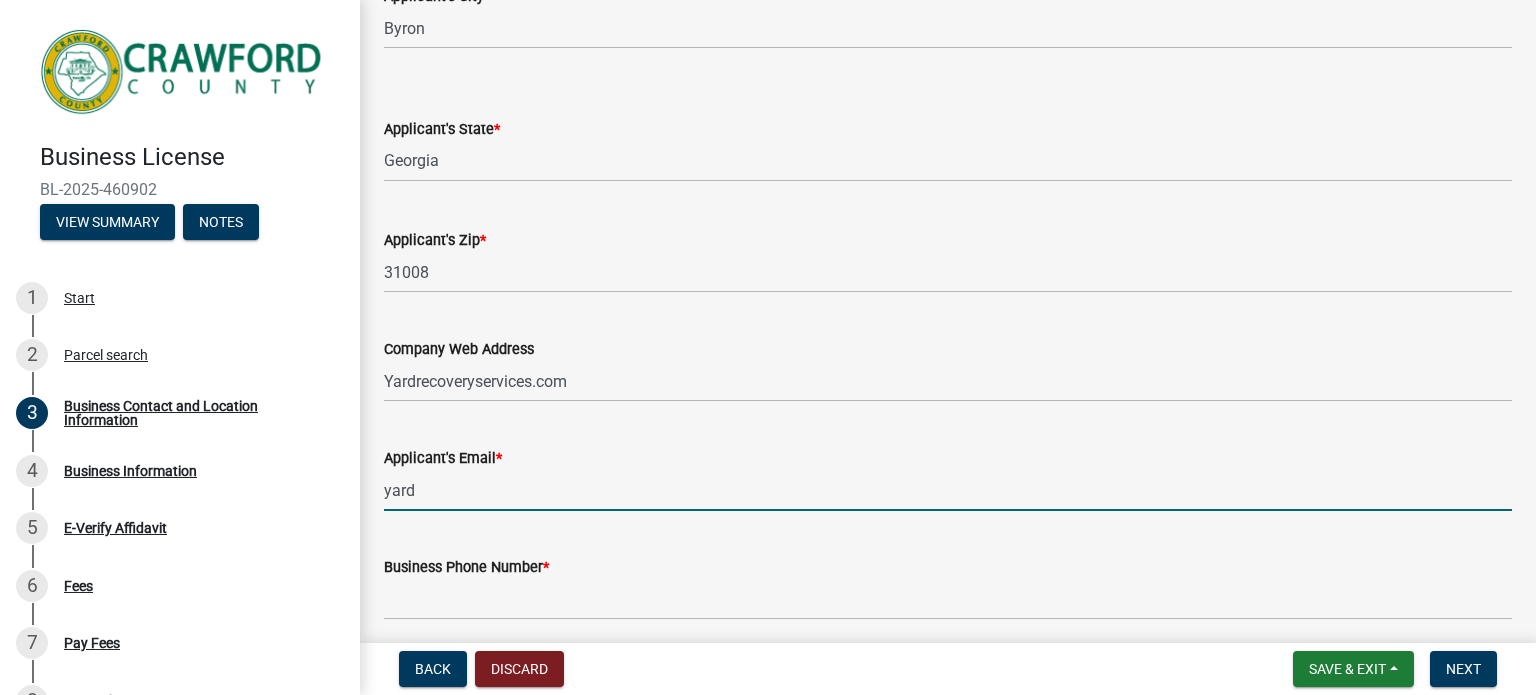 type on "yardrecoveryservice@example.com" 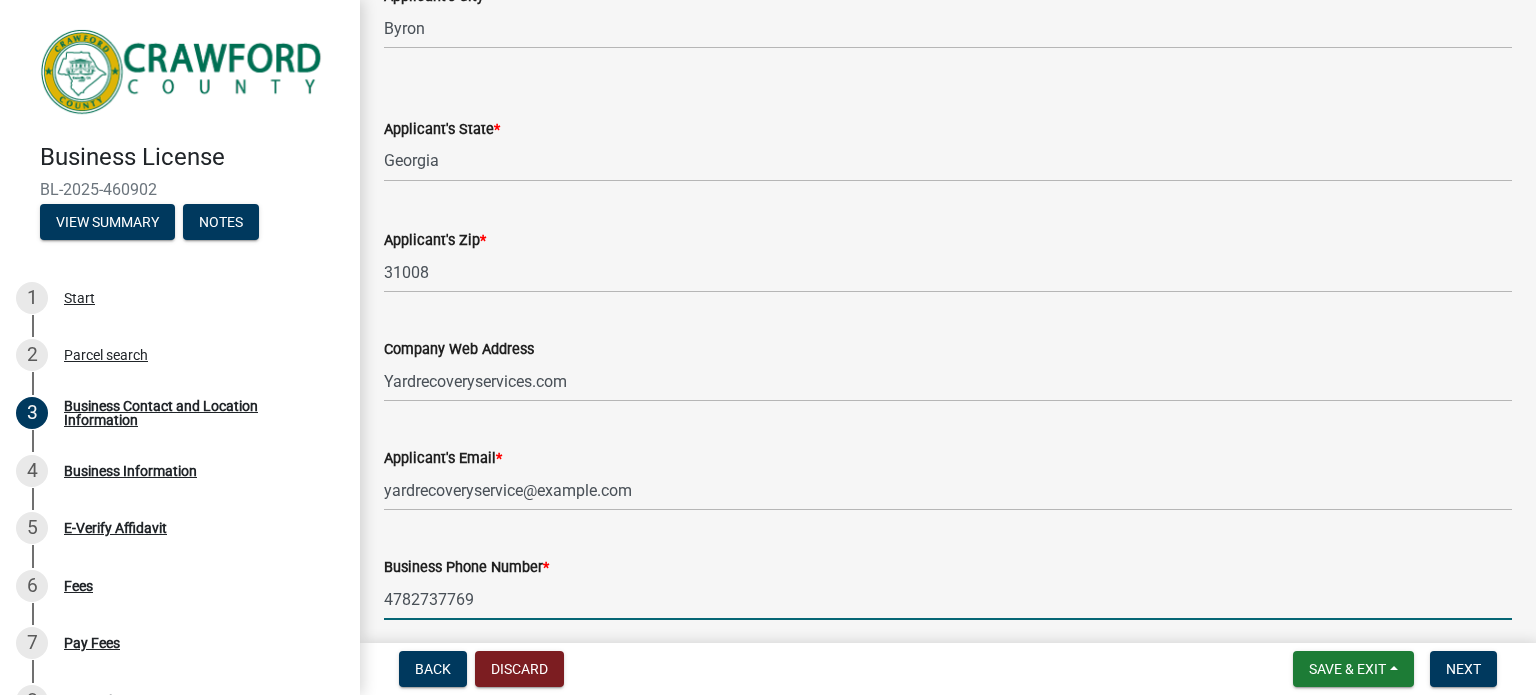 click on "4782737769" at bounding box center [948, 599] 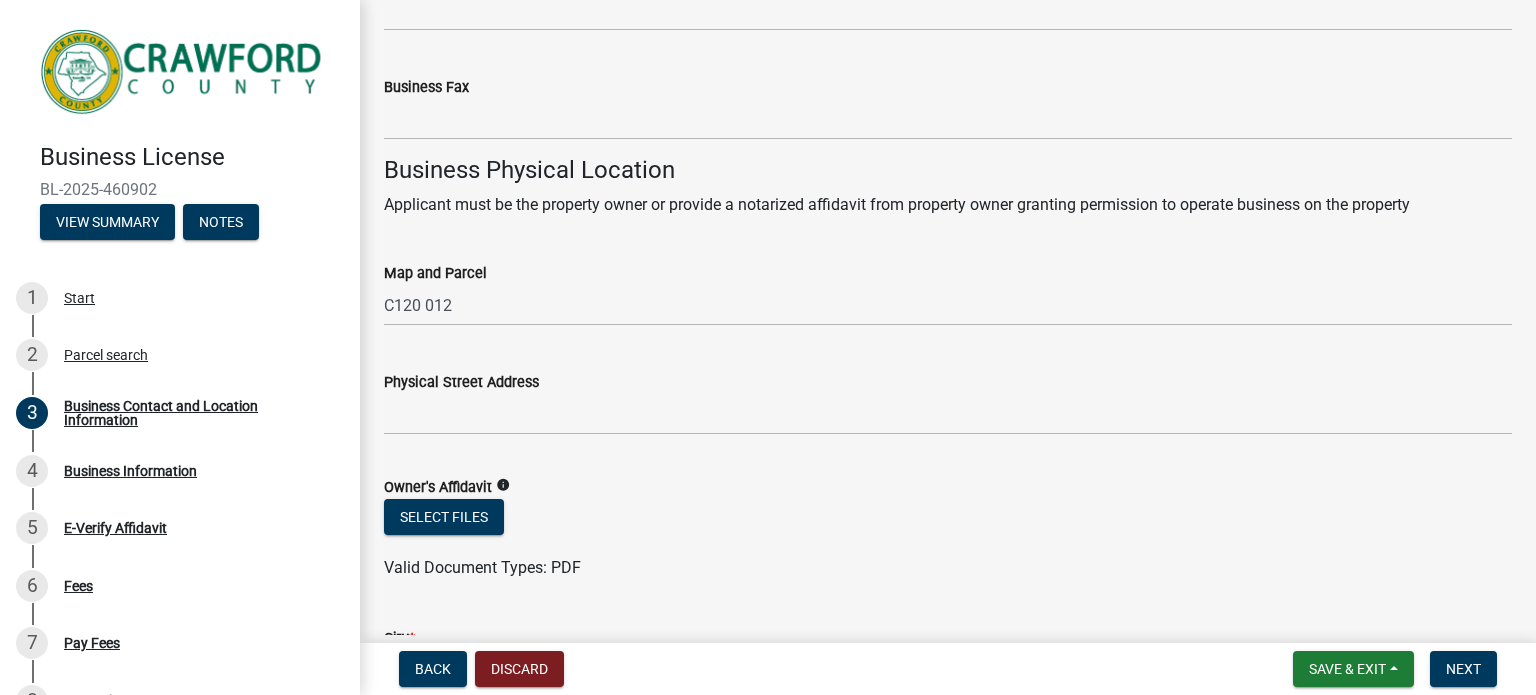 scroll, scrollTop: 1595, scrollLeft: 0, axis: vertical 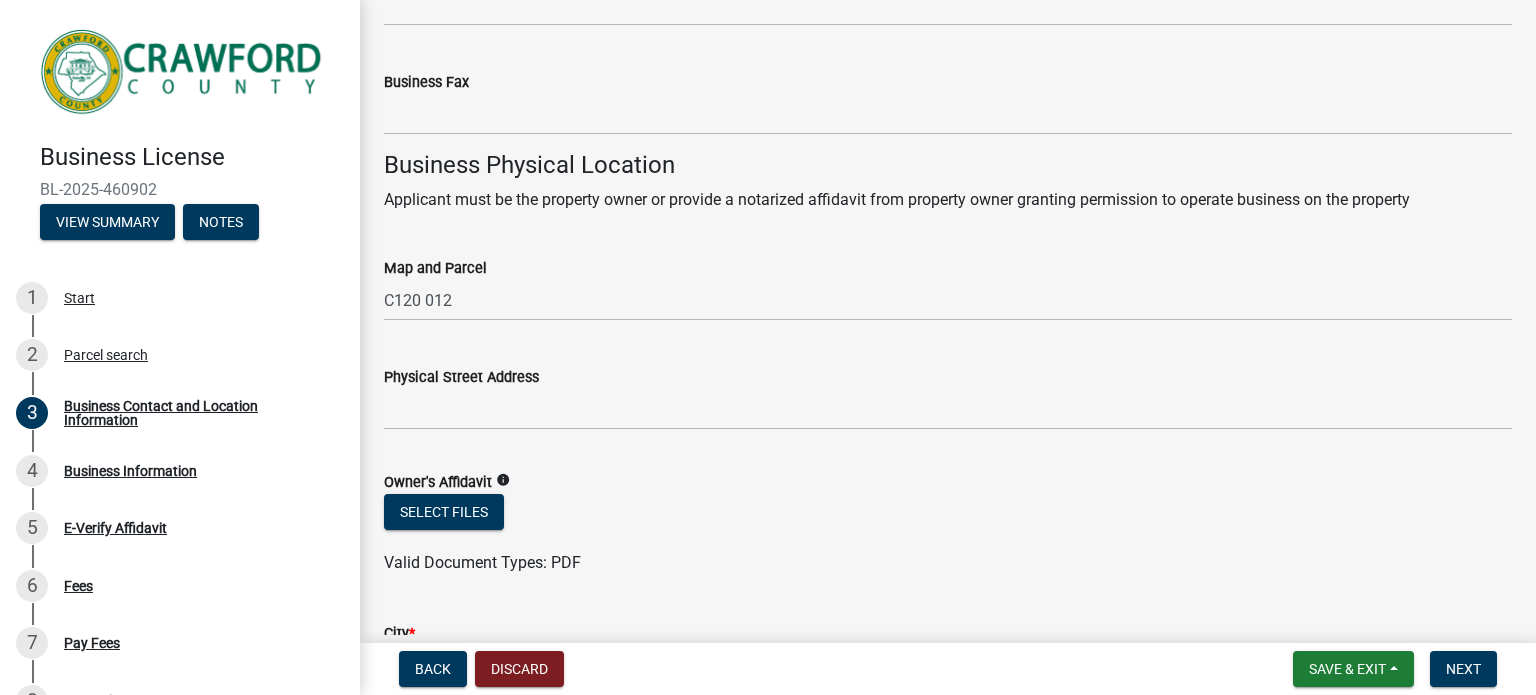 type on "4785509566" 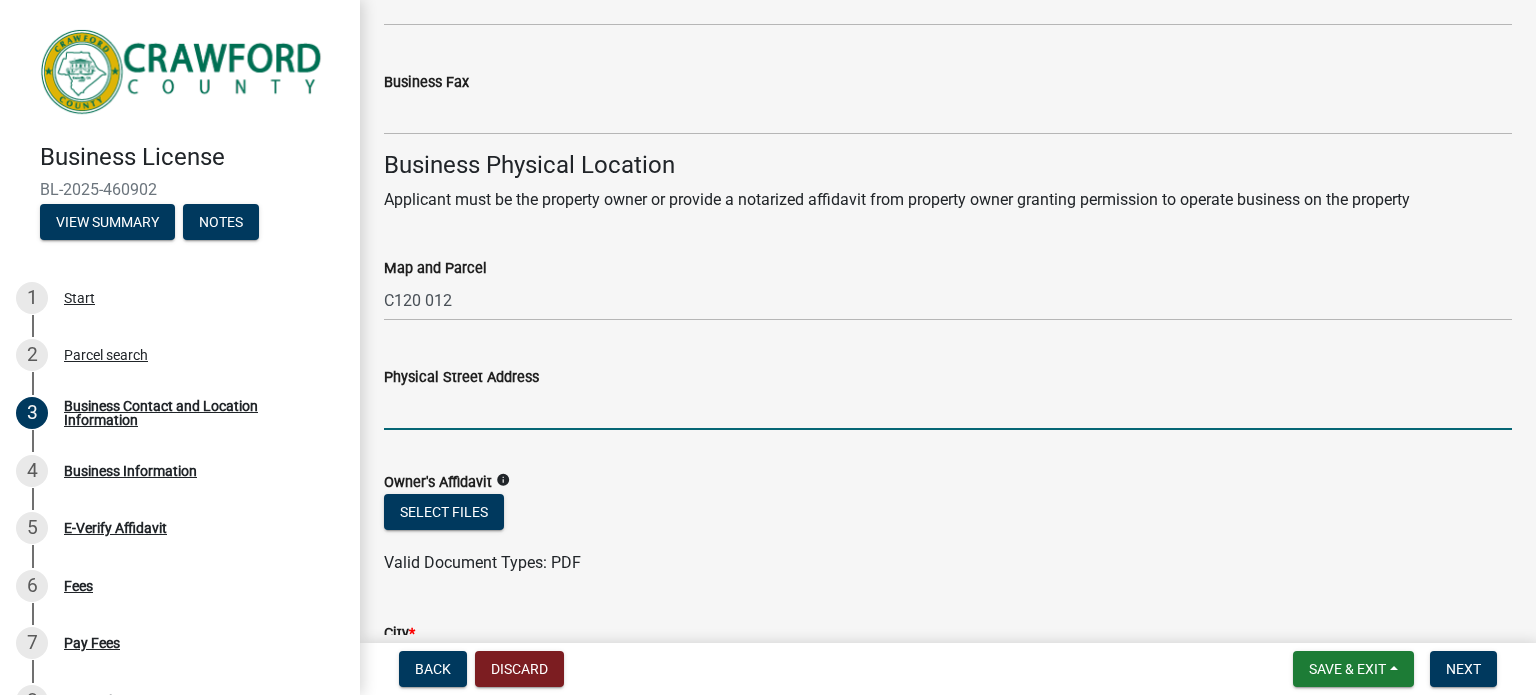 click on "Physical Street Address" at bounding box center (948, 409) 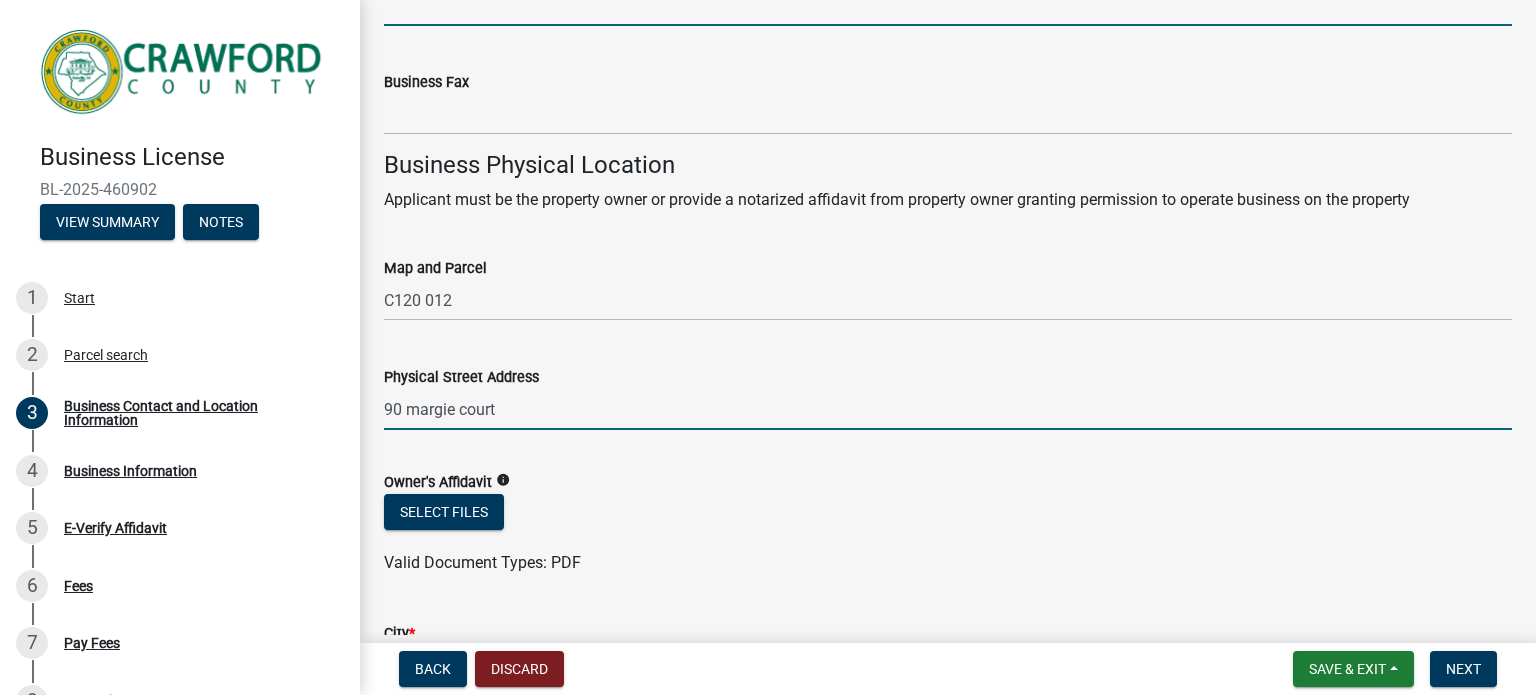 type on "Yard Recovery Services" 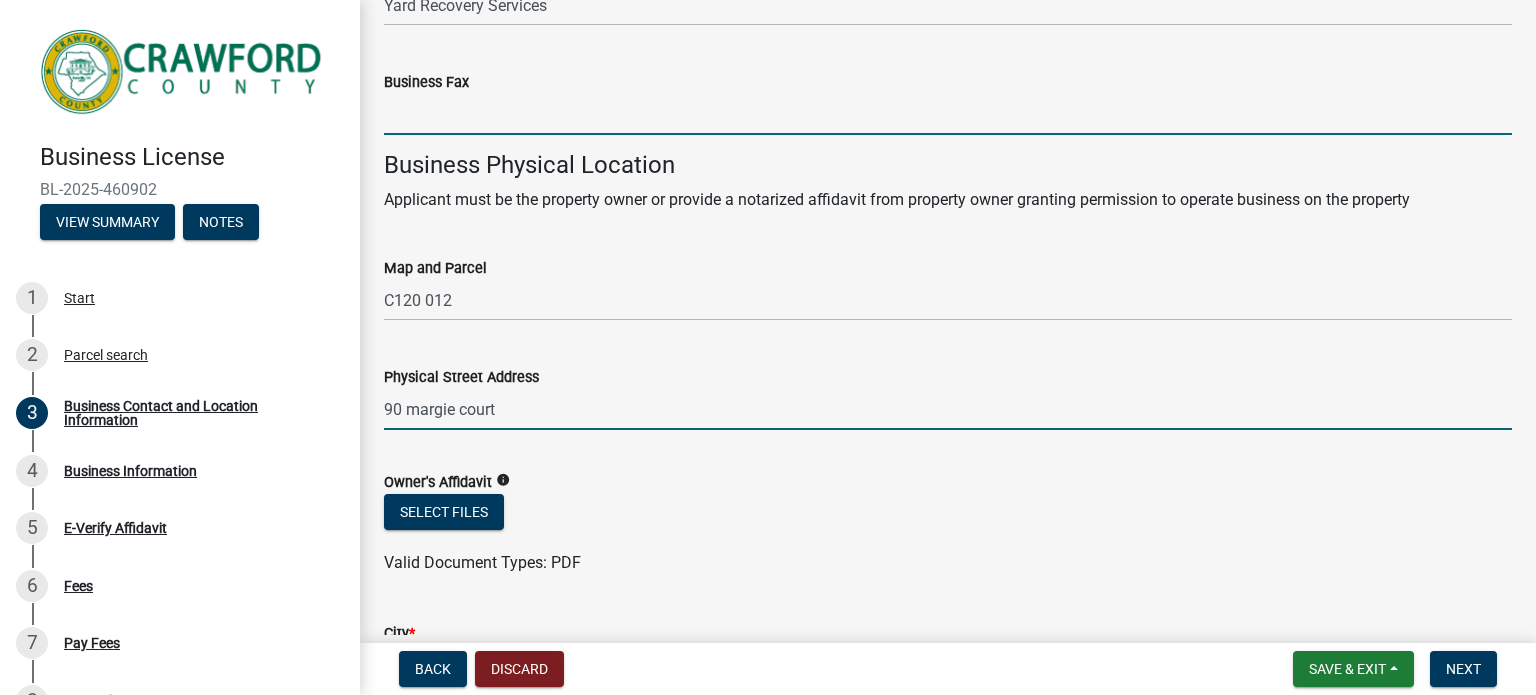 type on "Yard Recovery Services" 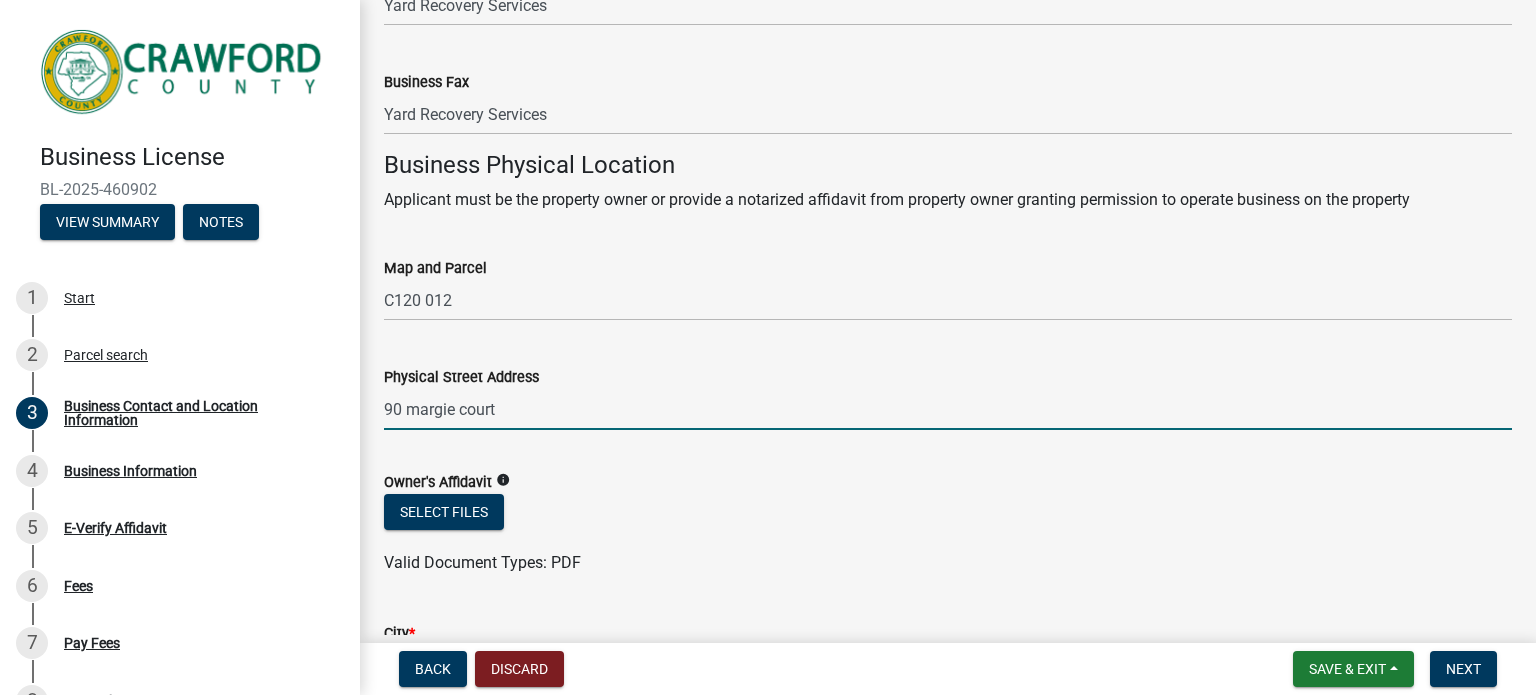 type on "Byron" 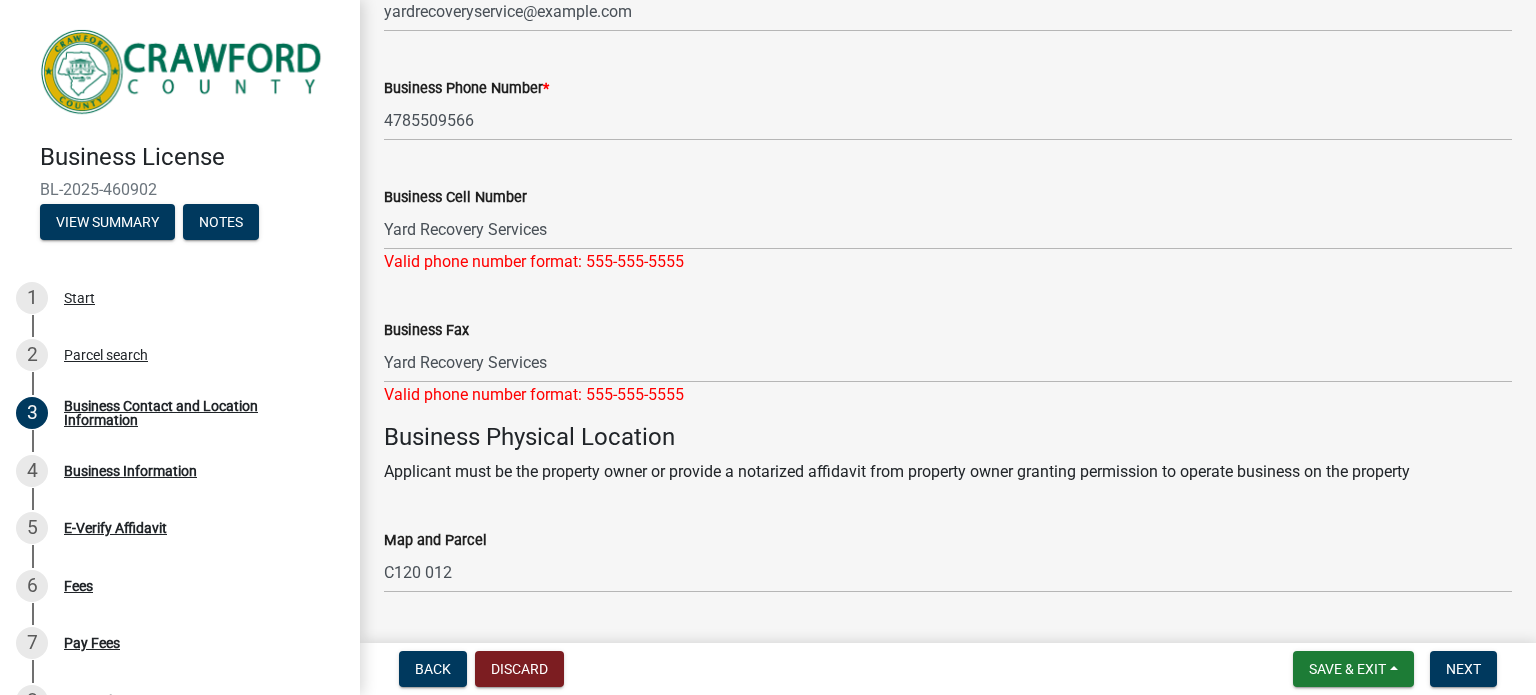scroll, scrollTop: 1370, scrollLeft: 0, axis: vertical 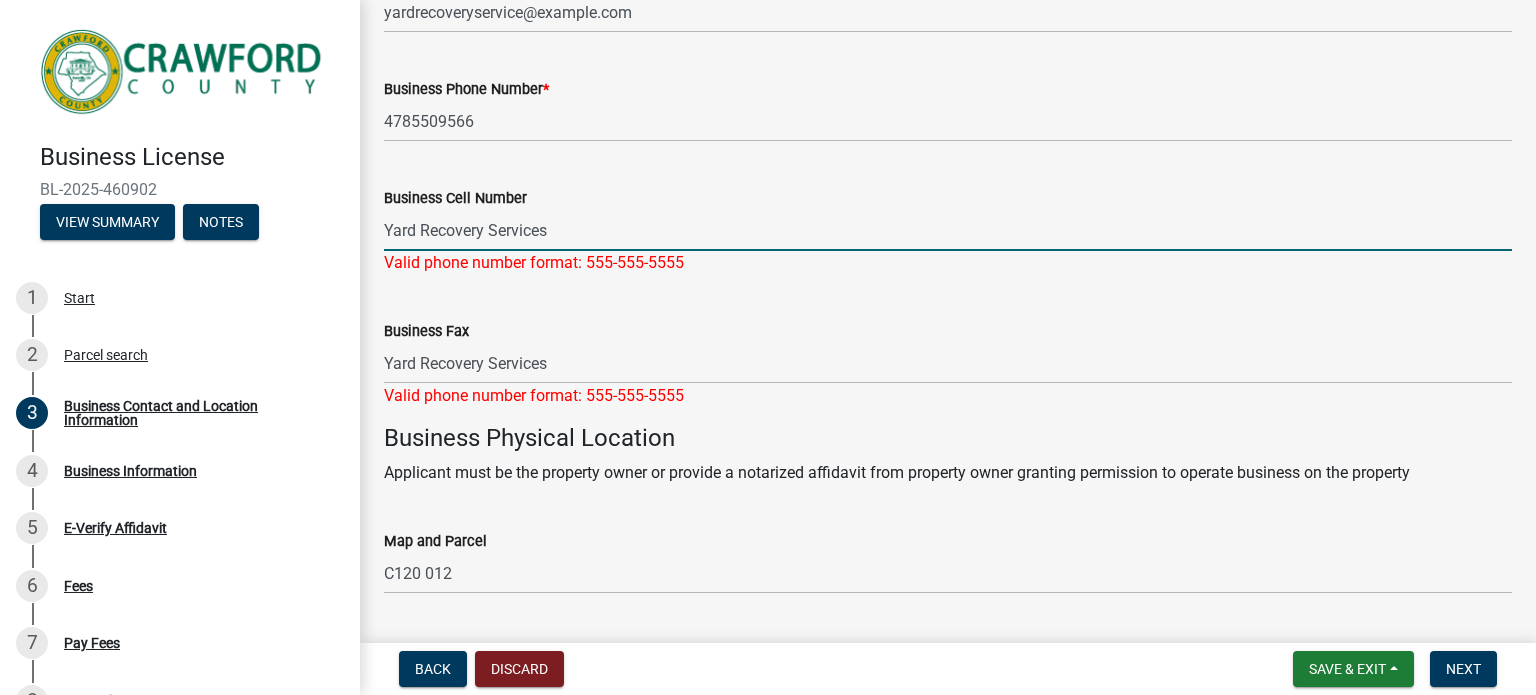 click on "Yard Recovery Services" at bounding box center [948, 230] 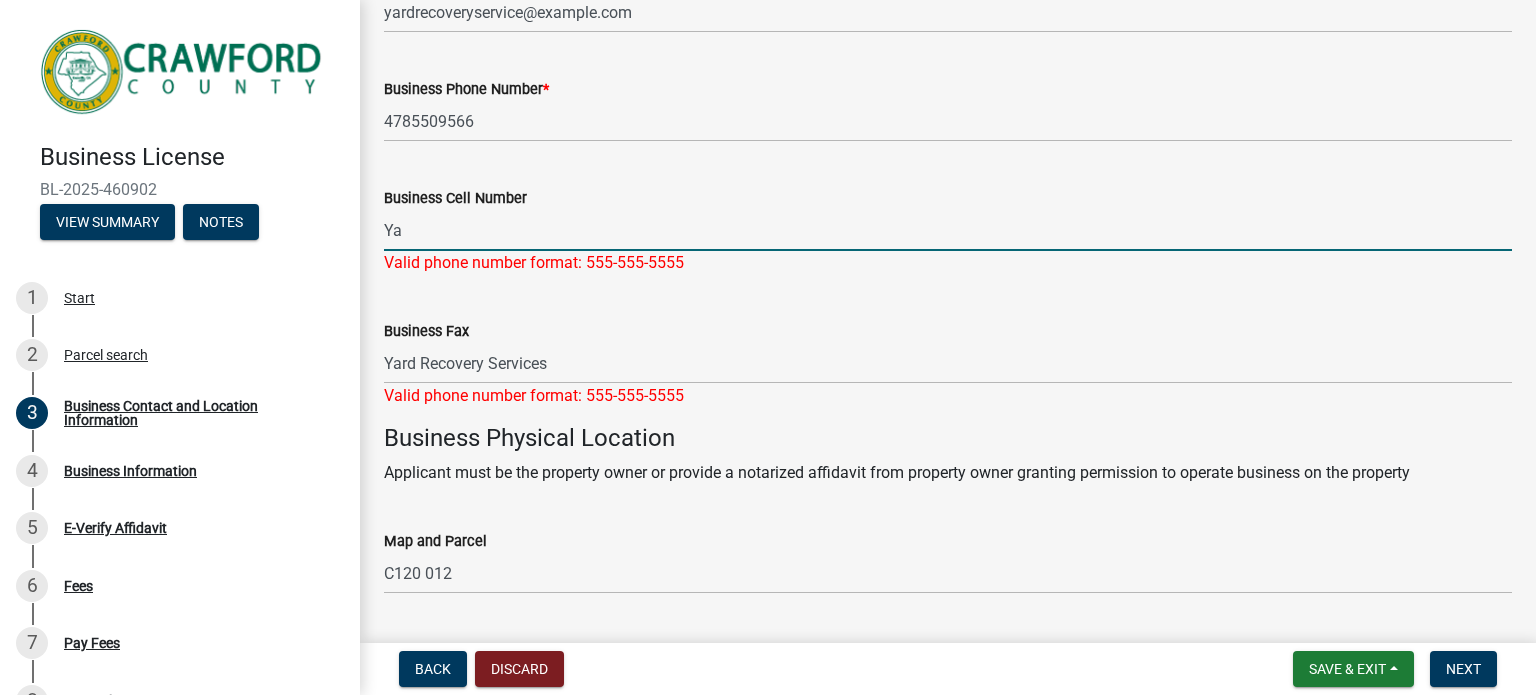 type on "Y" 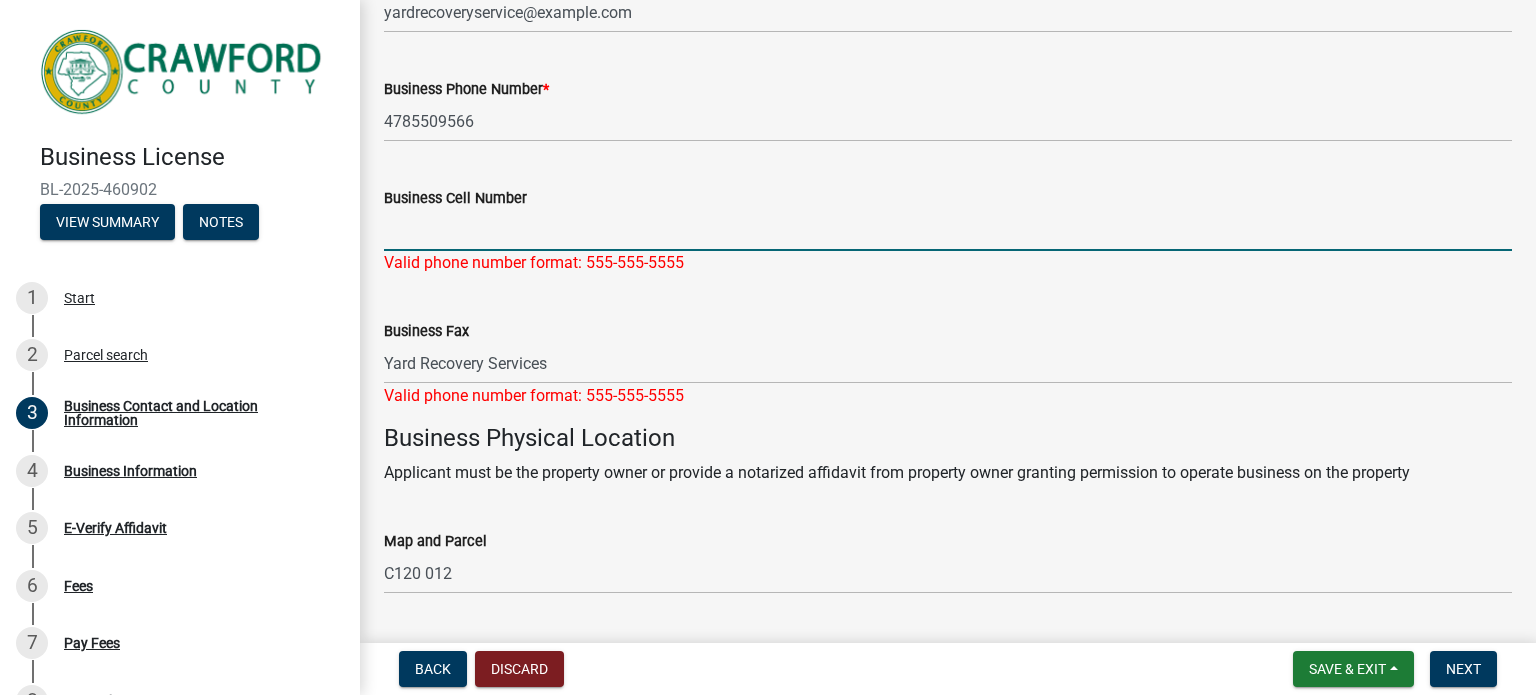 type 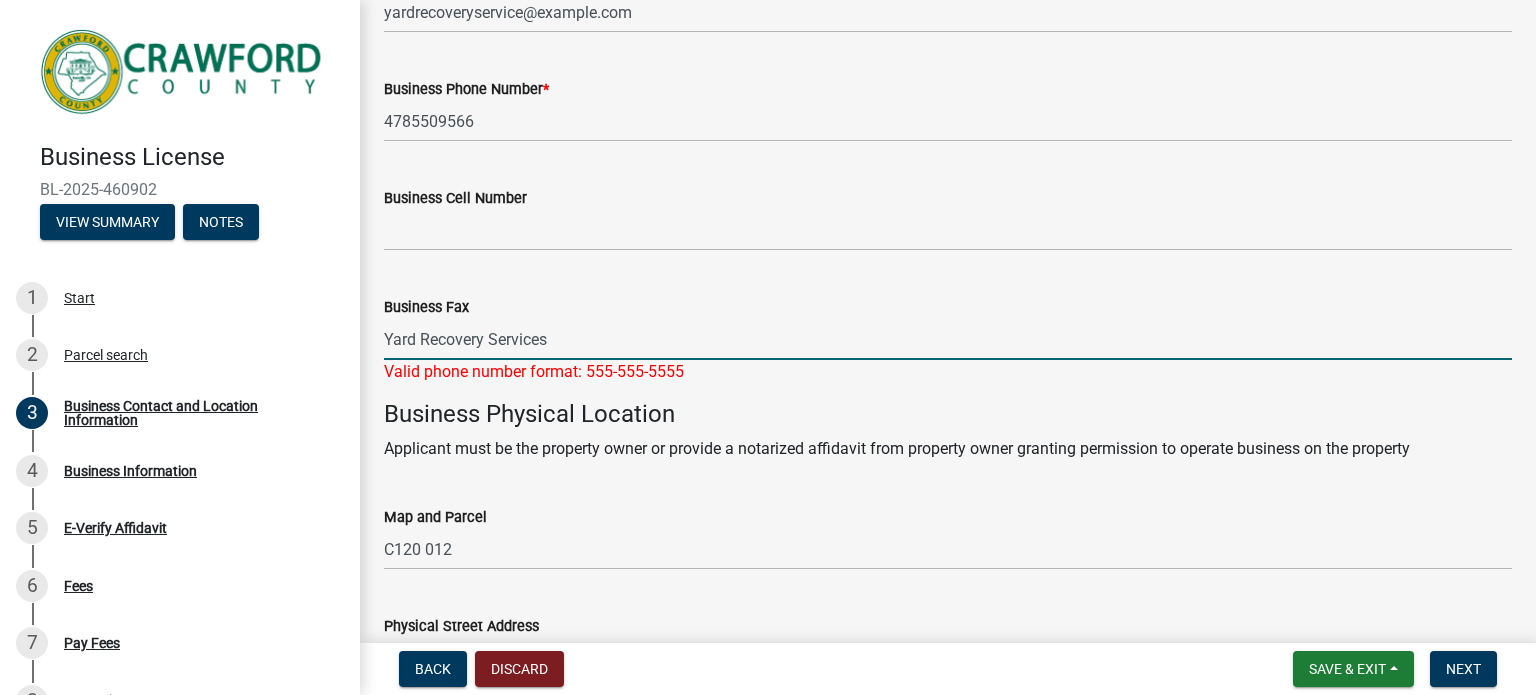 click on "Yard Recovery Services" at bounding box center (948, 339) 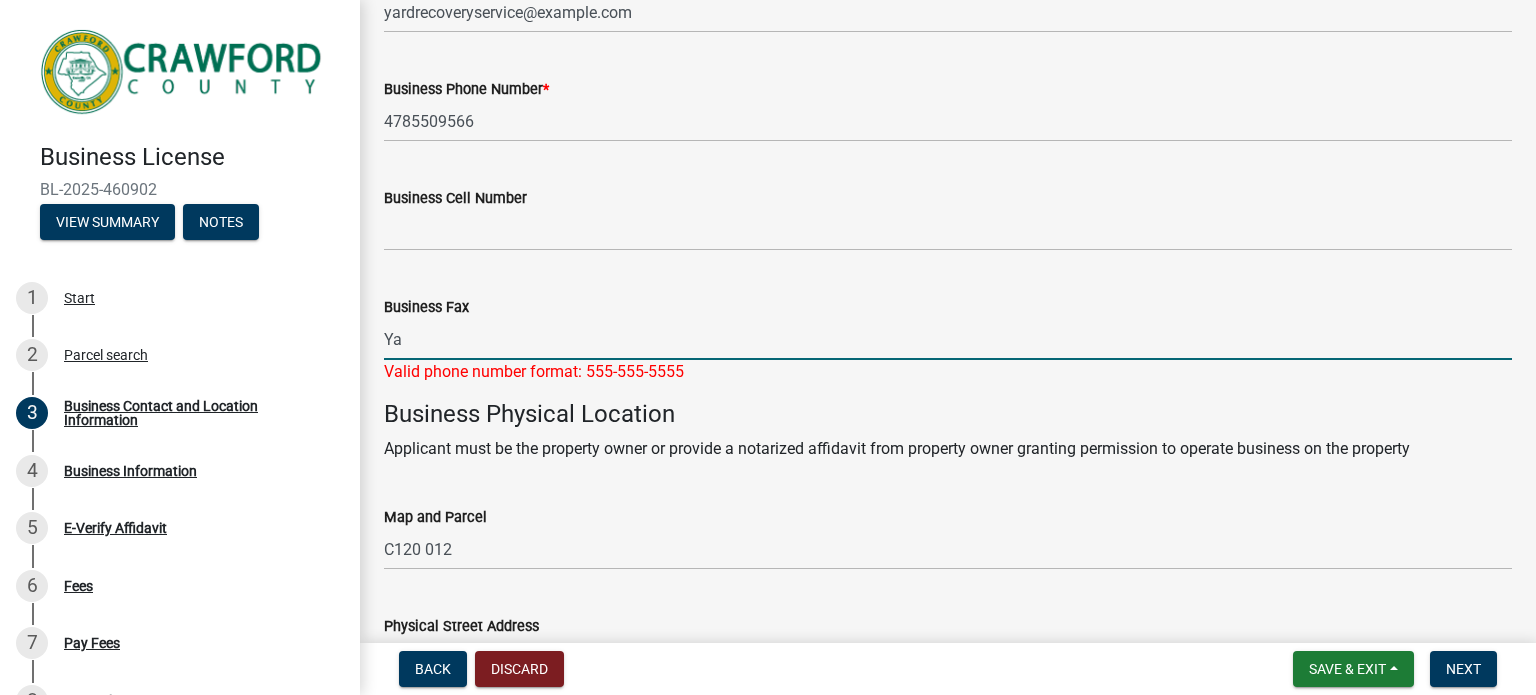 type on "Y" 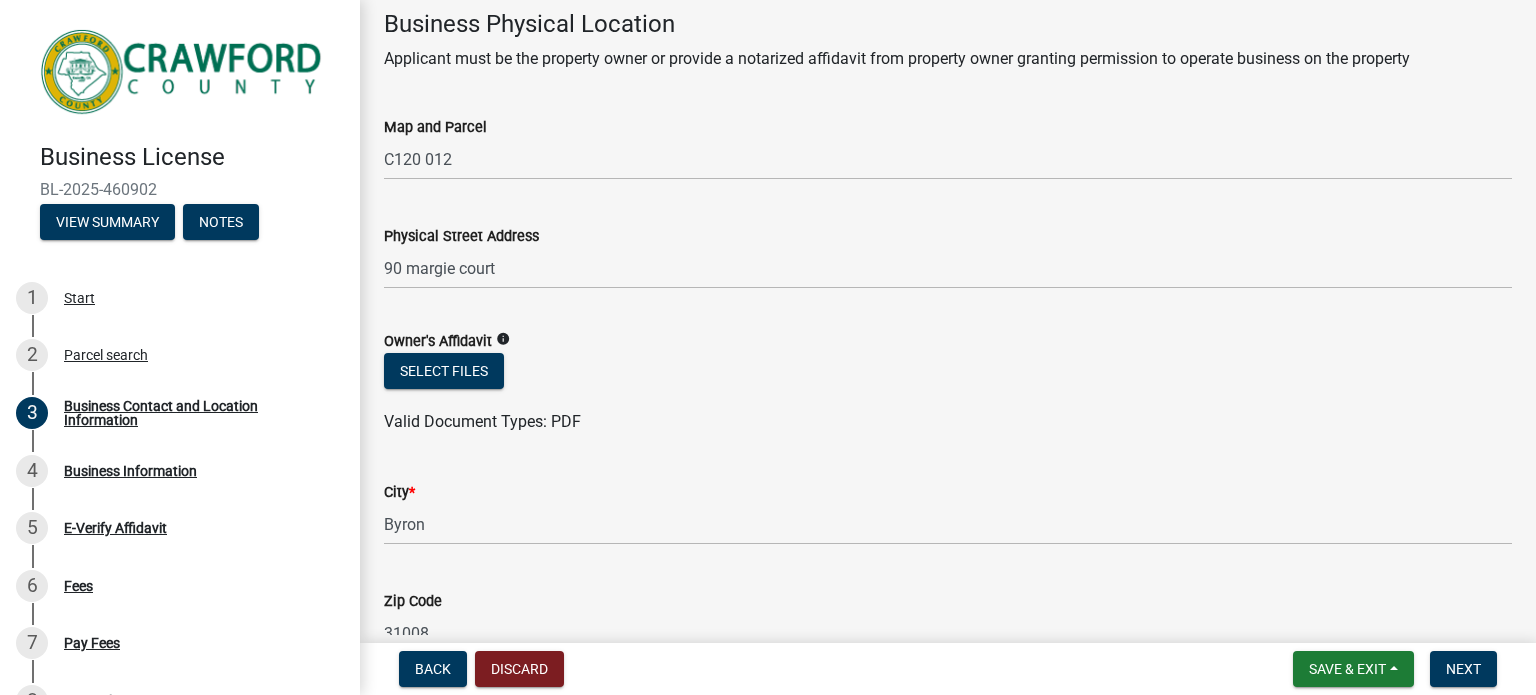 scroll, scrollTop: 1763, scrollLeft: 0, axis: vertical 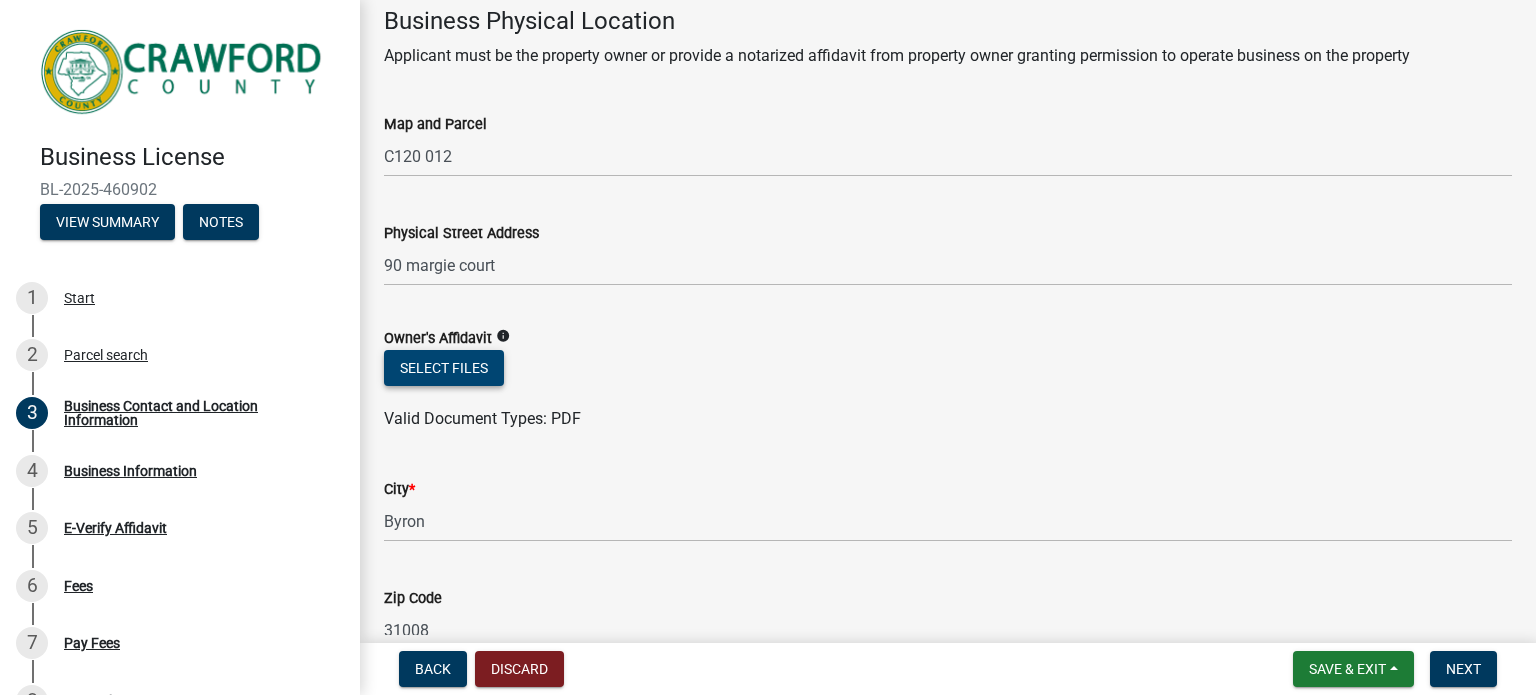 type 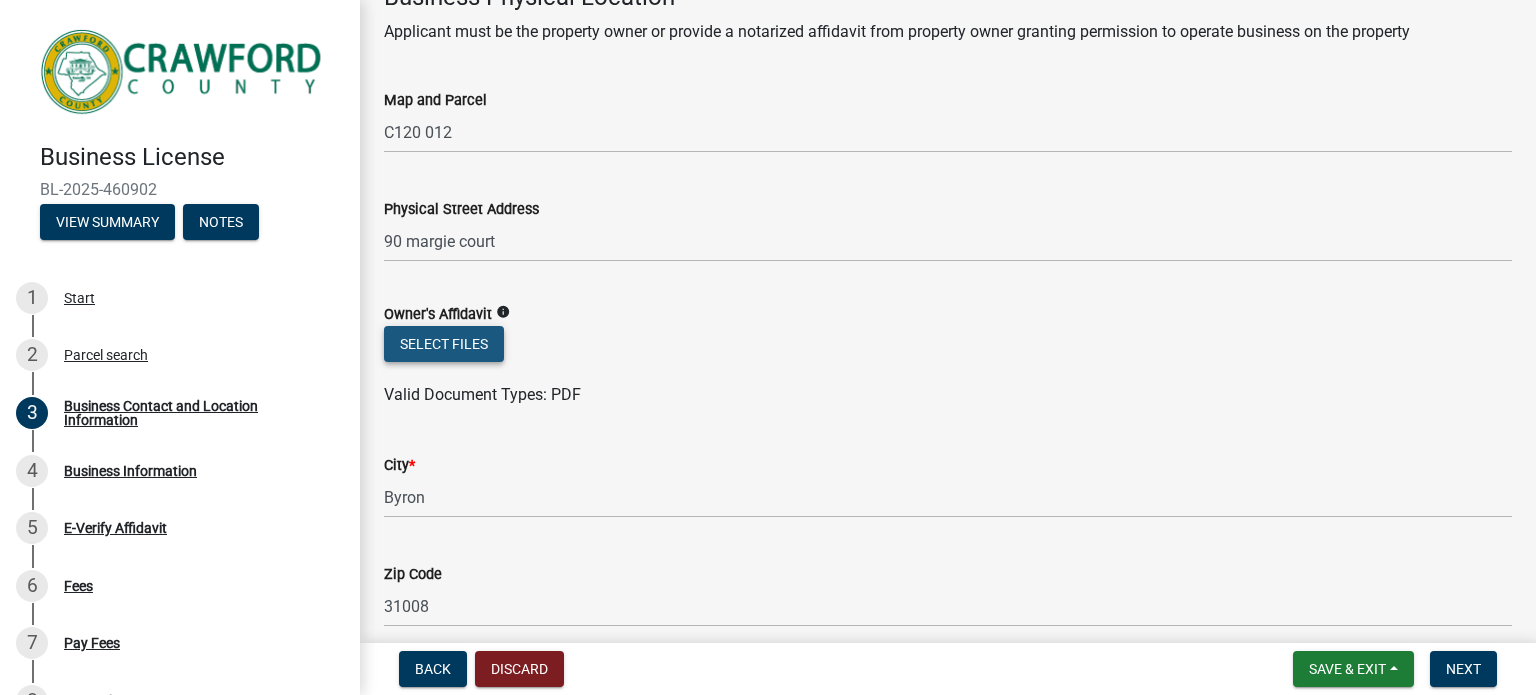click on "Select files  Valid Document Types: PDF" 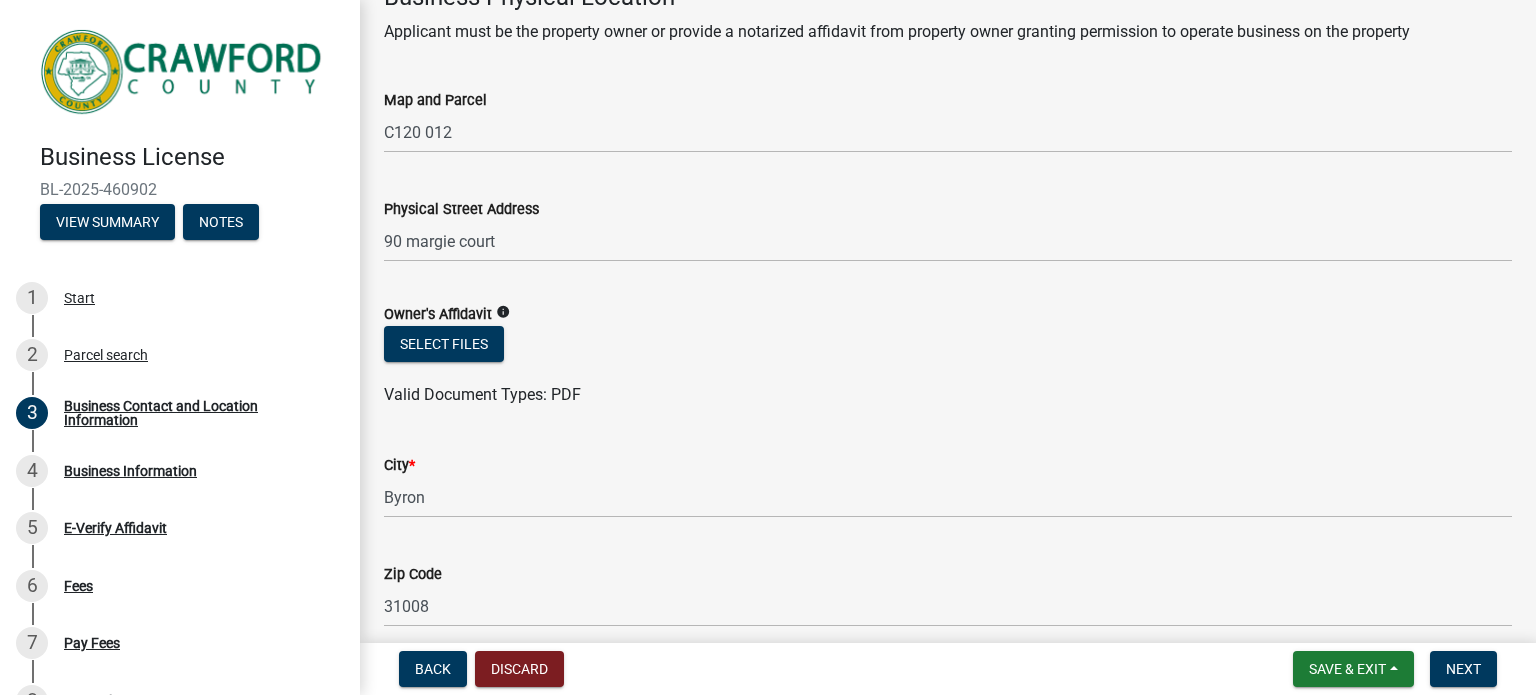 drag, startPoint x: 452, startPoint y: 342, endPoint x: 695, endPoint y: 271, distance: 253.16003 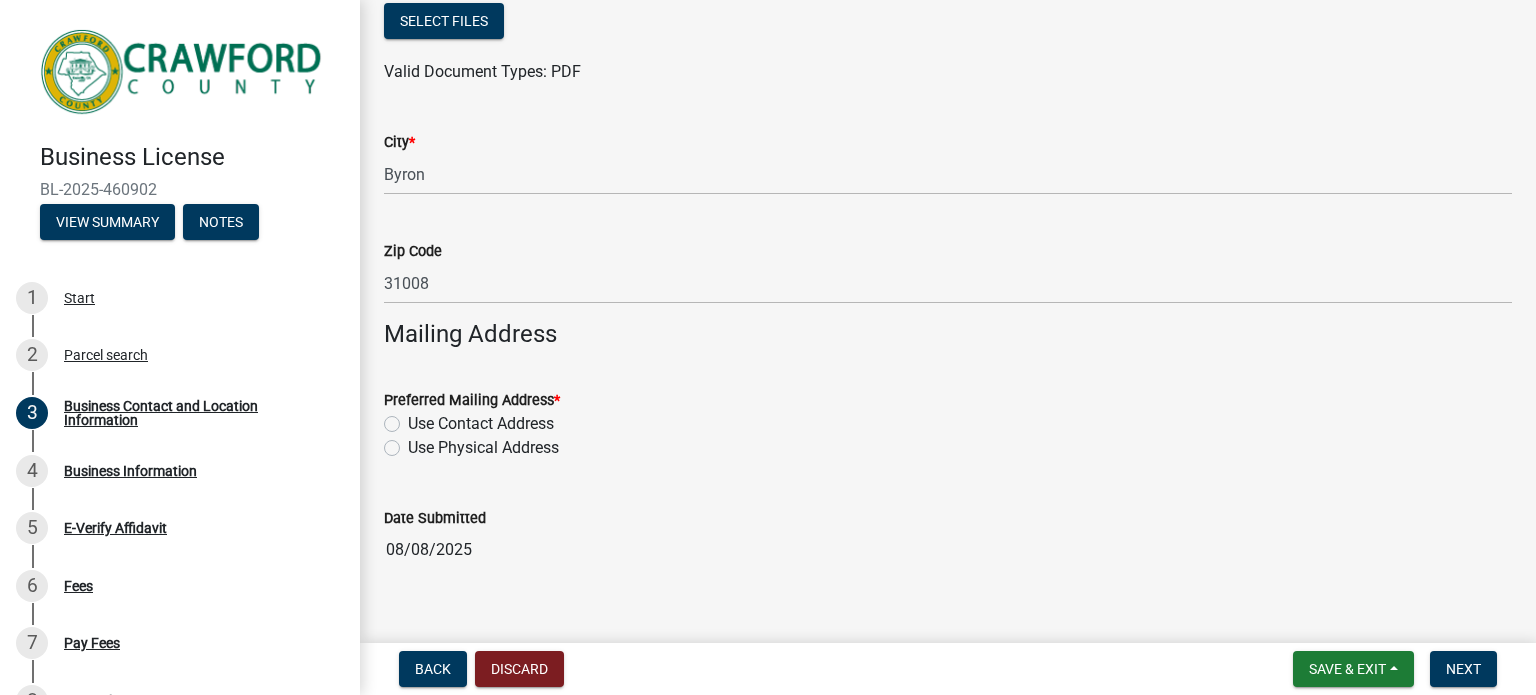 scroll, scrollTop: 2102, scrollLeft: 0, axis: vertical 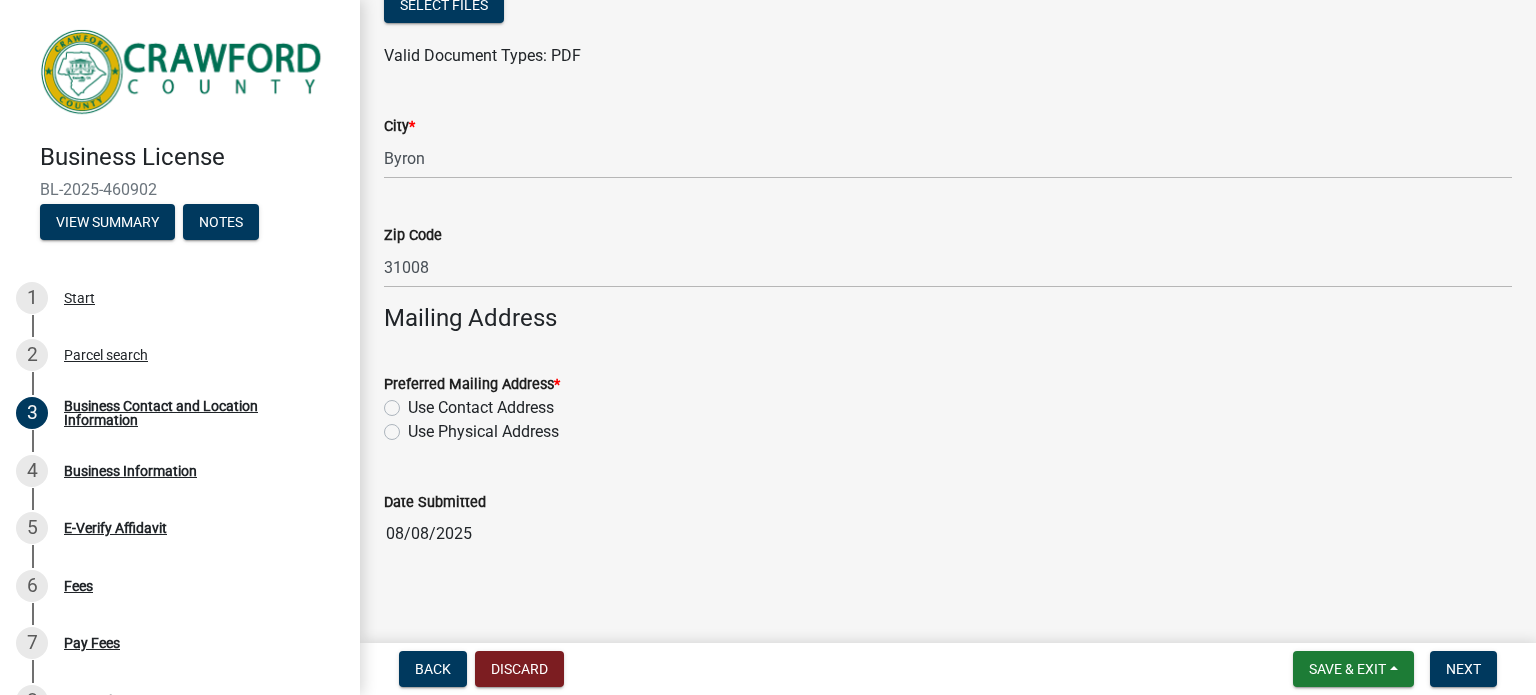 click on "Use Physical Address" 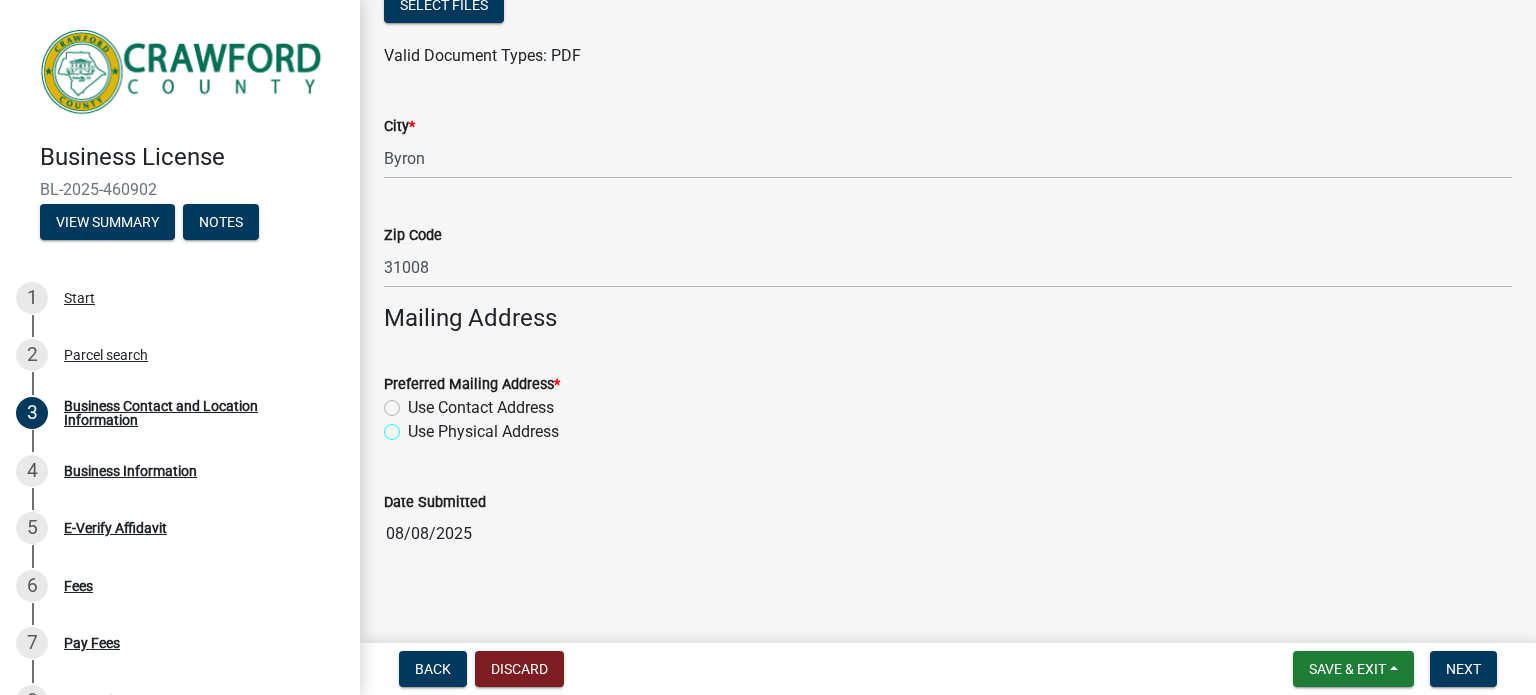 click on "Use Physical Address" at bounding box center (414, 426) 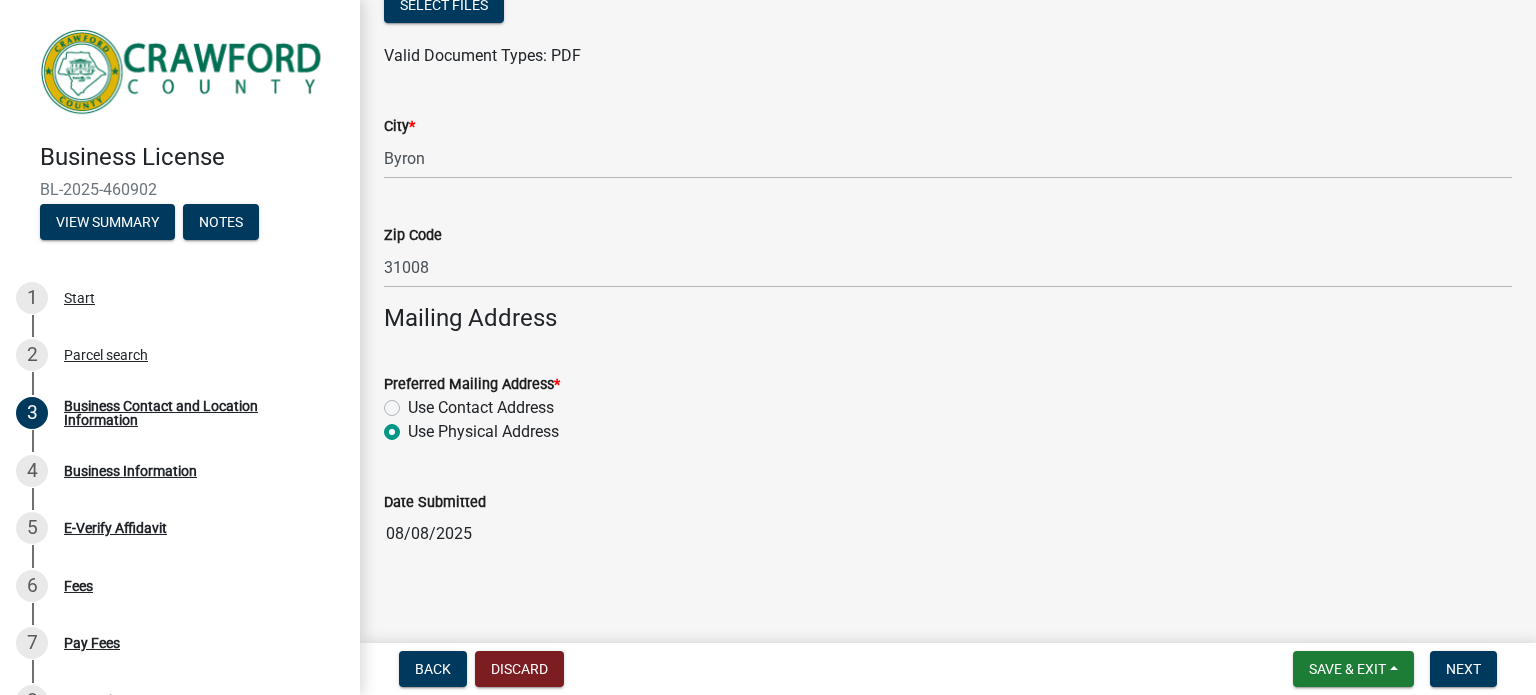 radio on "true" 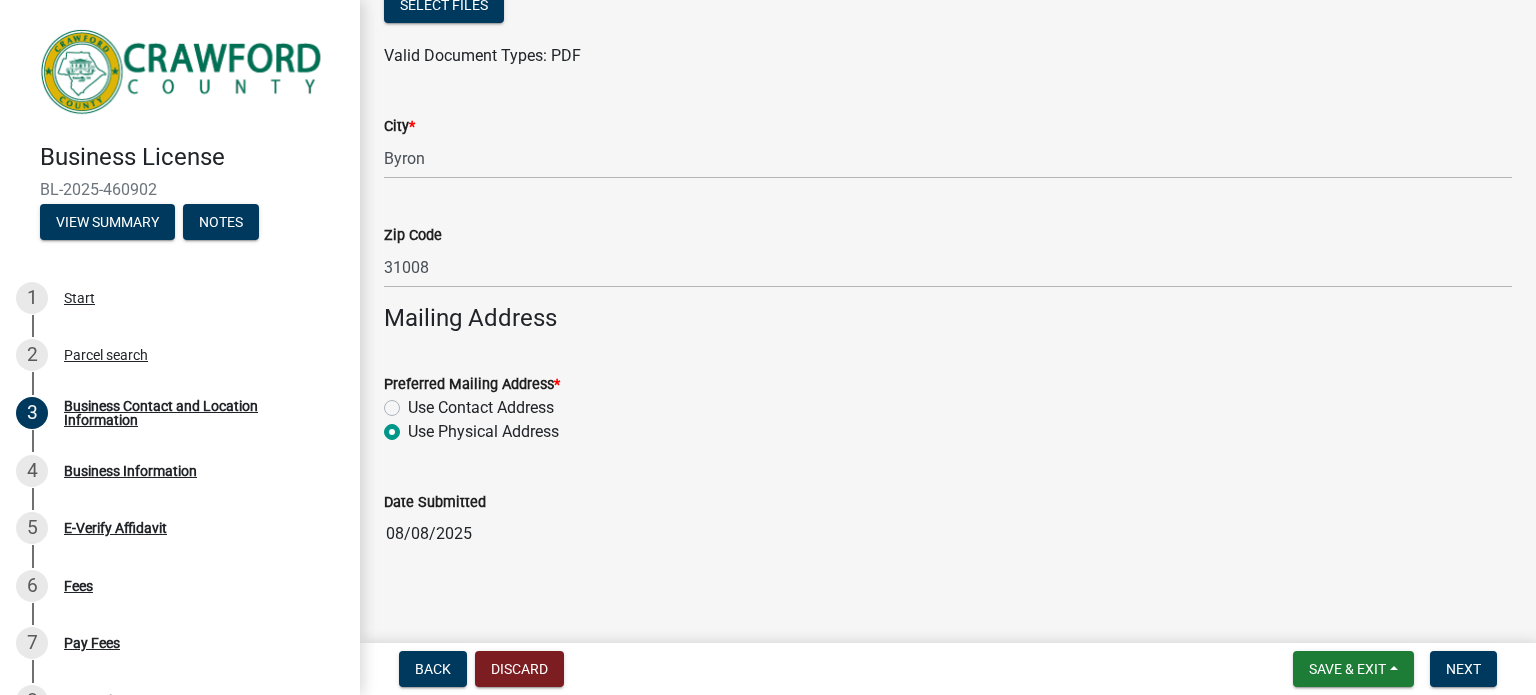 scroll, scrollTop: 2115, scrollLeft: 0, axis: vertical 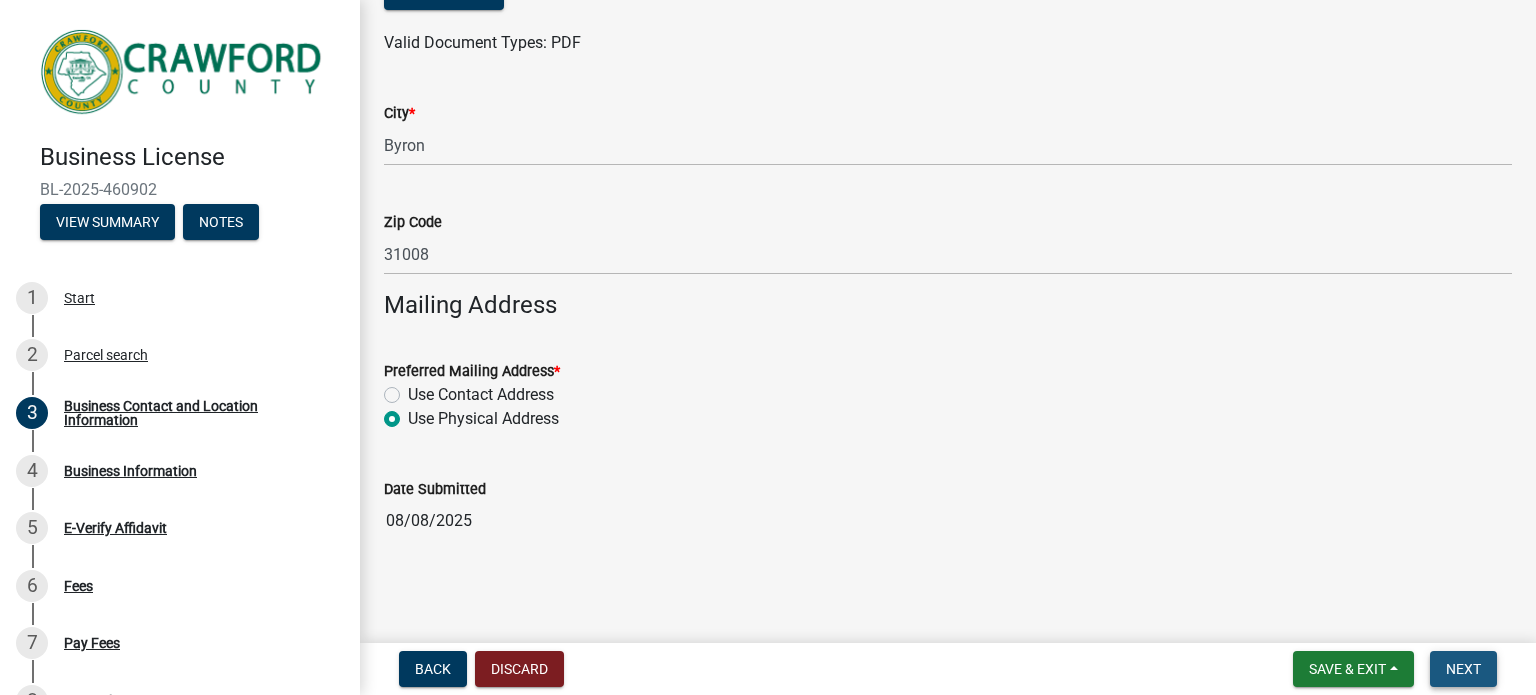 click on "Next" at bounding box center [1463, 669] 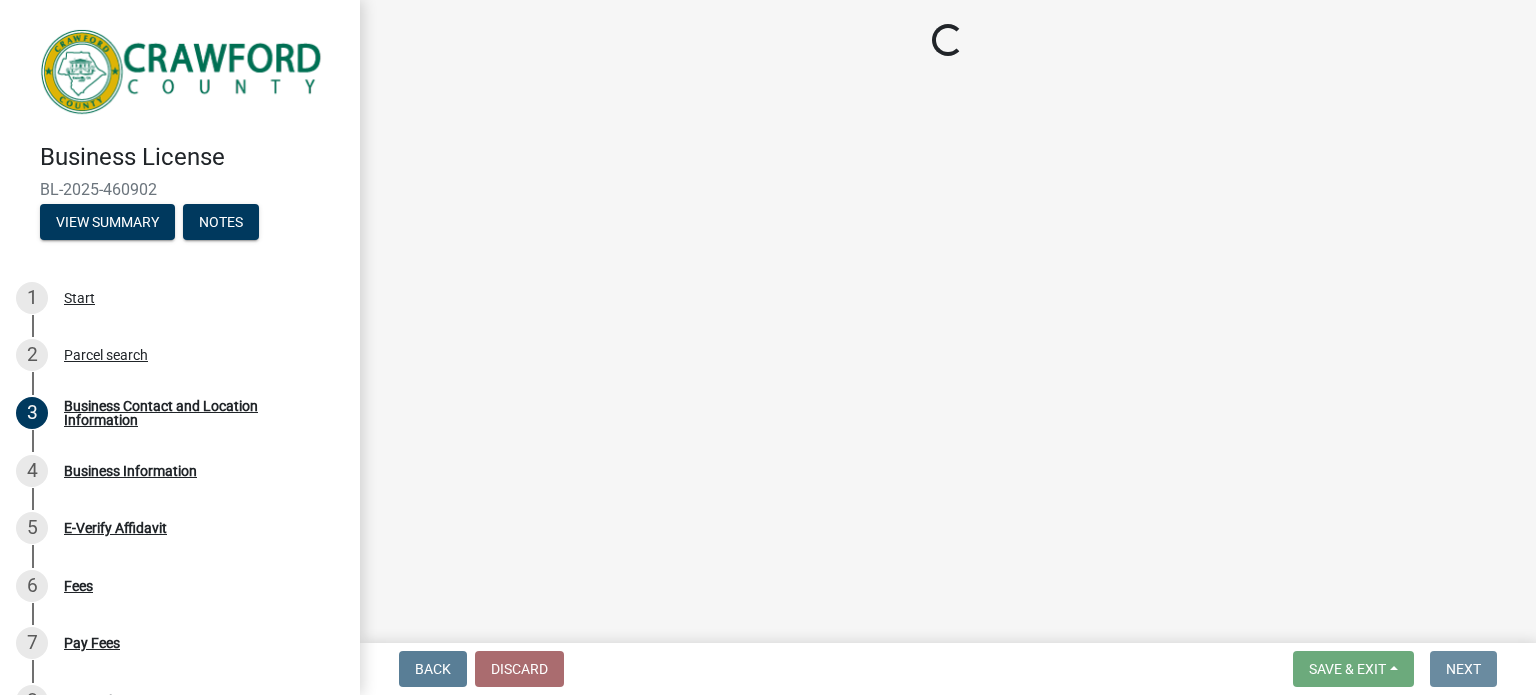 scroll, scrollTop: 0, scrollLeft: 0, axis: both 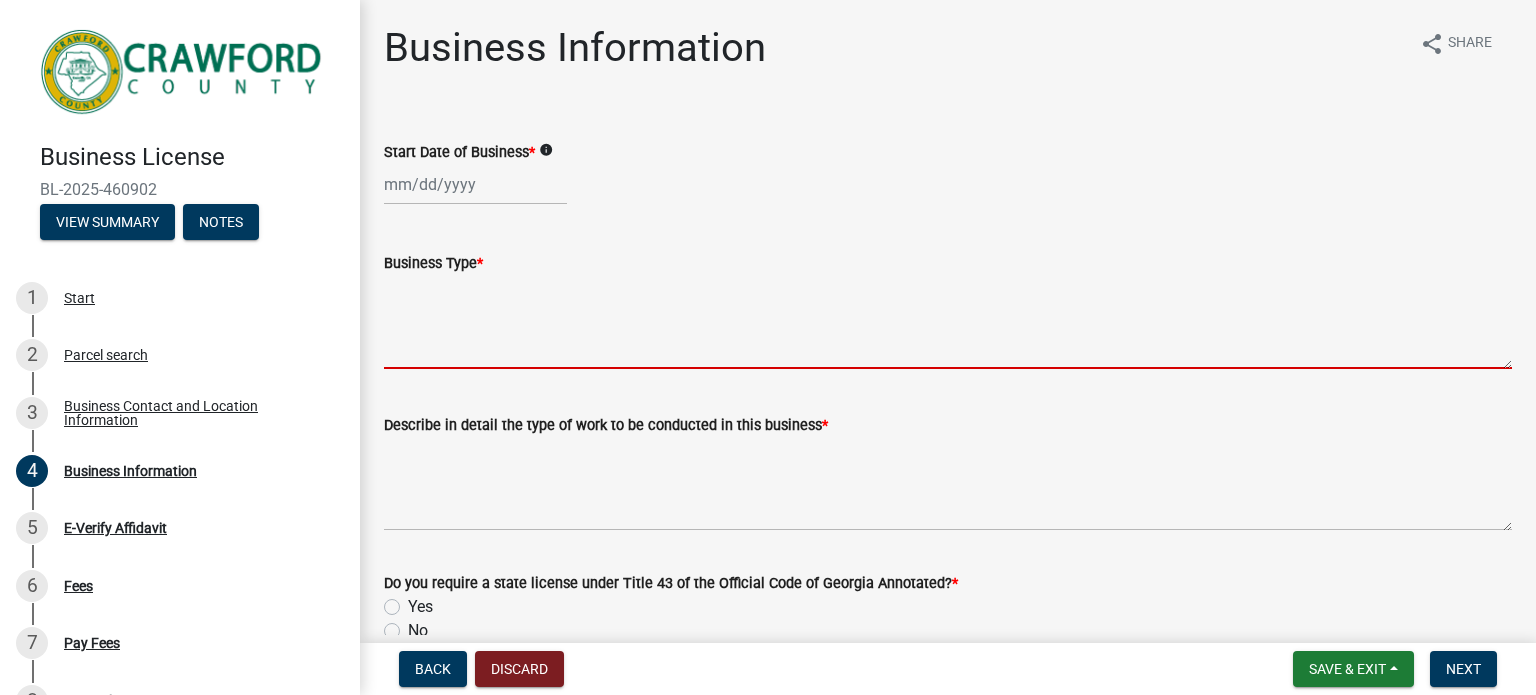 click on "Business Type  *" at bounding box center [948, 322] 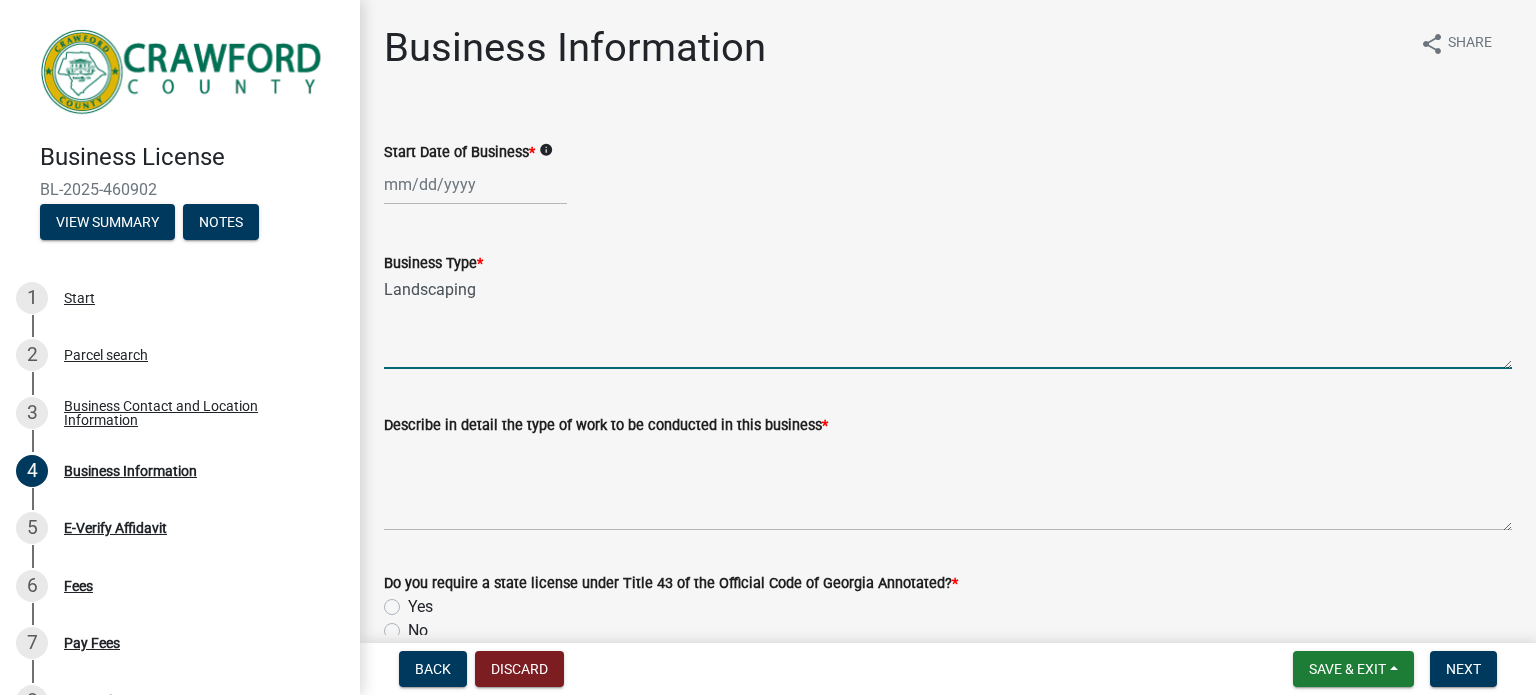 type on "Landscaping" 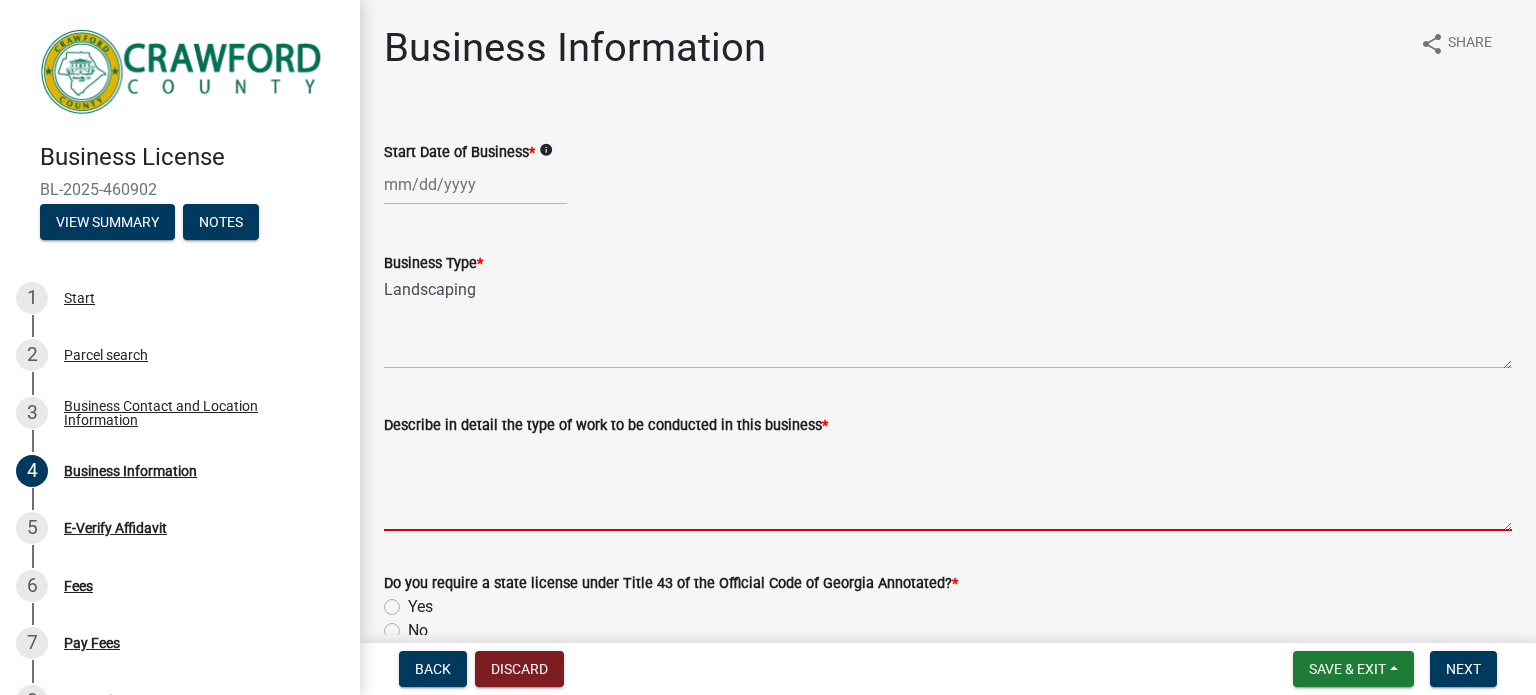 click on "Describe in detail the type of work to be conducted in this business *" at bounding box center (948, 484) 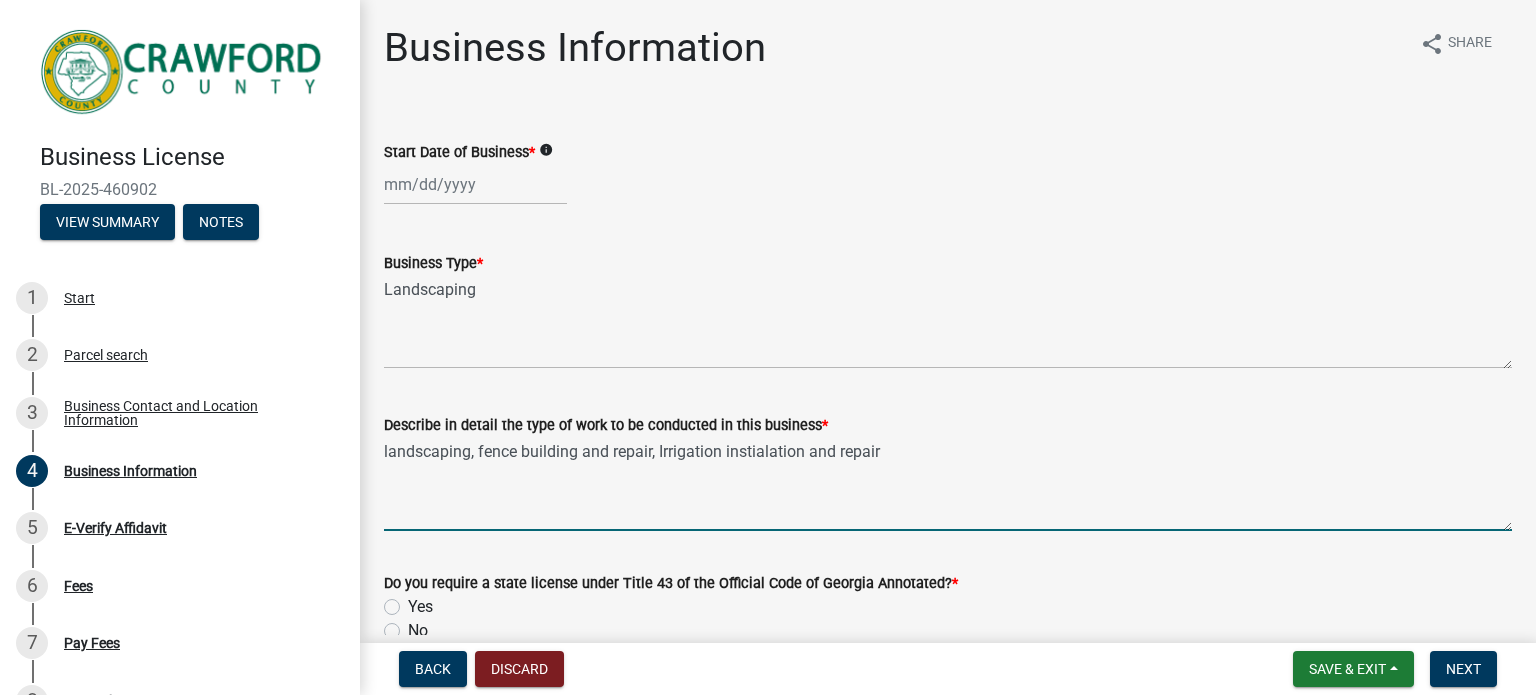 click on "landscaping, fence building and repair, Irrigation instialation and repair" at bounding box center (948, 484) 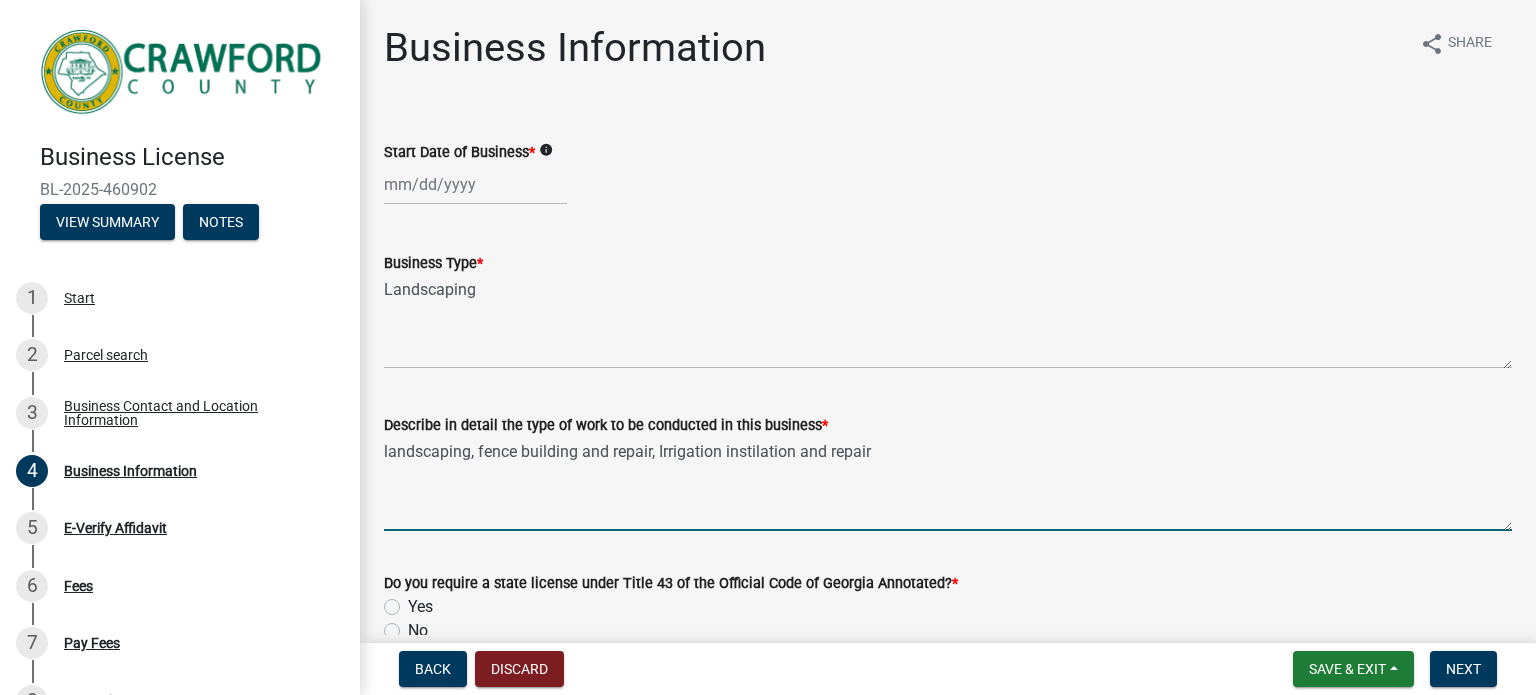 click on "landscaping, fence building and repair, Irrigation instilation and repair" at bounding box center [948, 484] 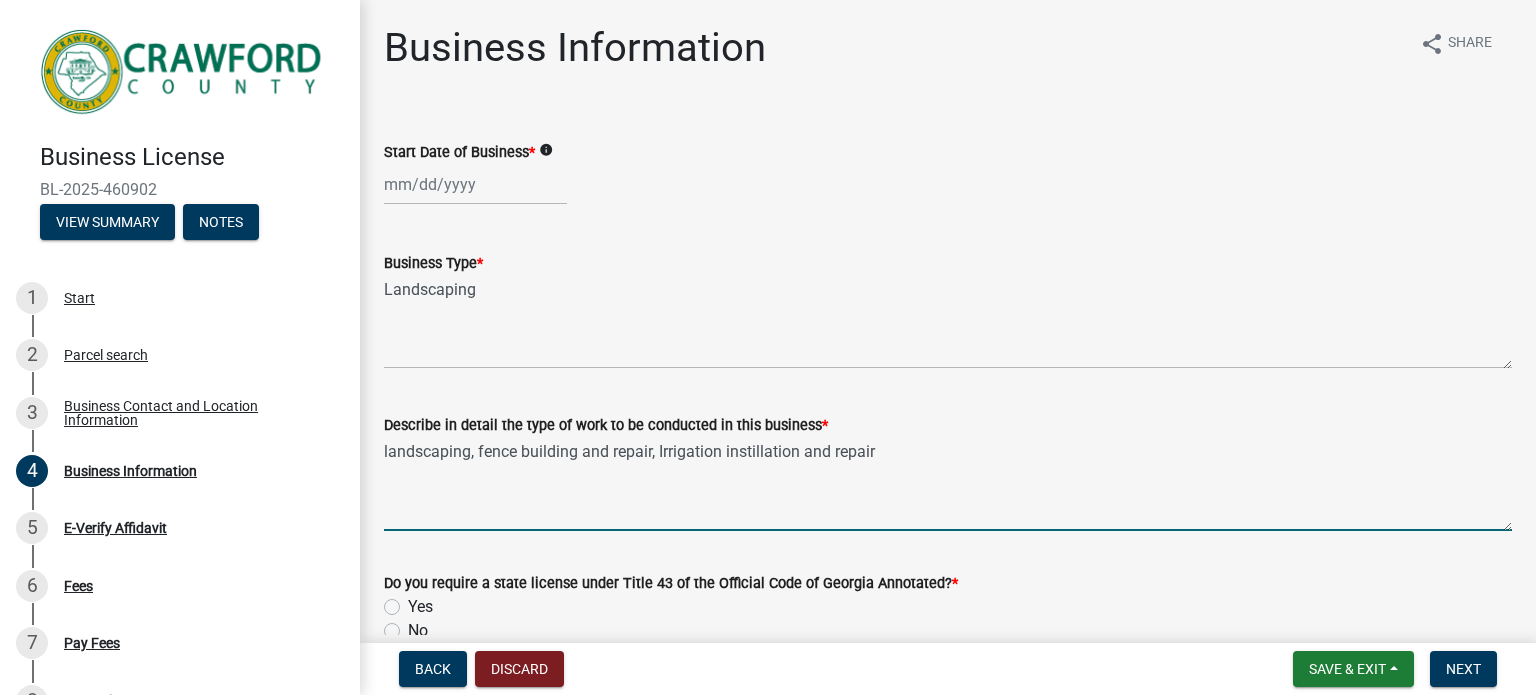 type on "landscaping, fence building and repair, Irrigation instillation and repair" 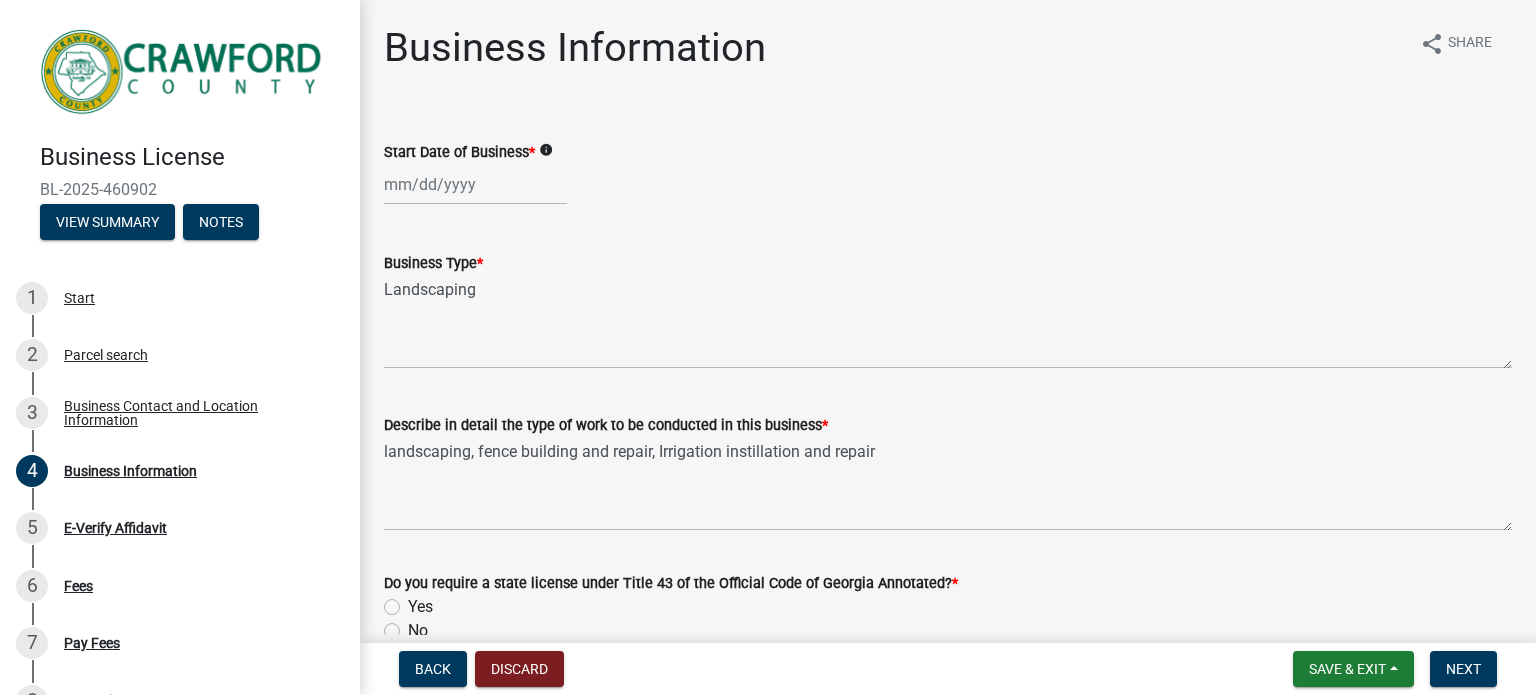 click on "No" 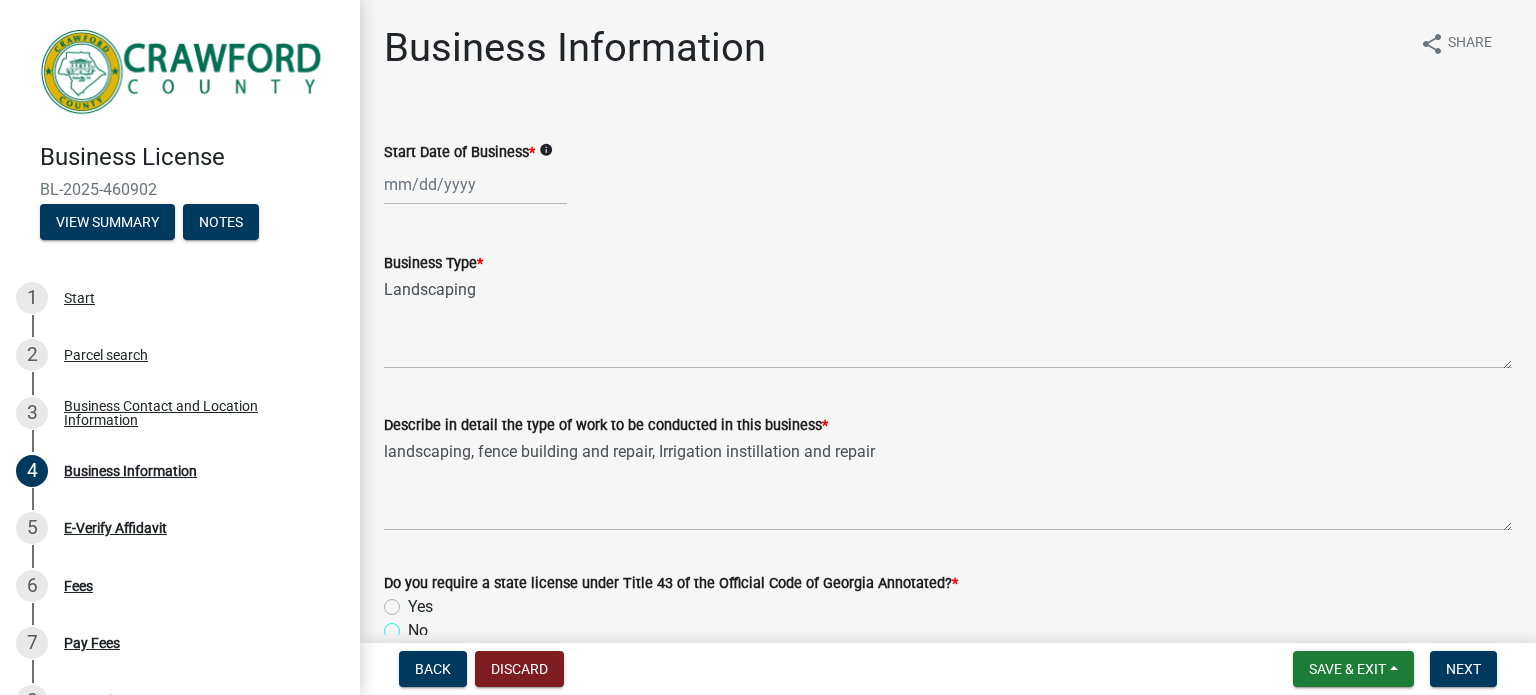click on "No" at bounding box center (414, 625) 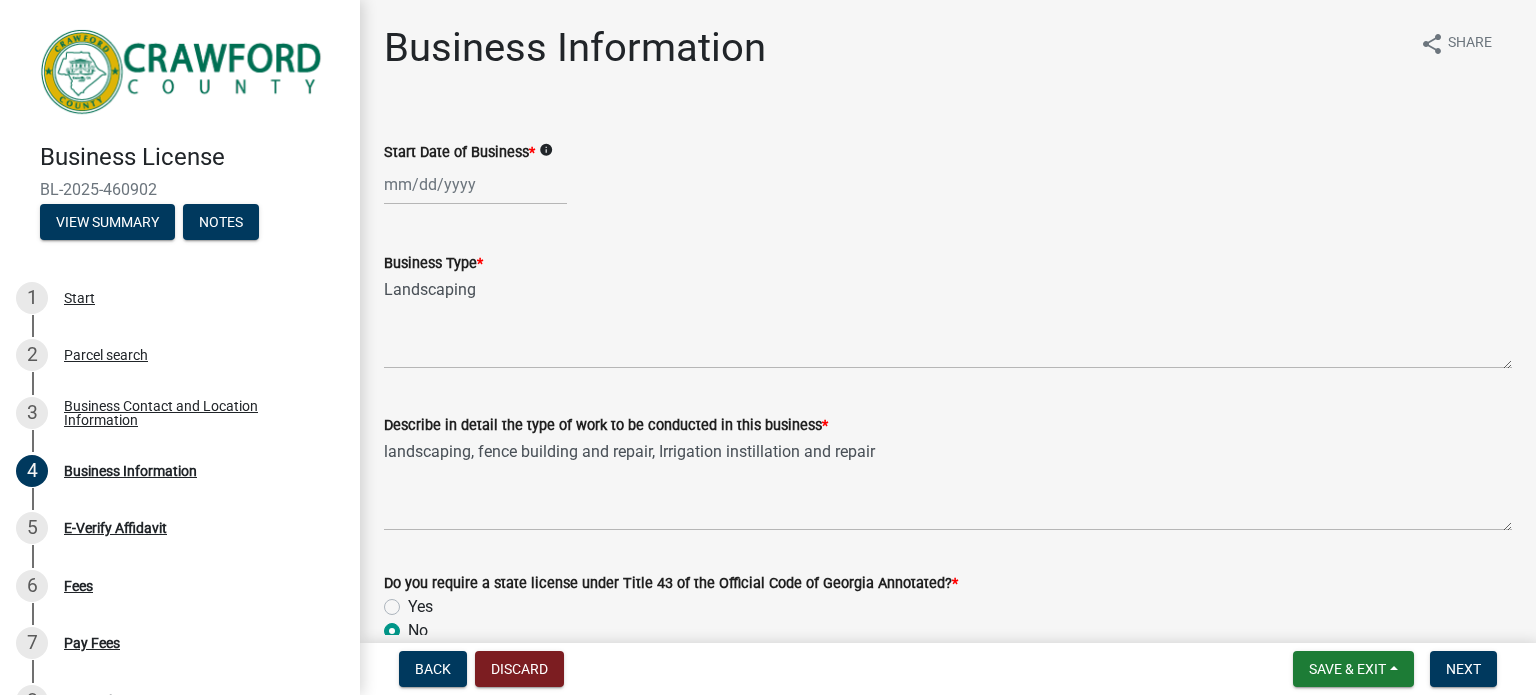 radio on "true" 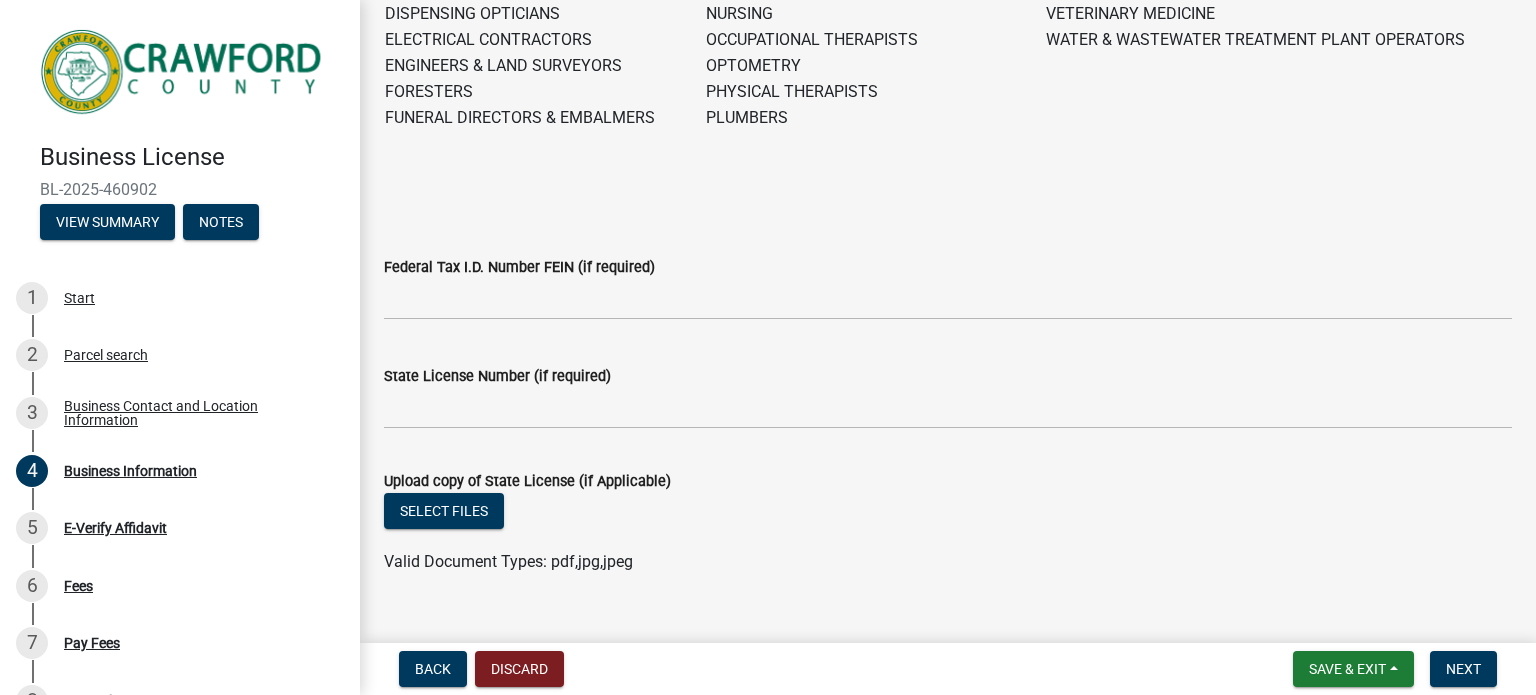 scroll, scrollTop: 955, scrollLeft: 0, axis: vertical 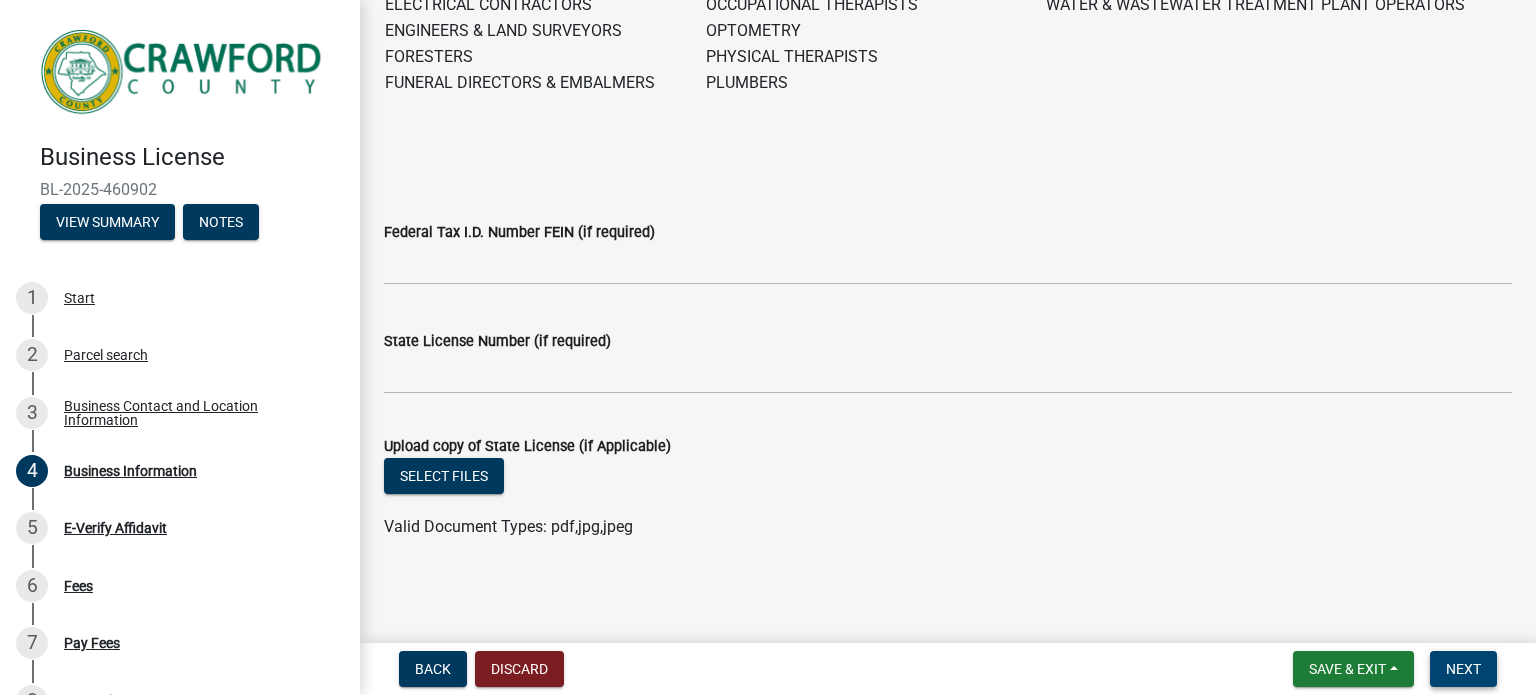 click on "Next" at bounding box center [1463, 669] 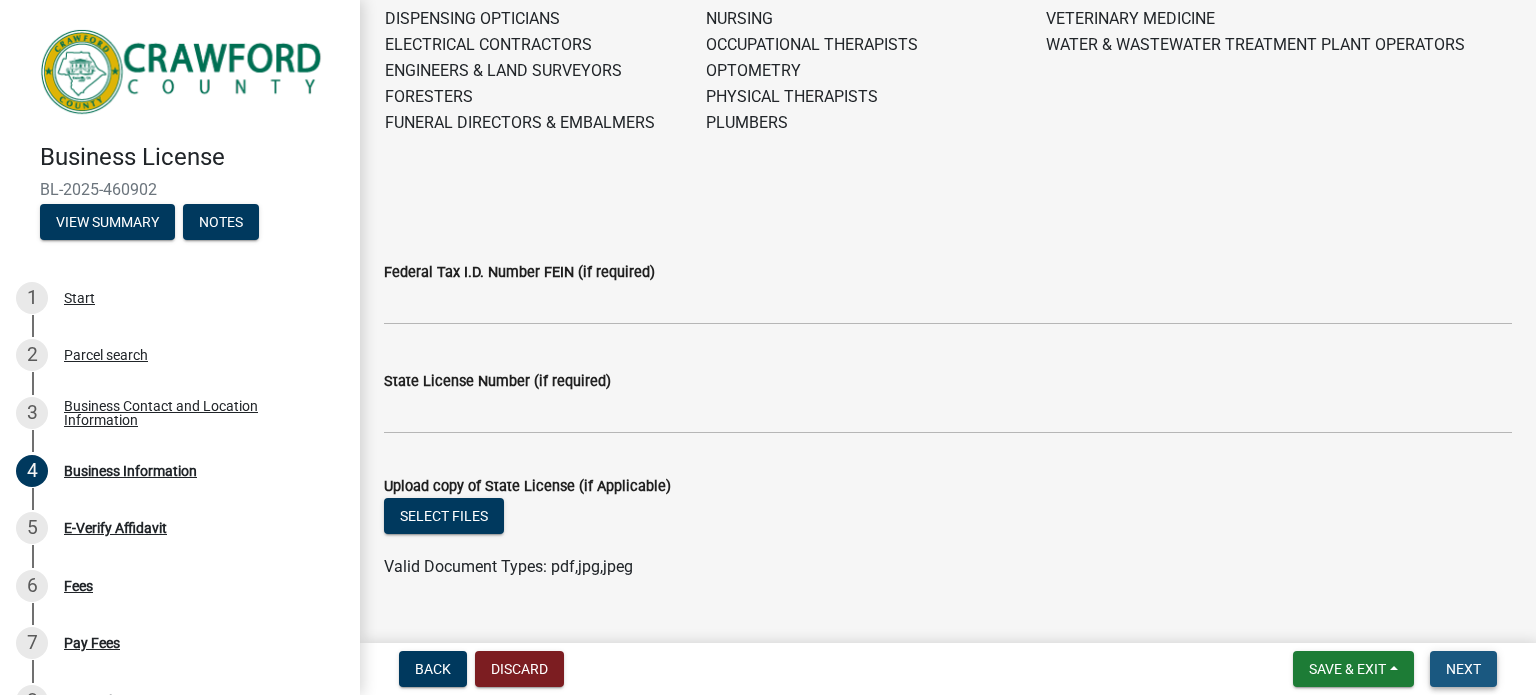 scroll, scrollTop: 995, scrollLeft: 0, axis: vertical 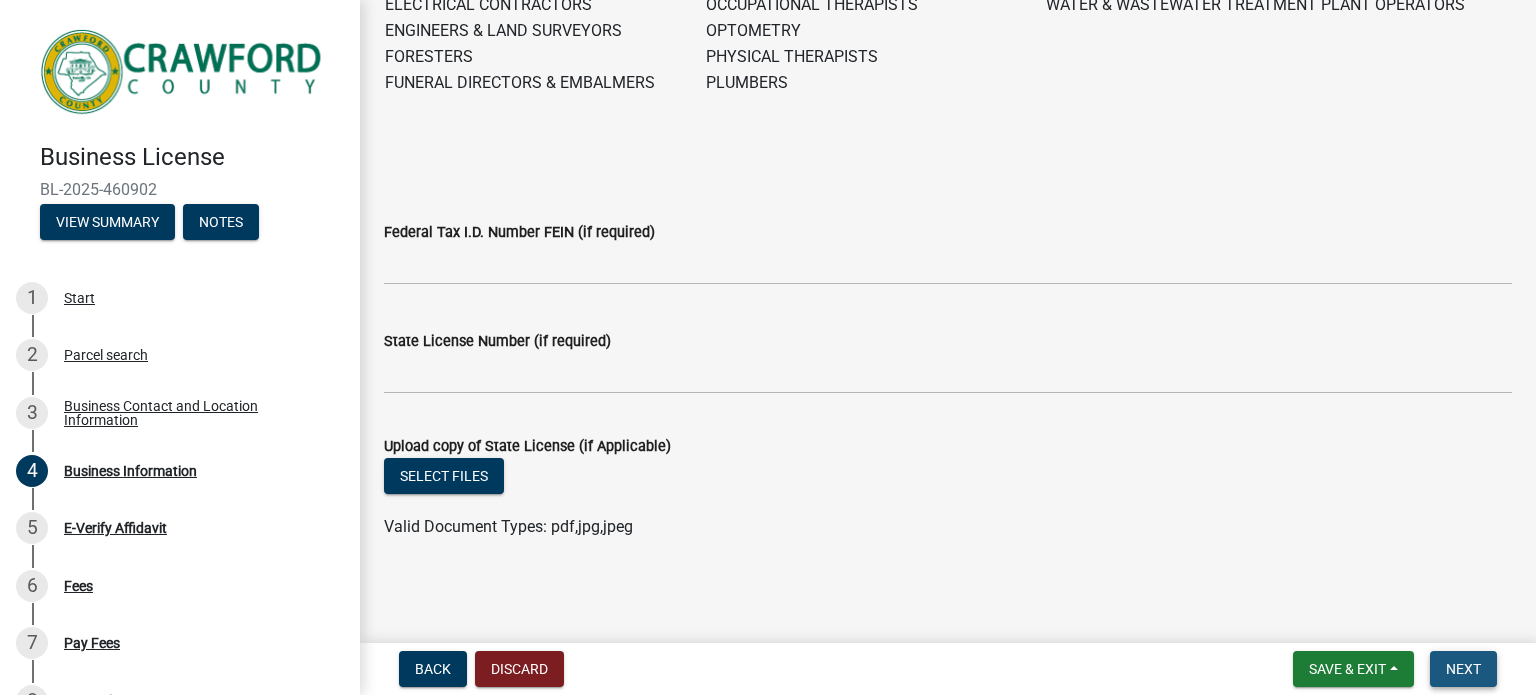 click on "Next" at bounding box center [1463, 669] 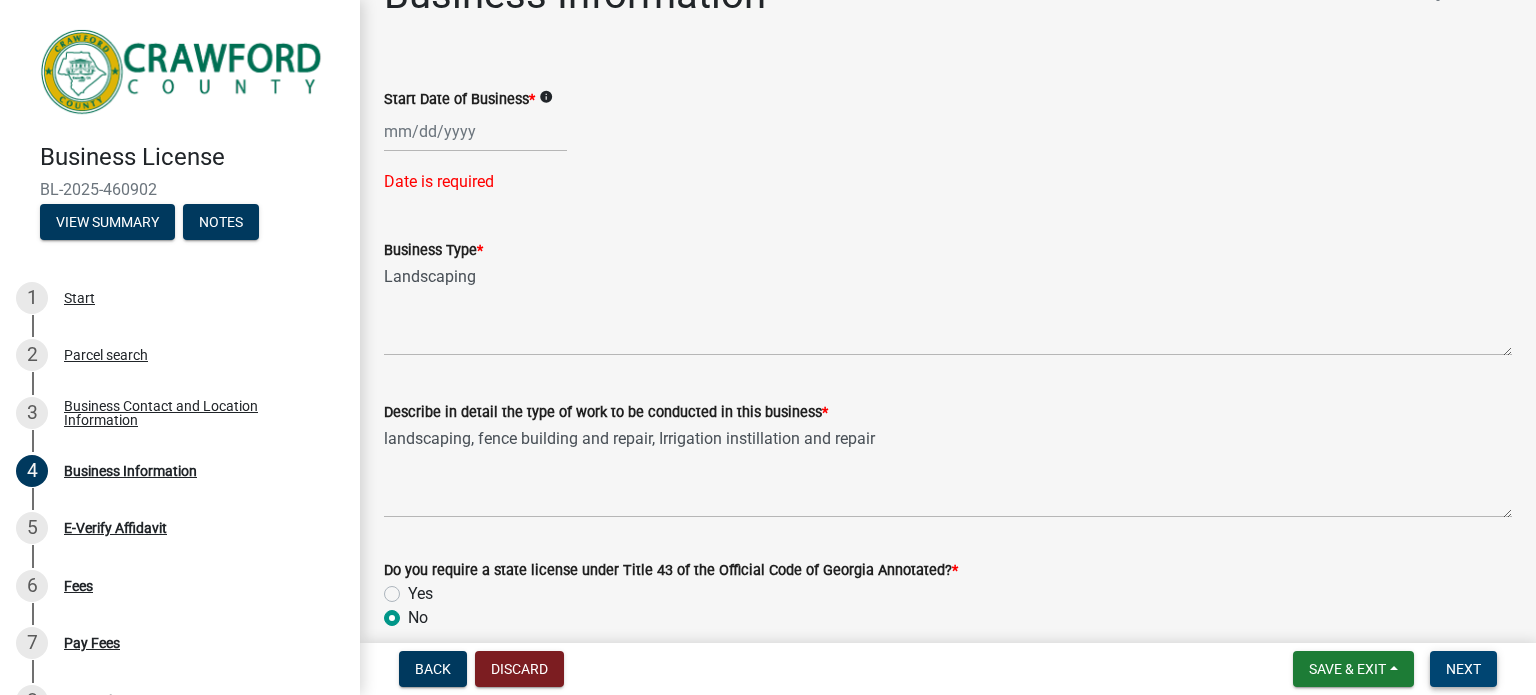 scroll, scrollTop: 0, scrollLeft: 0, axis: both 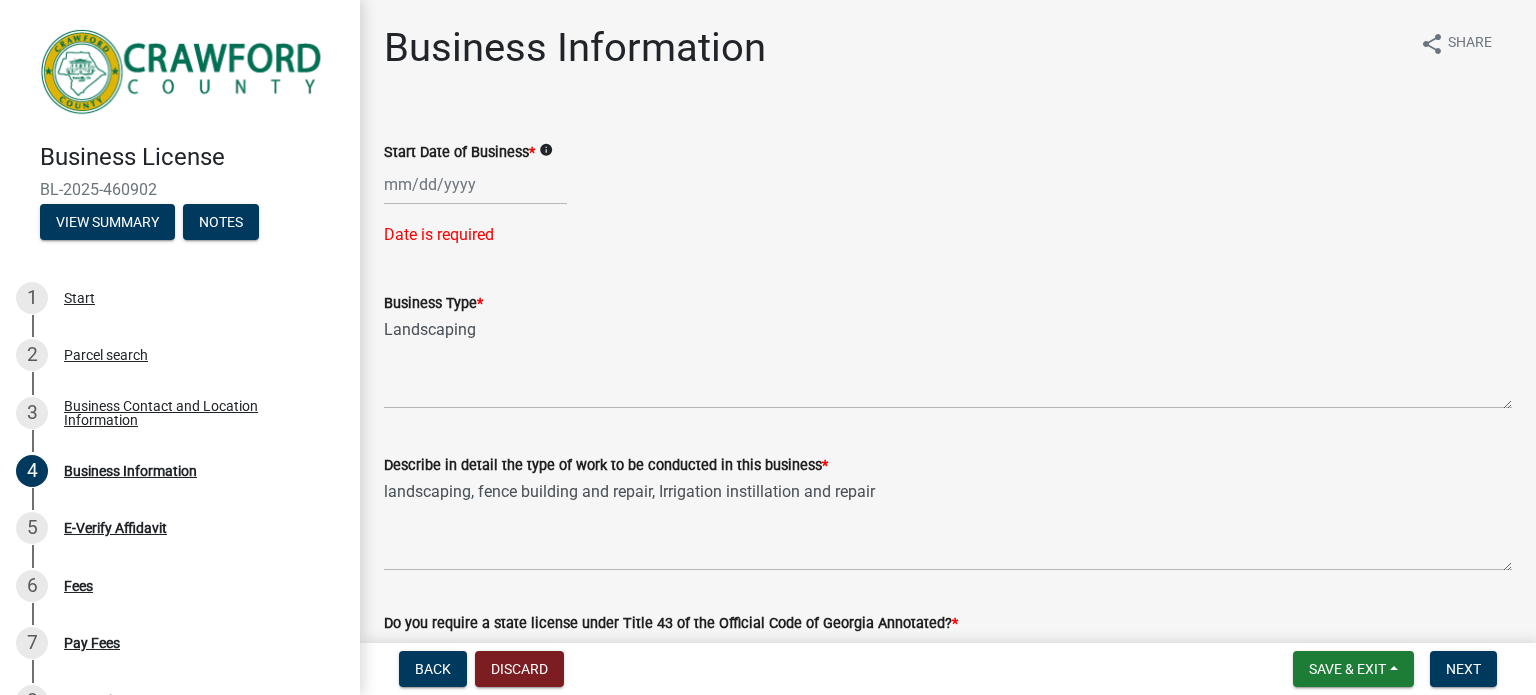 select on "8" 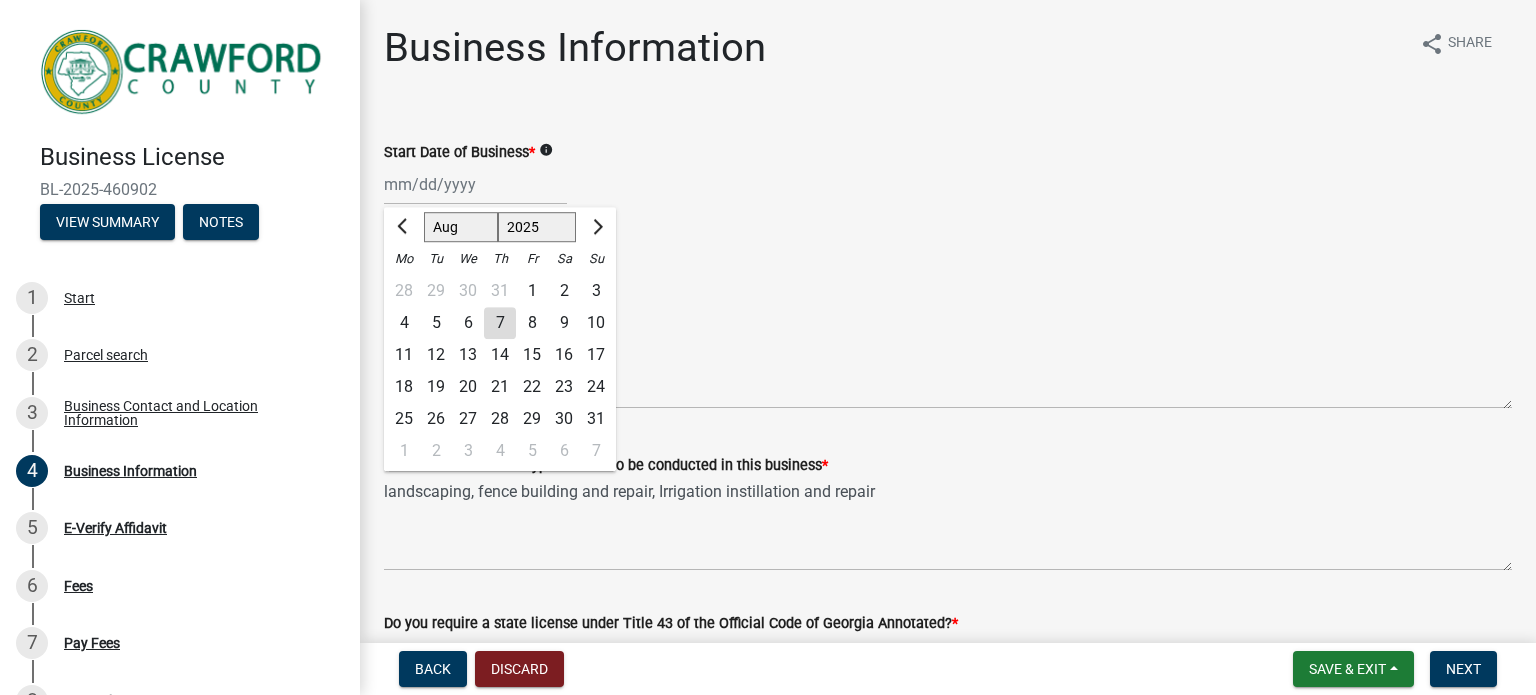 click on "Jan Feb Mar Apr May Jun Jul Aug Sep Oct Nov Dec 1525 1526 1527 1528 1529 1530 1531 1532 1533 1534 1535 1536 1537 1538 1539 1540 1541 1542 1543 1544 1545 1546 1547 1548 1549 1550 1551 1552 1553 1554 1555 1556 1557 1558 1559 1560 1561 1562 1563 1564 1565 1566 1567 1568 1569 1570 1571 1572 1573 1574 1575 1576 1577 1578 1579 1580 1581 1582 1583 1584 1585 1586 1587 1588 1589 1590 1591 1592 1593 1594 1595 1596 1597 1598 1599 1600 1601 1602 1603 1604 1605 1606 1607 1608 1609 1610 1611 1612 1613 1614 1615 1616 1617 1618 1619 1620 1621 1622 1623 1624 1625 1626 1627 1628 1629 1630 1631 1632 1633 1634 1635 1636 1637 1638 1639 1640 1641 1642 1643 1644 1645 1646 1647 1648 1649 1650 1651 1652 1653 1654 1655 1656 1657 1658 1659 1660 1661 1662 1663 1664 1665 1666 1667 1668 1669 1670 1671 1672 1673 1674 1675 1676 1677 1678 1679 1680 1681 1682 1683 1684 1685 1686 1687 1688 1689 1690 1691 1692 1693 1694 1695 1696 1697 1698 1699 1700 1701 1702 1703 1704 1705 1706 1707 1708 1709 1710 1711 1712 1713 1714 1715 1716 1717 1718 1719 1" 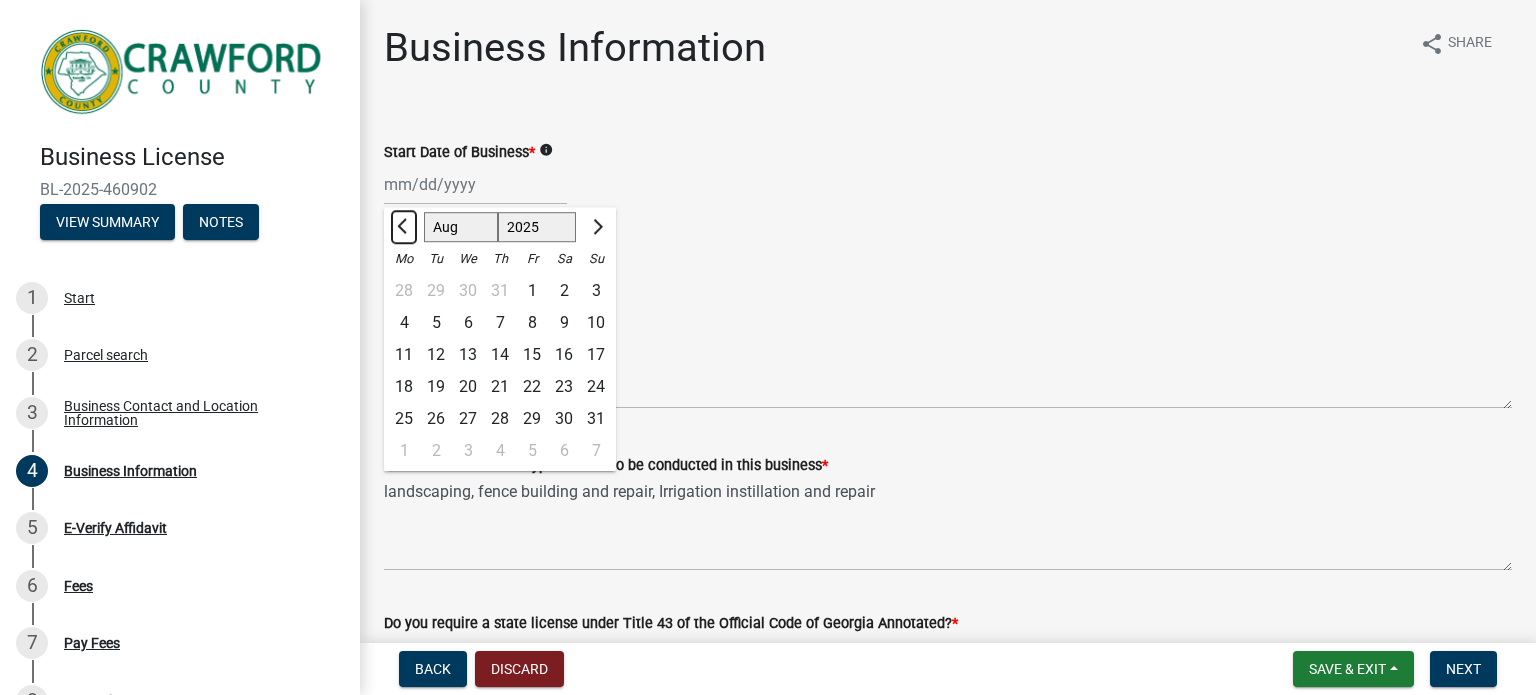 click 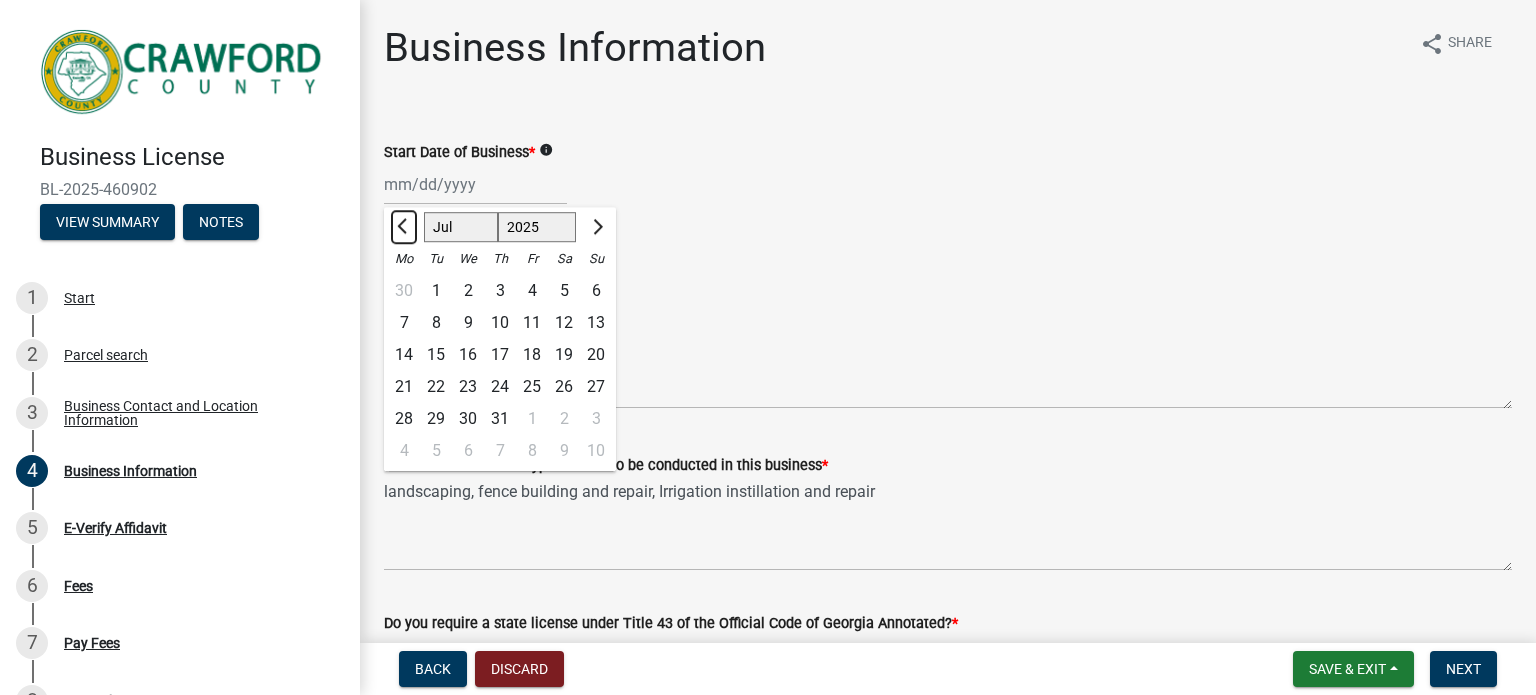 click 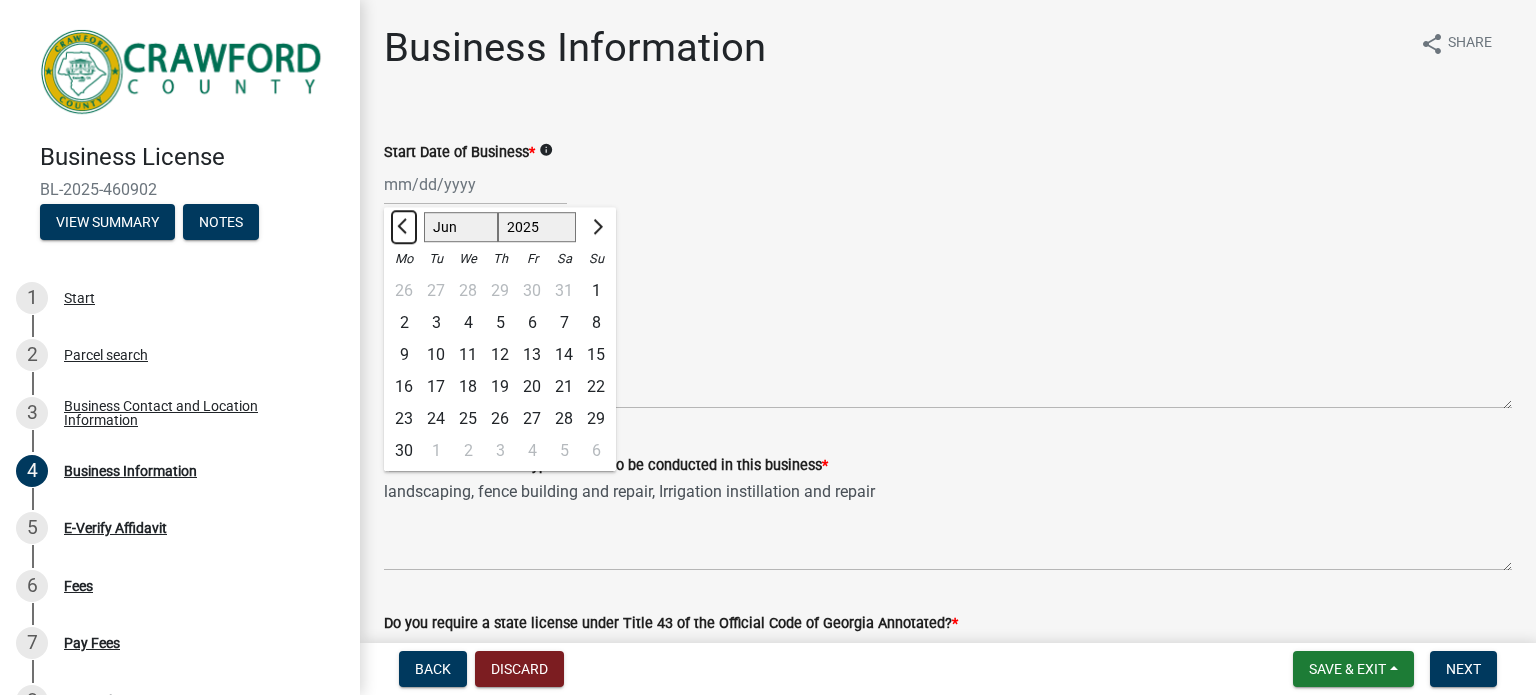 click 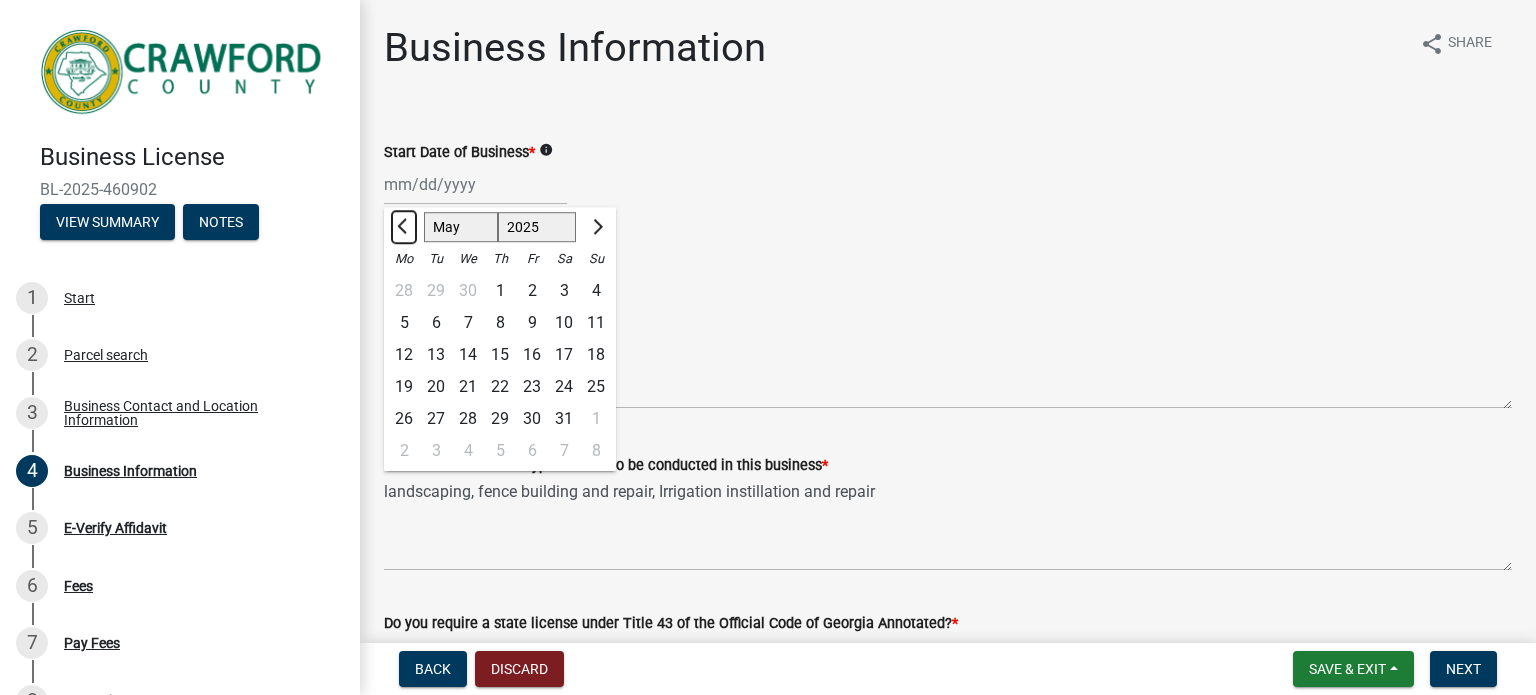 click 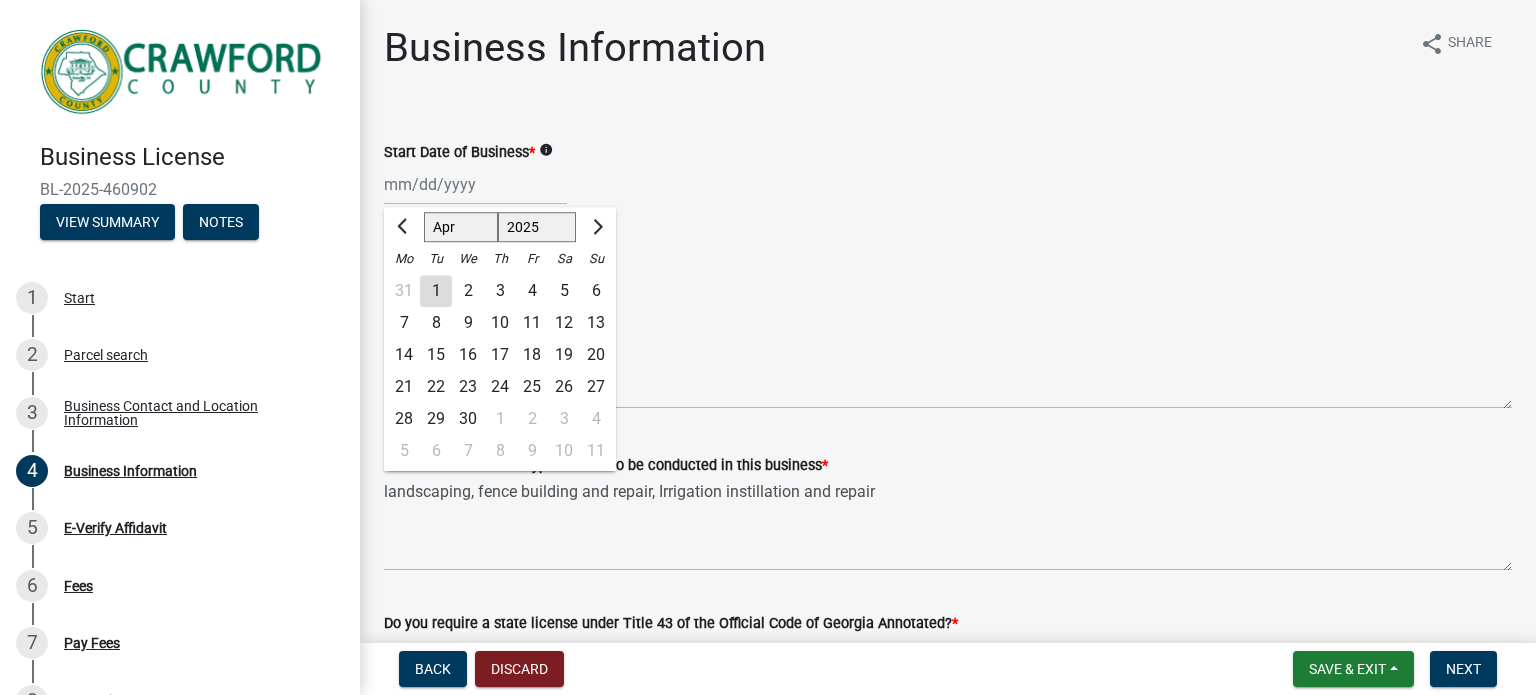 click on "10" 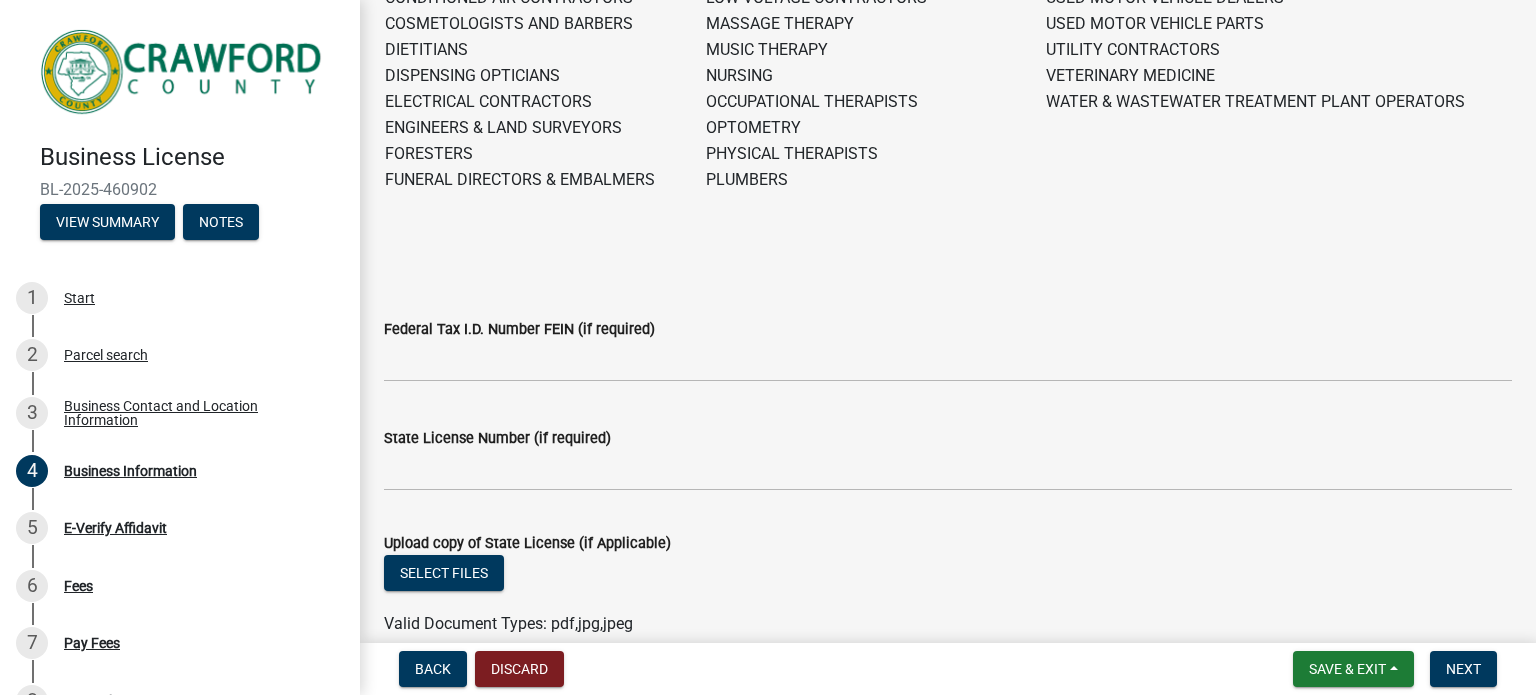 scroll, scrollTop: 955, scrollLeft: 0, axis: vertical 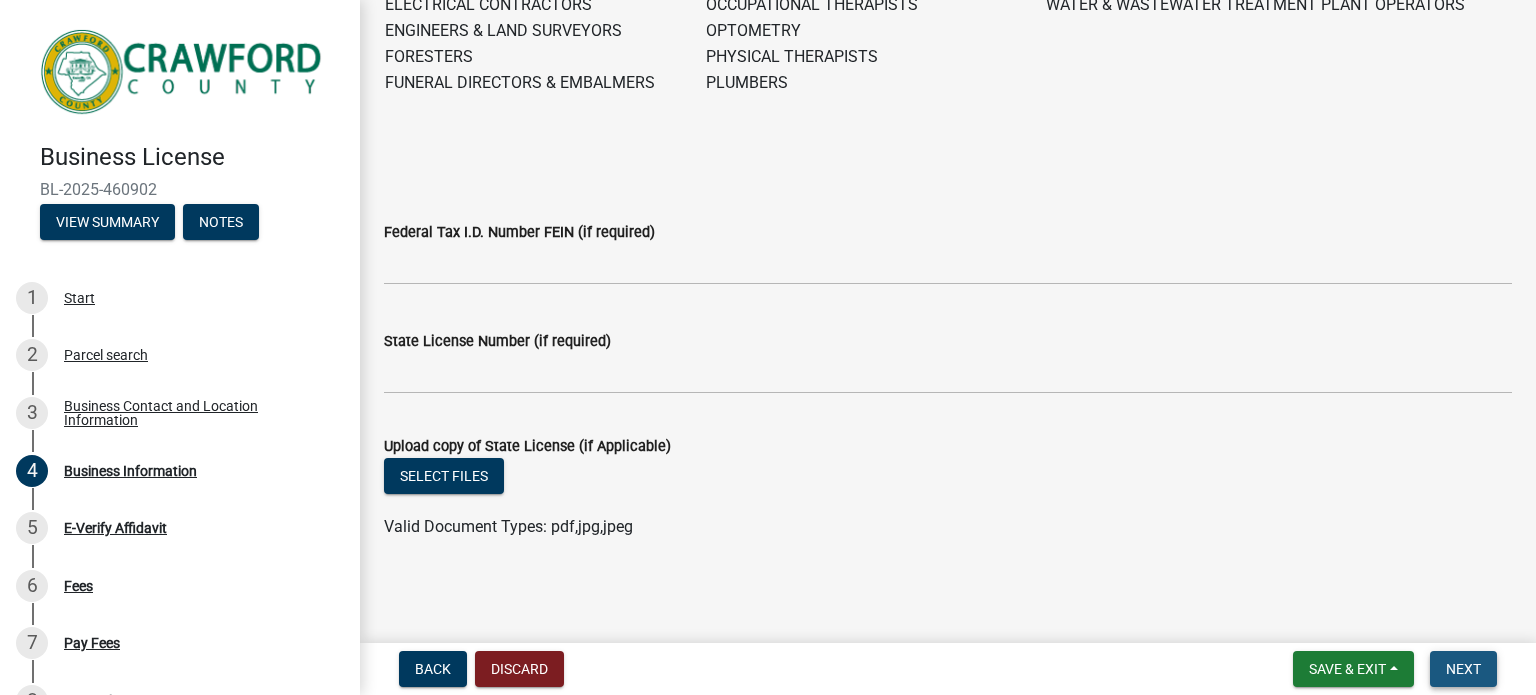 click on "Next" at bounding box center [1463, 669] 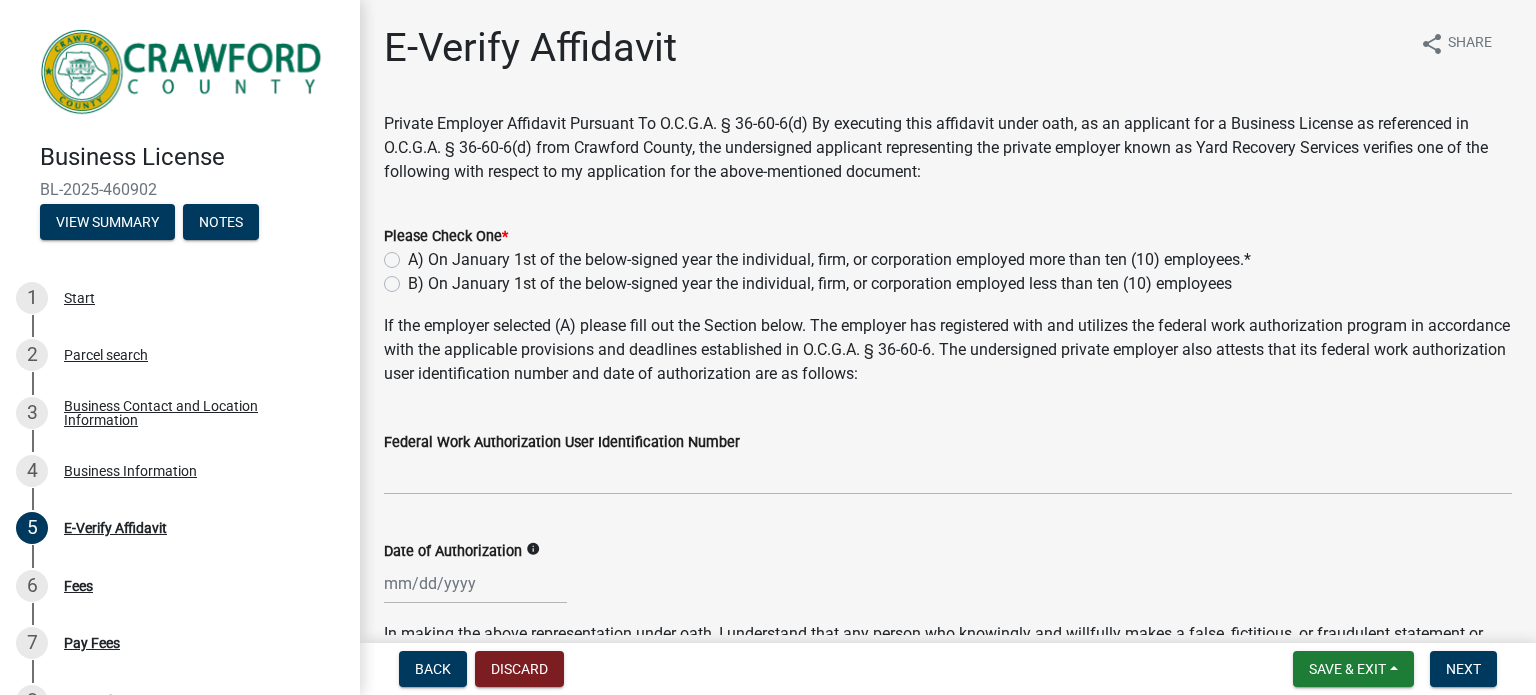 click on "B) On January 1st of the below-signed year the individual, firm, or corporation employed less than ten (10) employees" 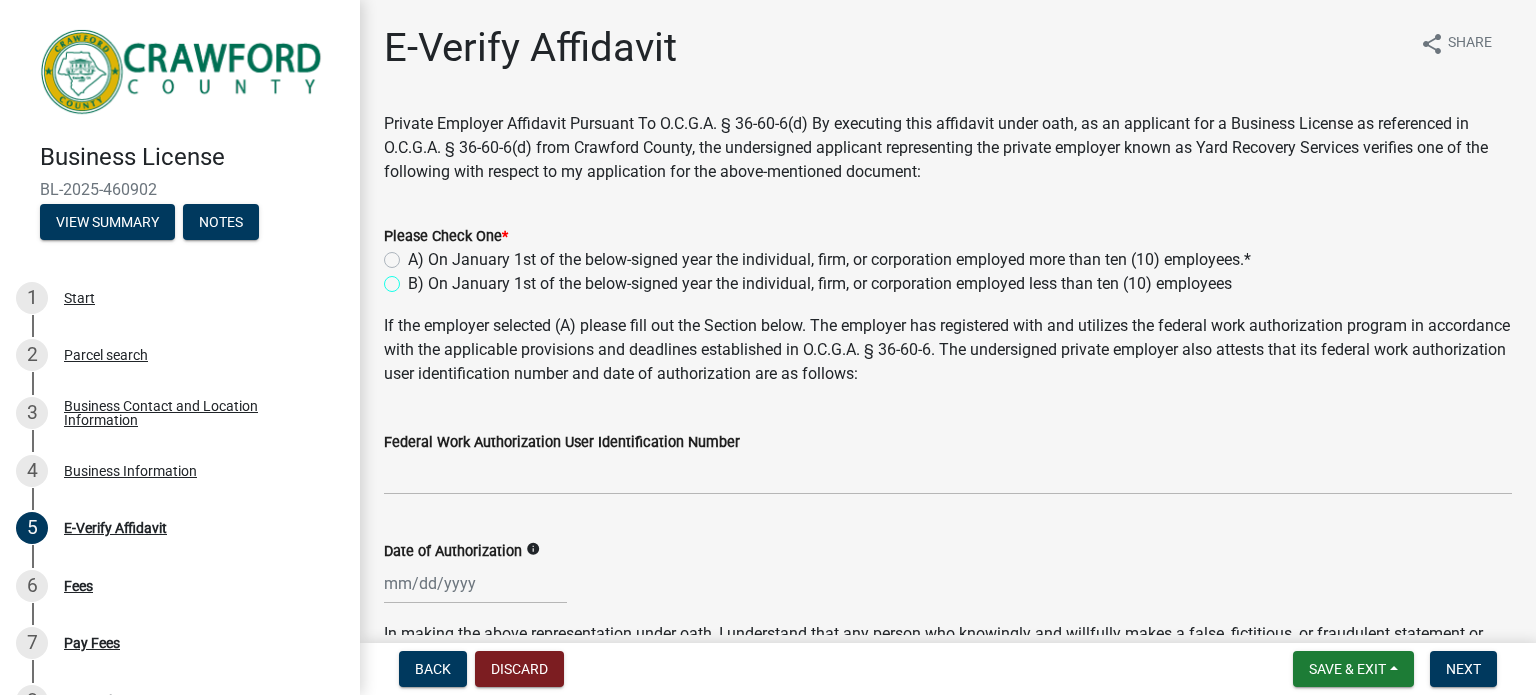 click on "B) On January 1st of the below-signed year the individual, firm, or corporation employed less than ten (10) employees" at bounding box center [414, 278] 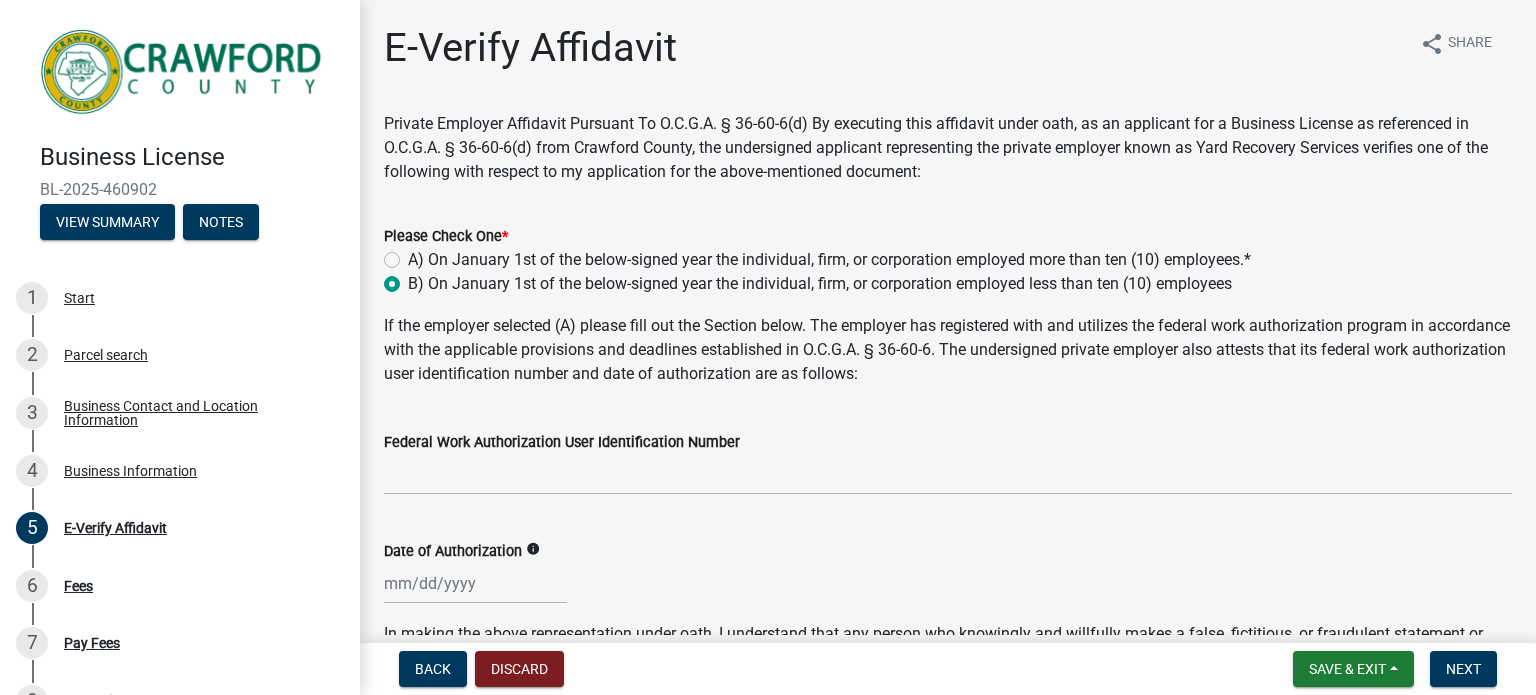 radio on "true" 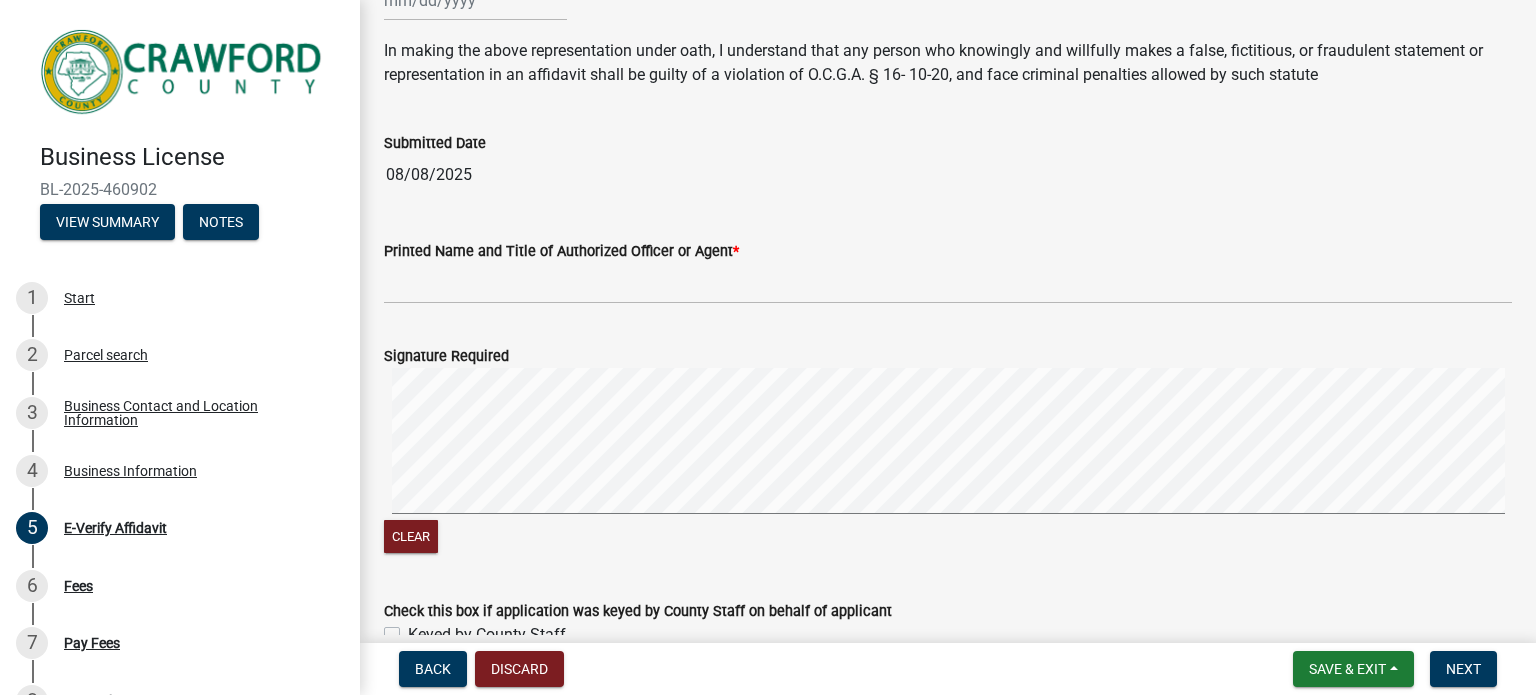 scroll, scrollTop: 600, scrollLeft: 0, axis: vertical 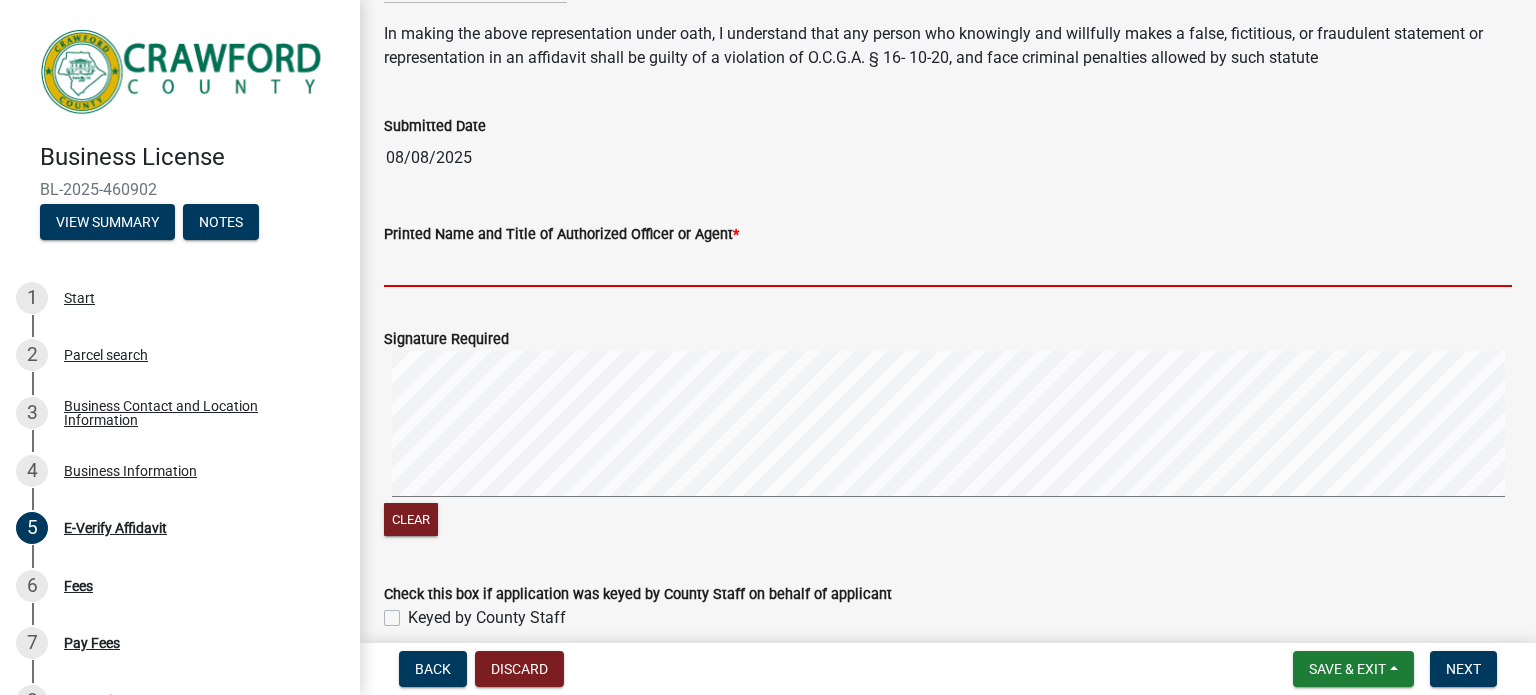 click on "Printed Name and Title of Authorized Officer or Agent   *" at bounding box center (948, 266) 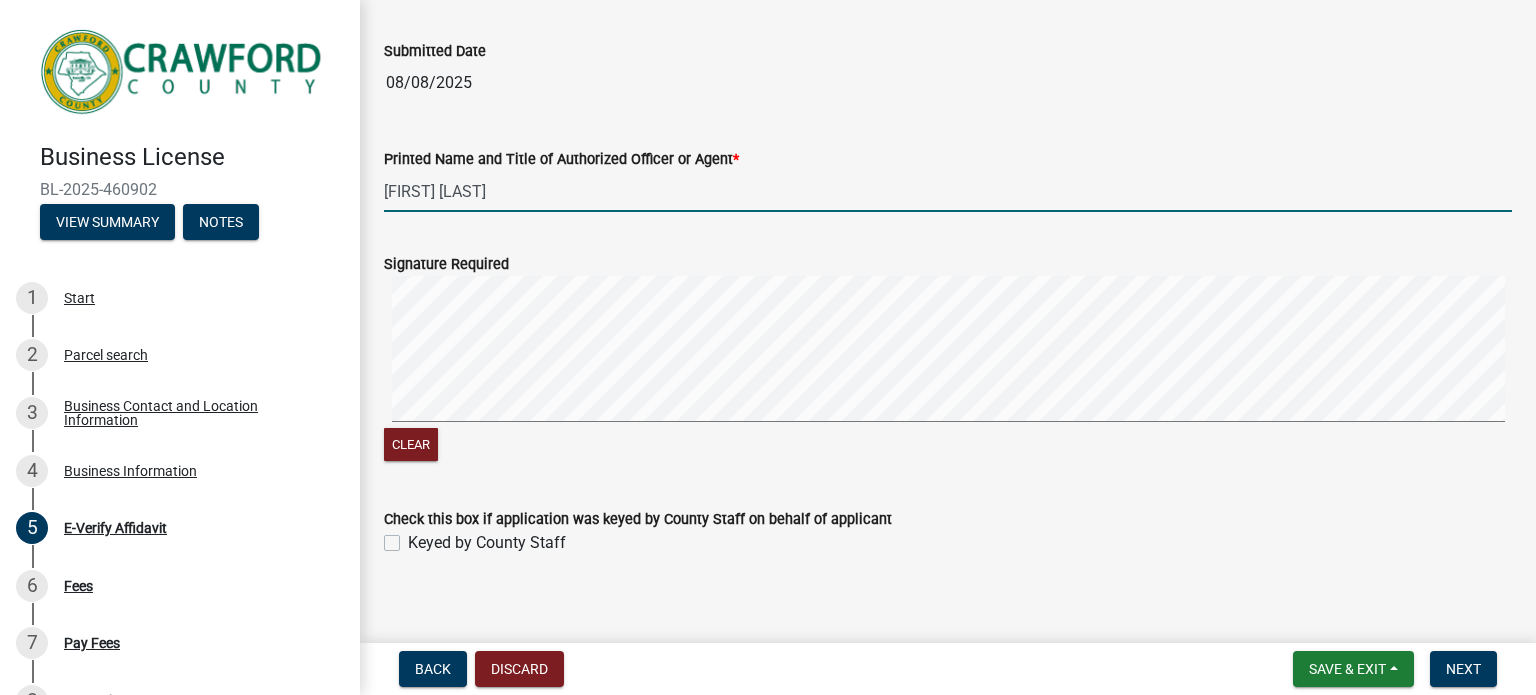 scroll, scrollTop: 690, scrollLeft: 0, axis: vertical 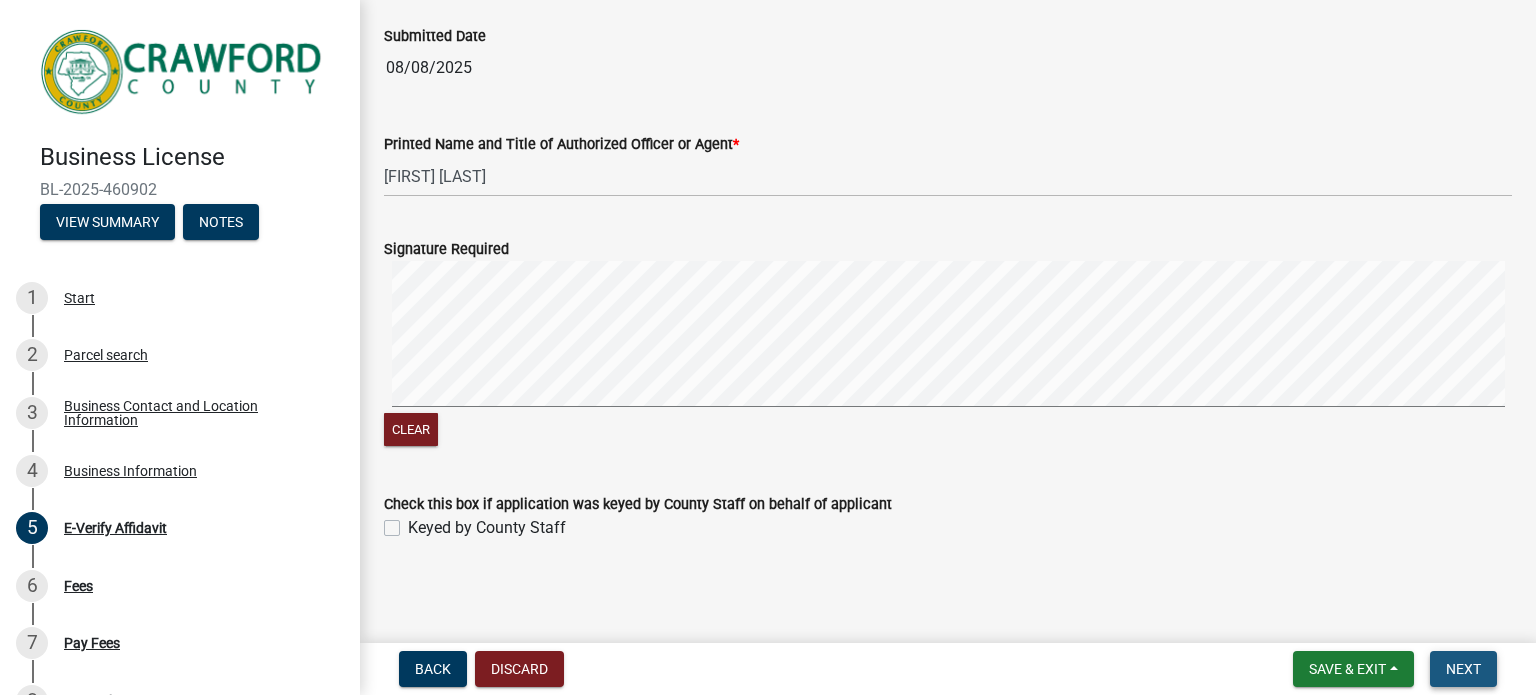 click on "Next" at bounding box center [1463, 669] 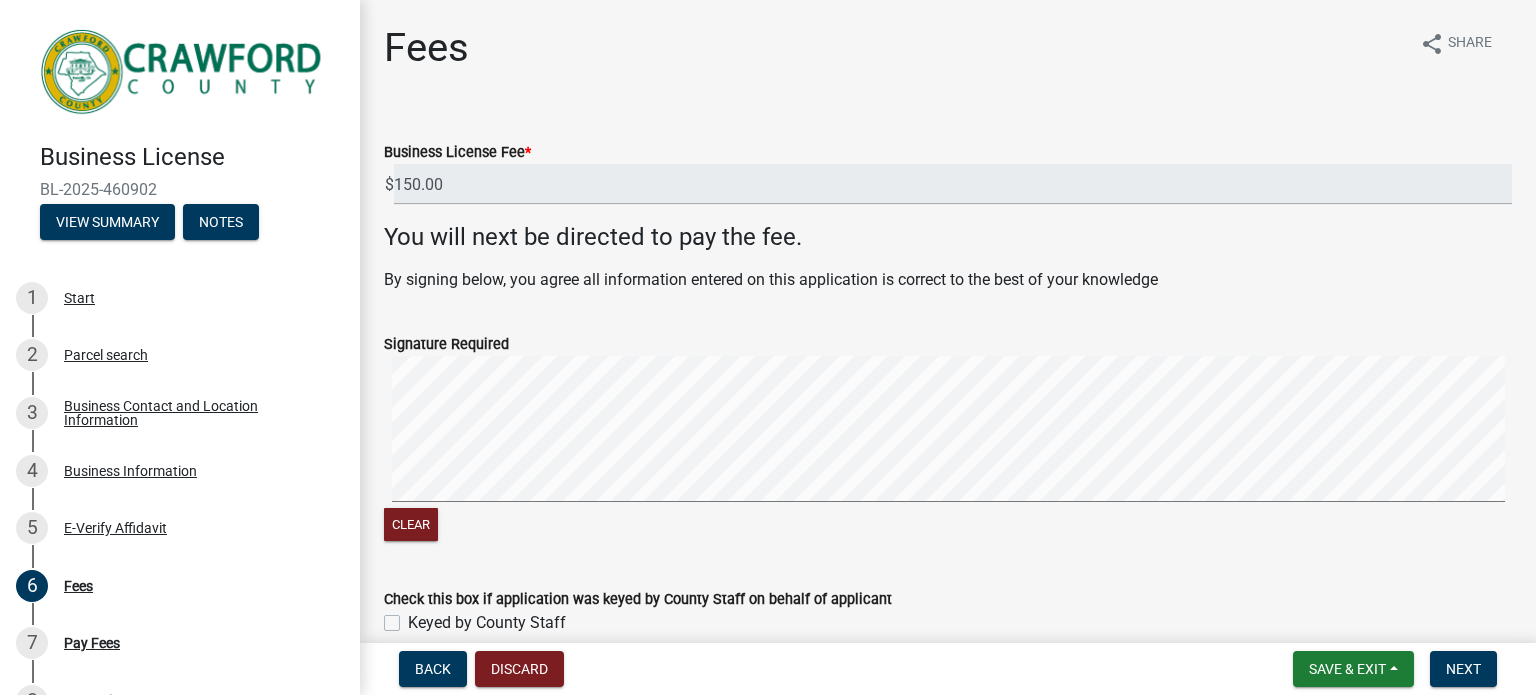 click on "Signature Required   Clear" 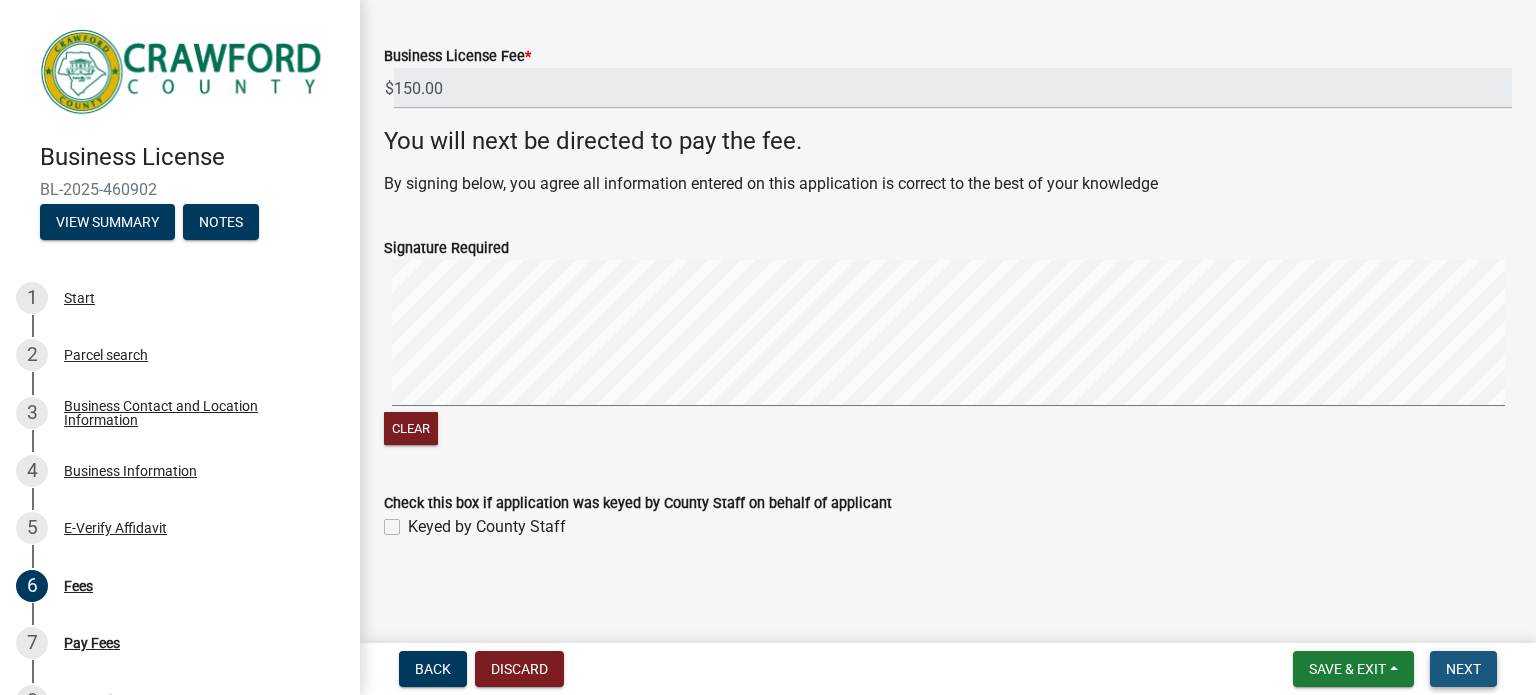 click on "Next" at bounding box center [1463, 669] 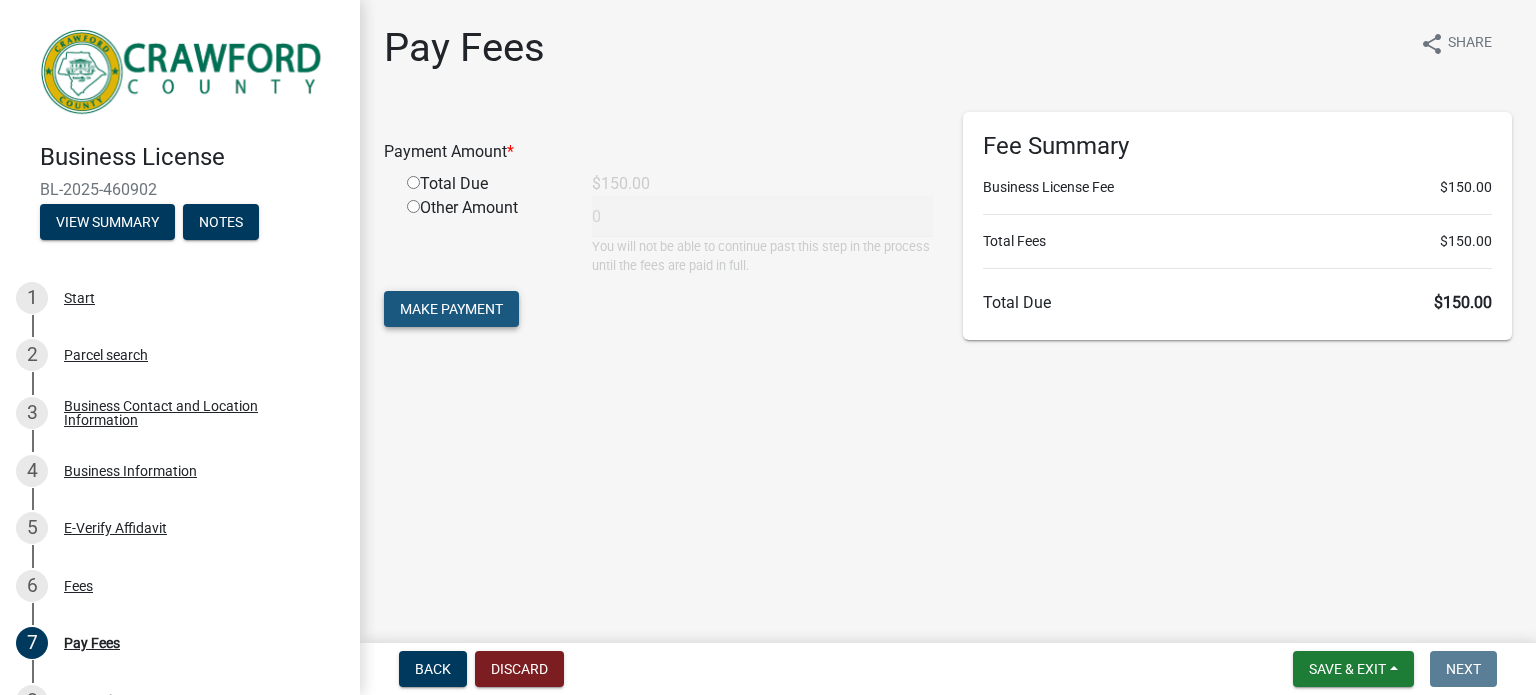 click on "Make Payment" 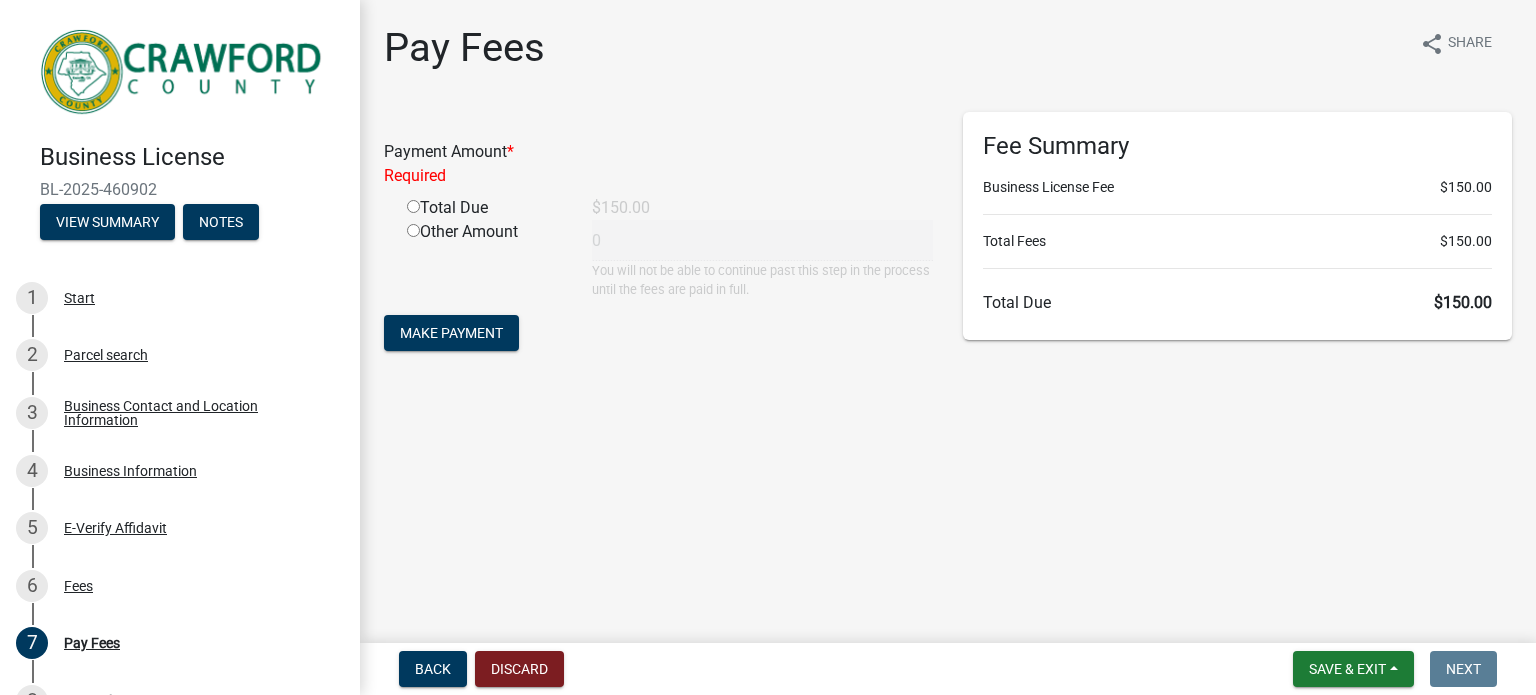 click 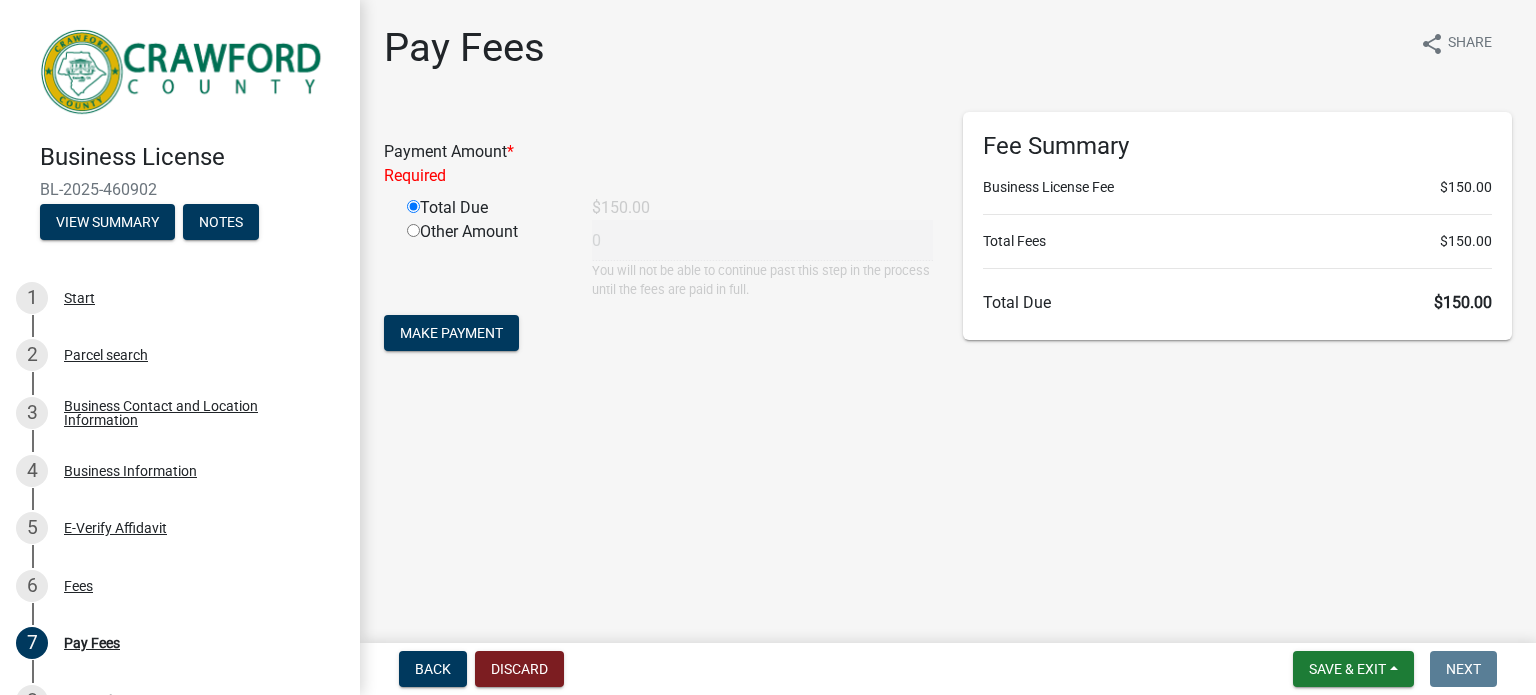 type on "150" 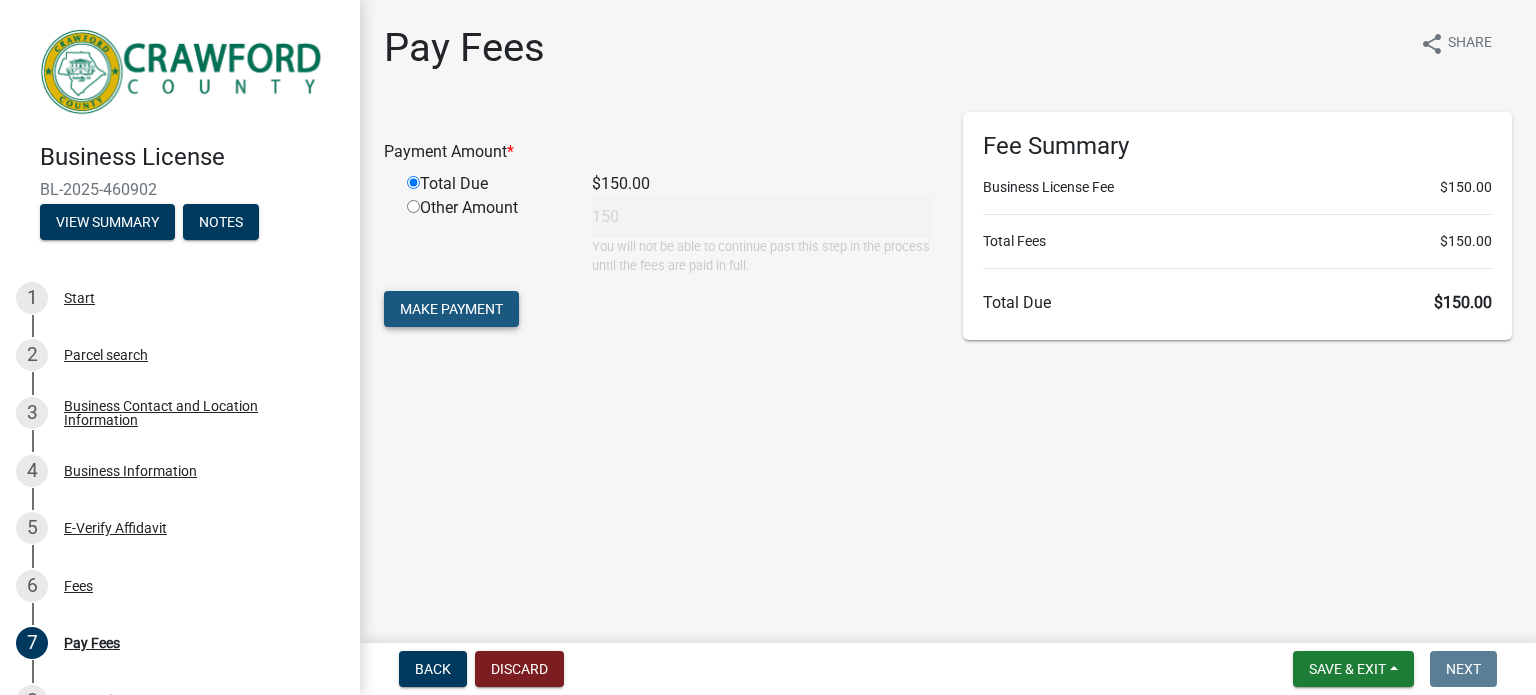 click on "Make Payment" 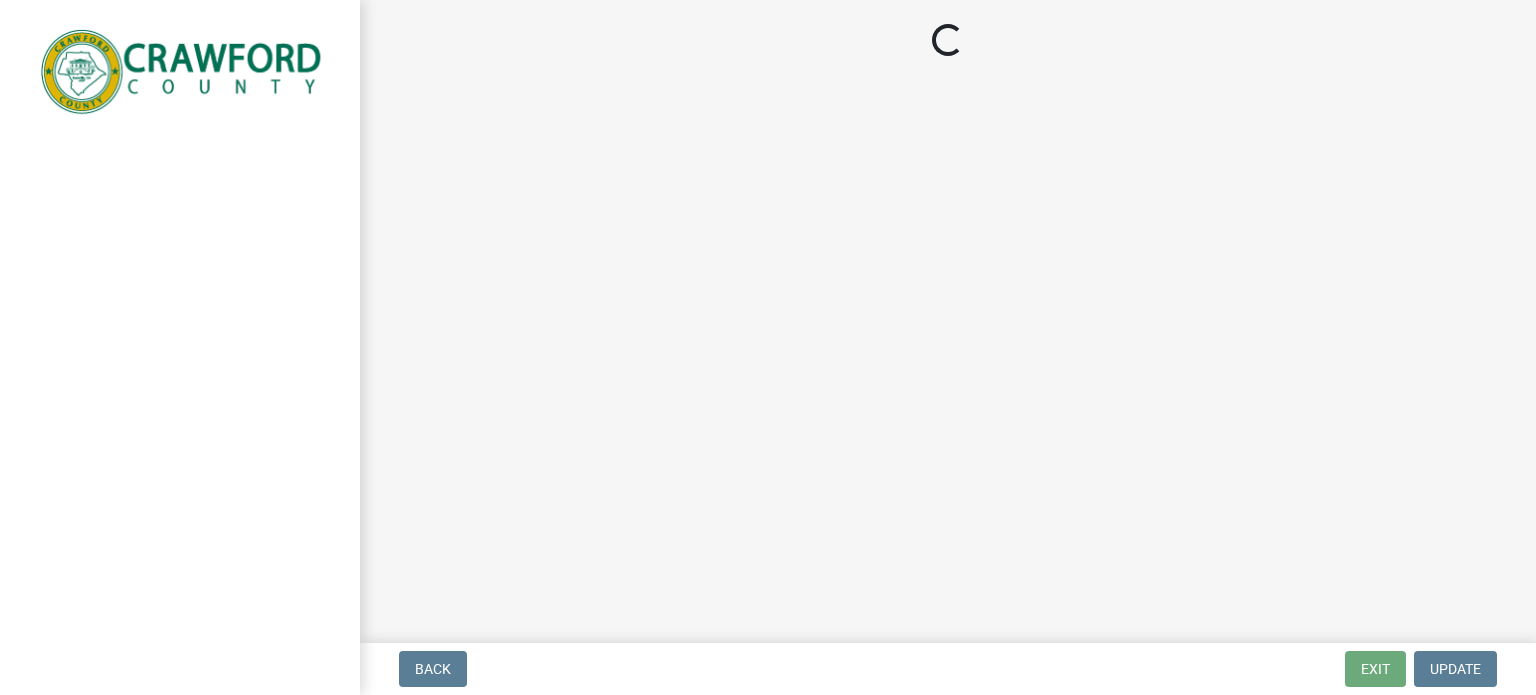 scroll, scrollTop: 0, scrollLeft: 0, axis: both 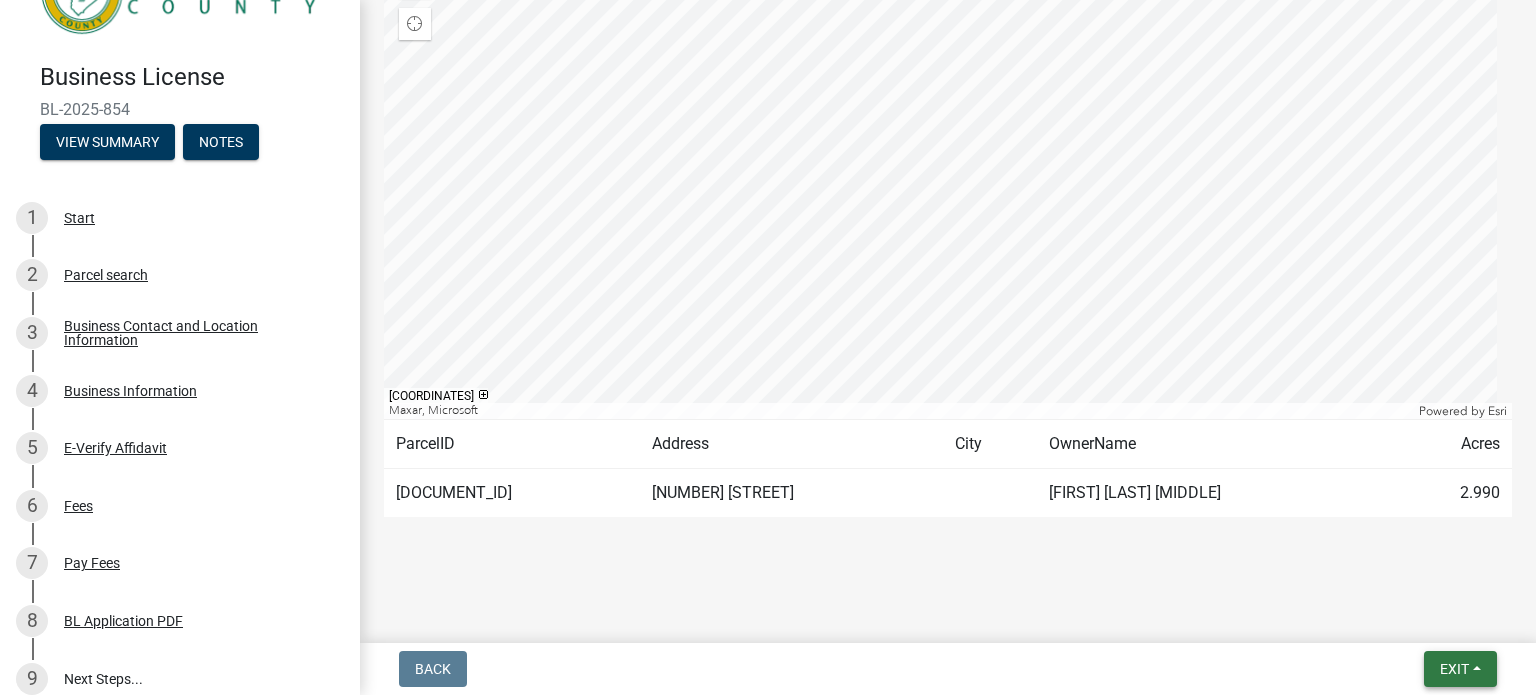 click on "Exit" at bounding box center [1454, 669] 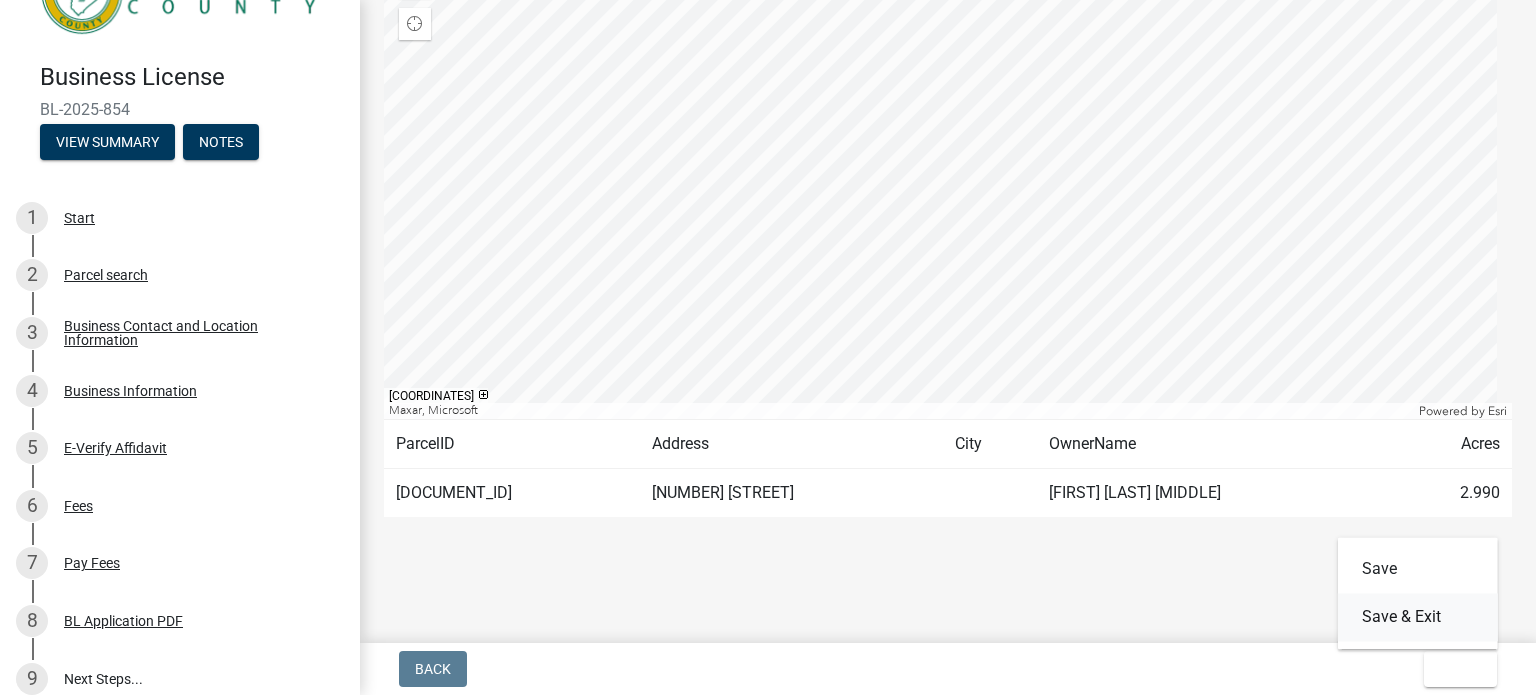 click on "Save & Exit" at bounding box center (1418, 617) 